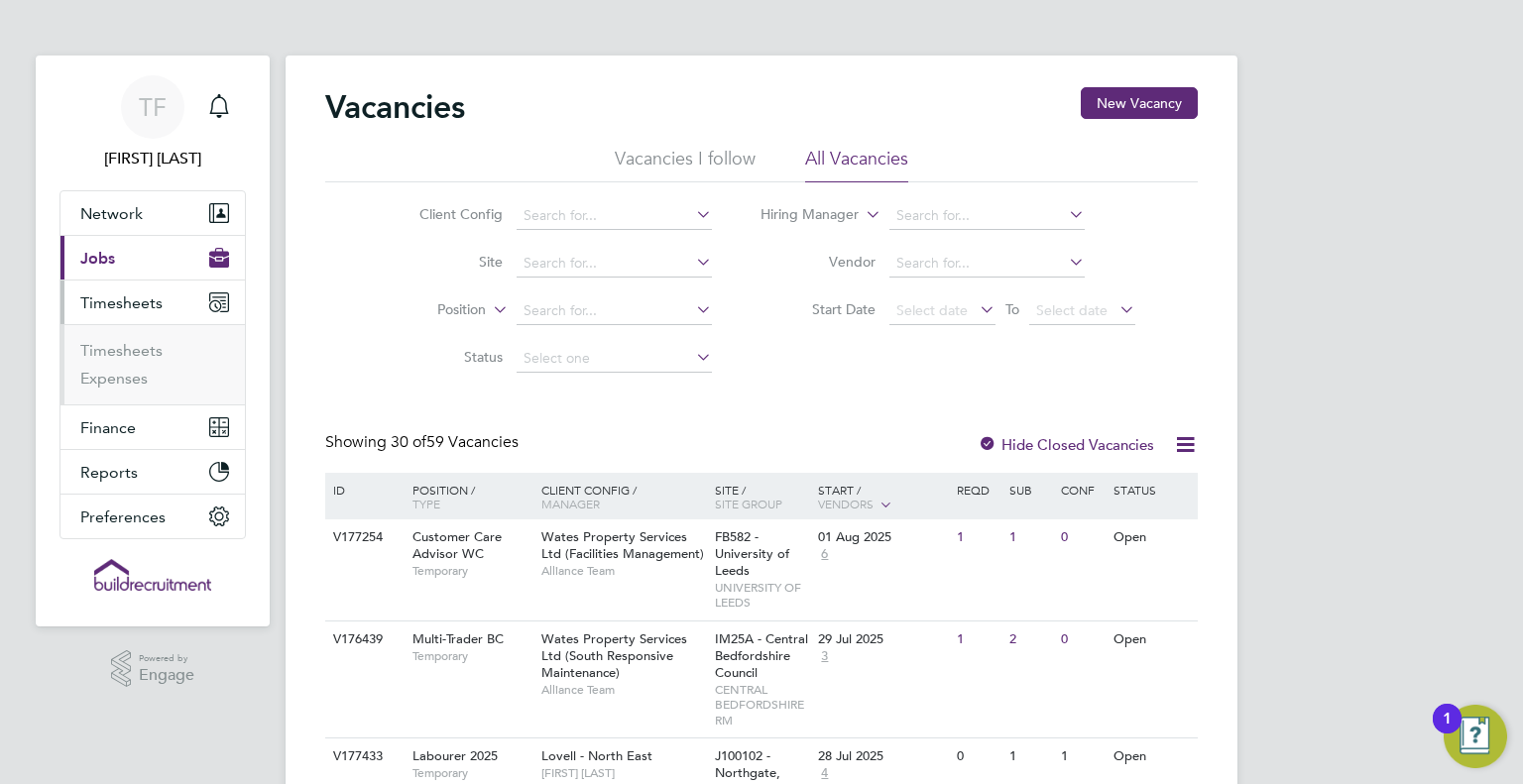 scroll, scrollTop: 0, scrollLeft: 0, axis: both 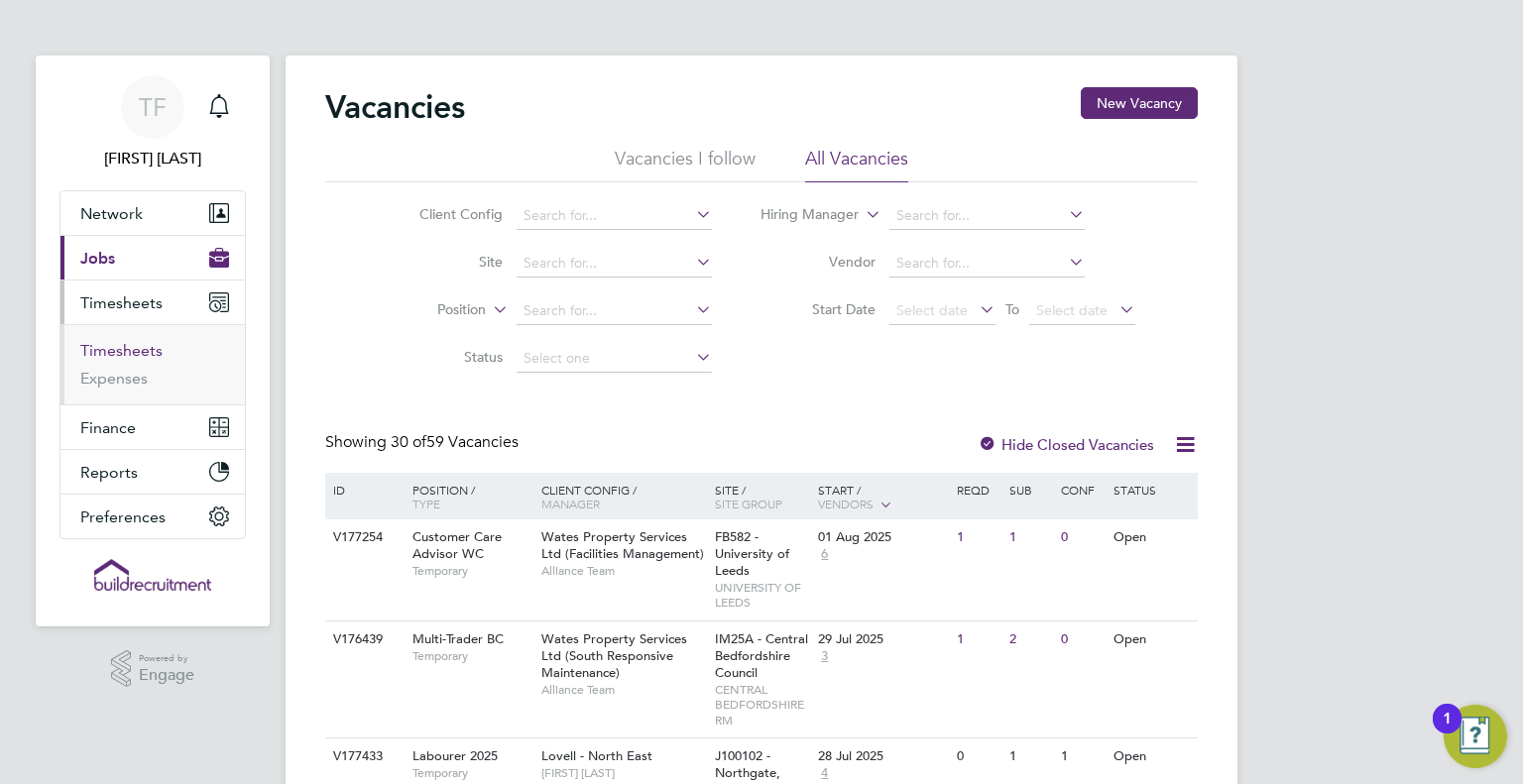 click on "Timesheets" at bounding box center (121, 350) 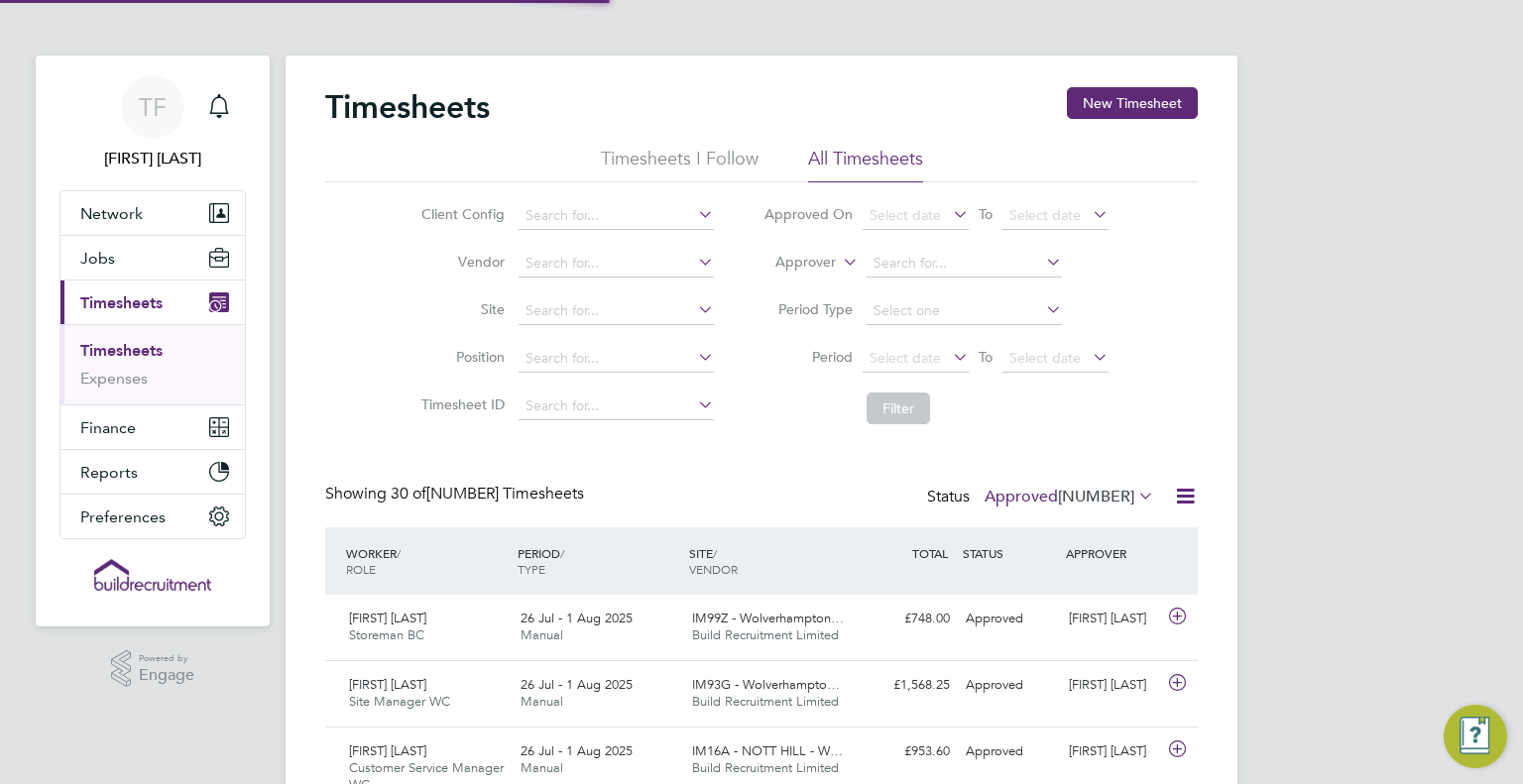 scroll, scrollTop: 9, scrollLeft: 10, axis: both 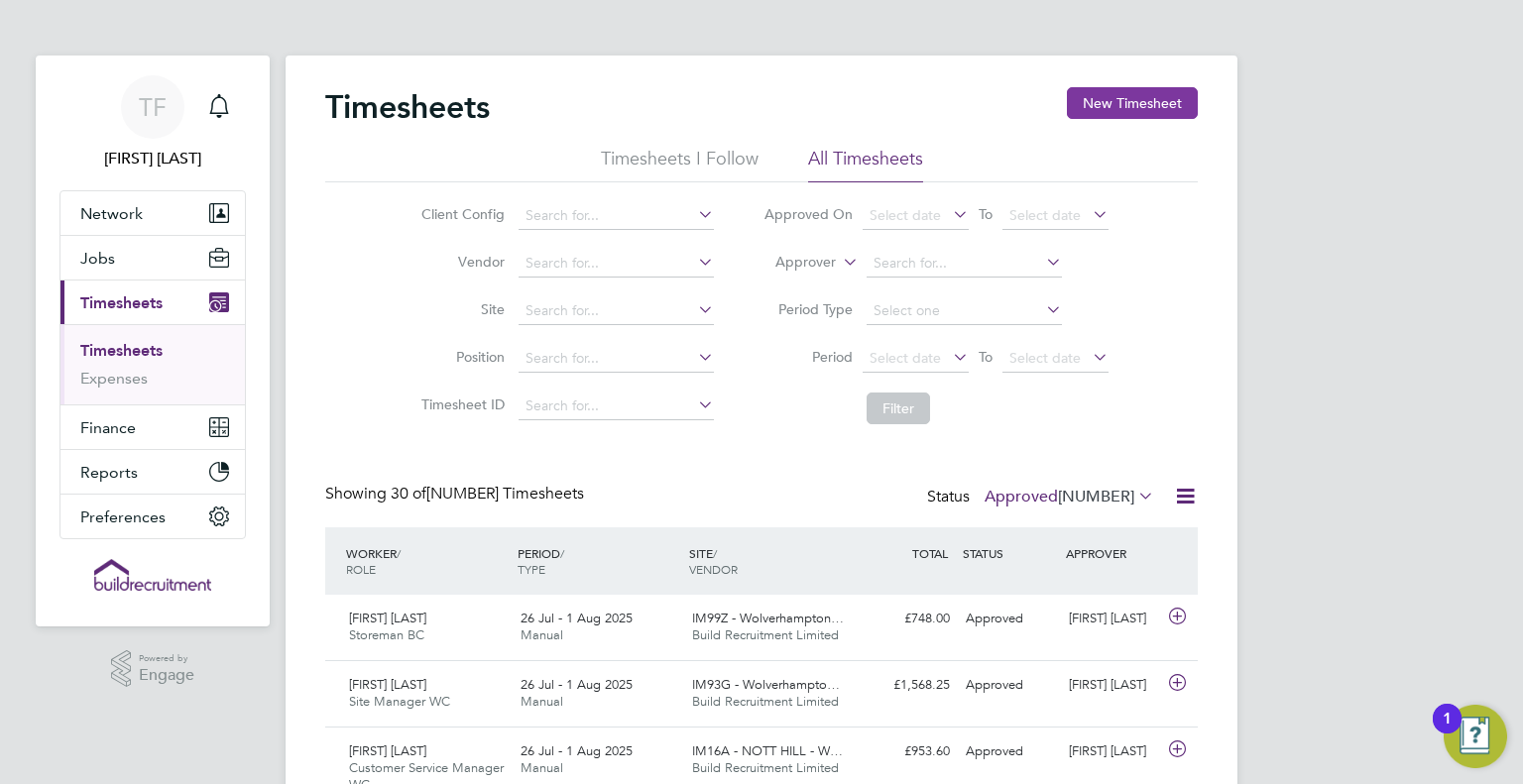click on "New Timesheet" 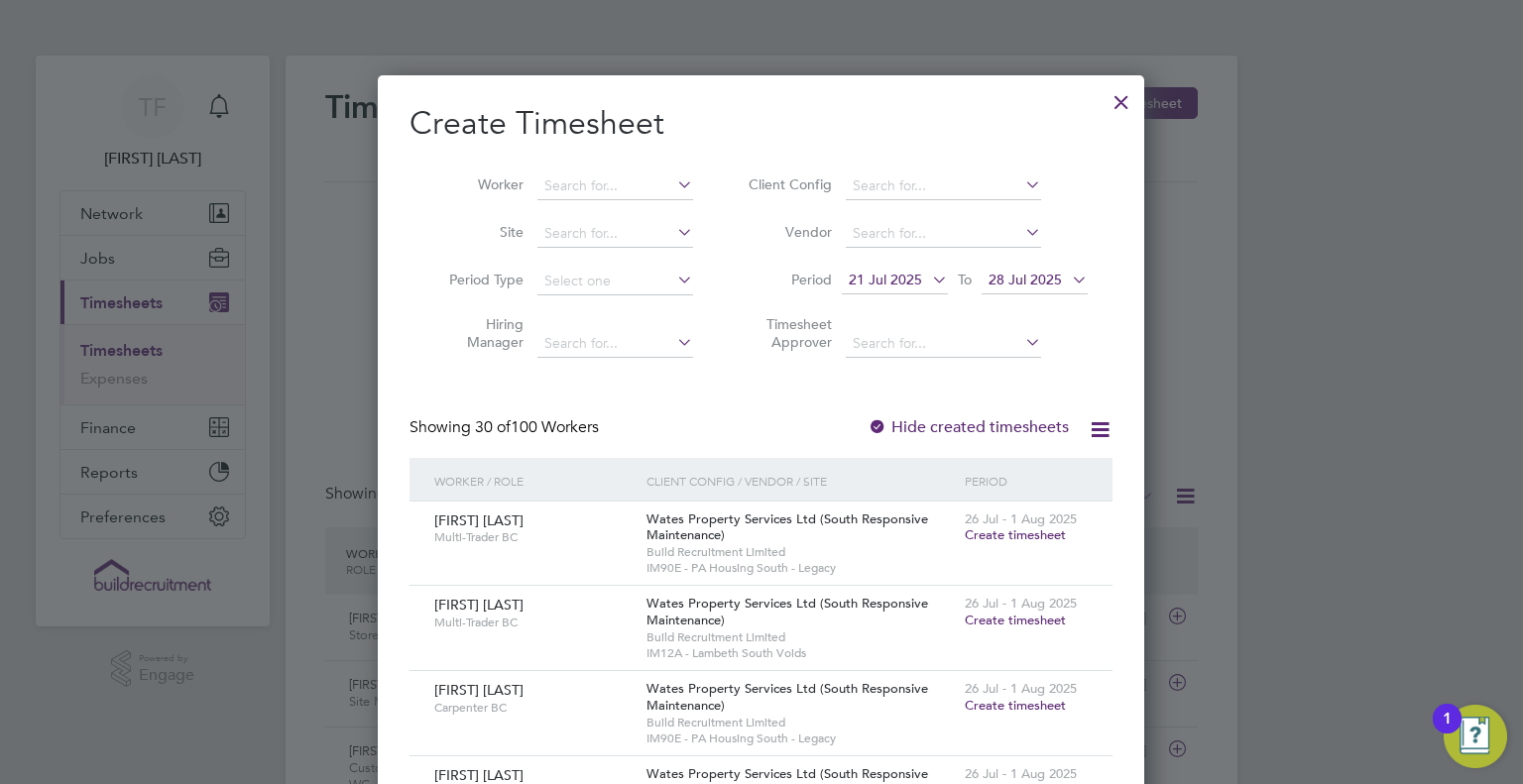 click at bounding box center [928, 280] 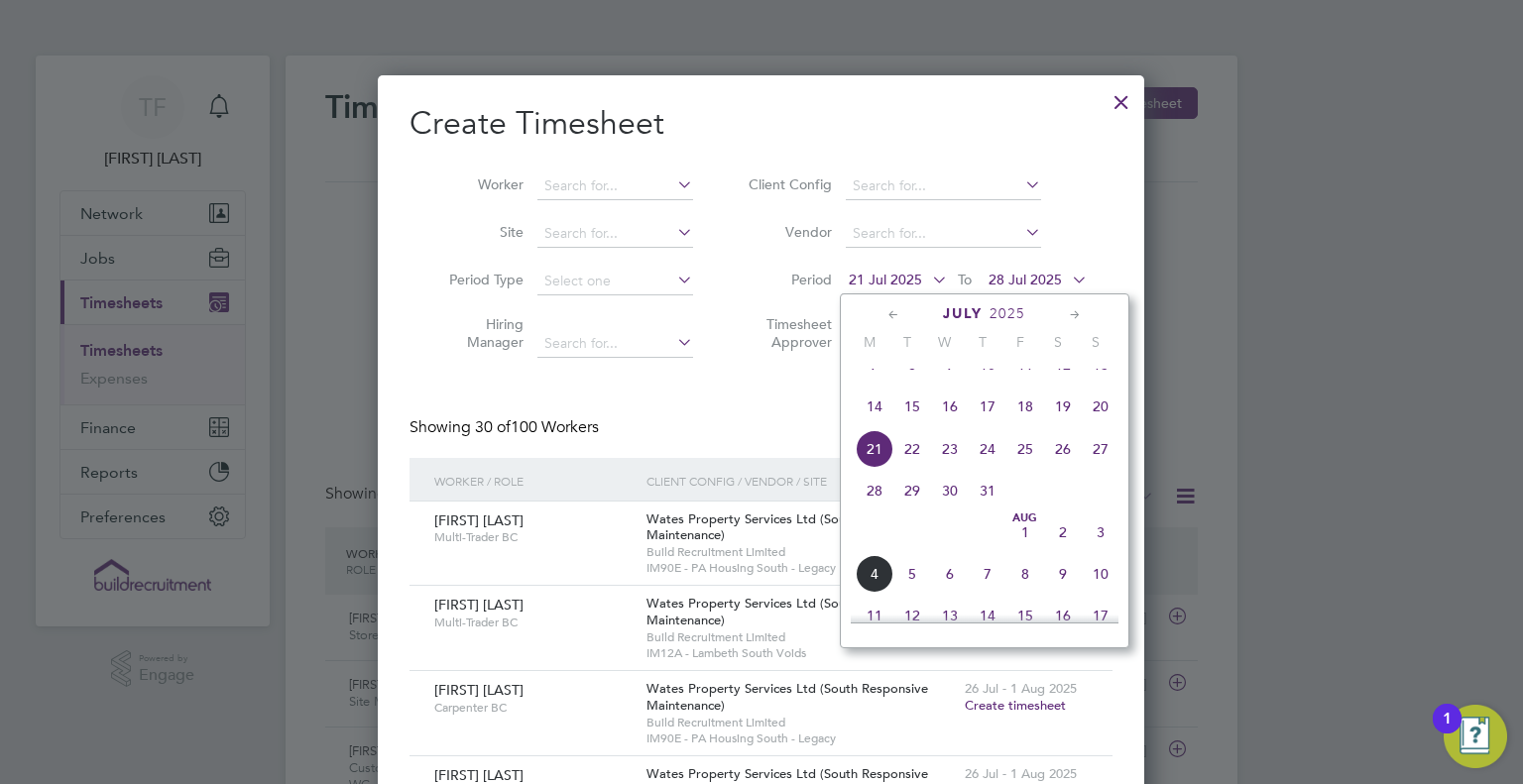click on "14" 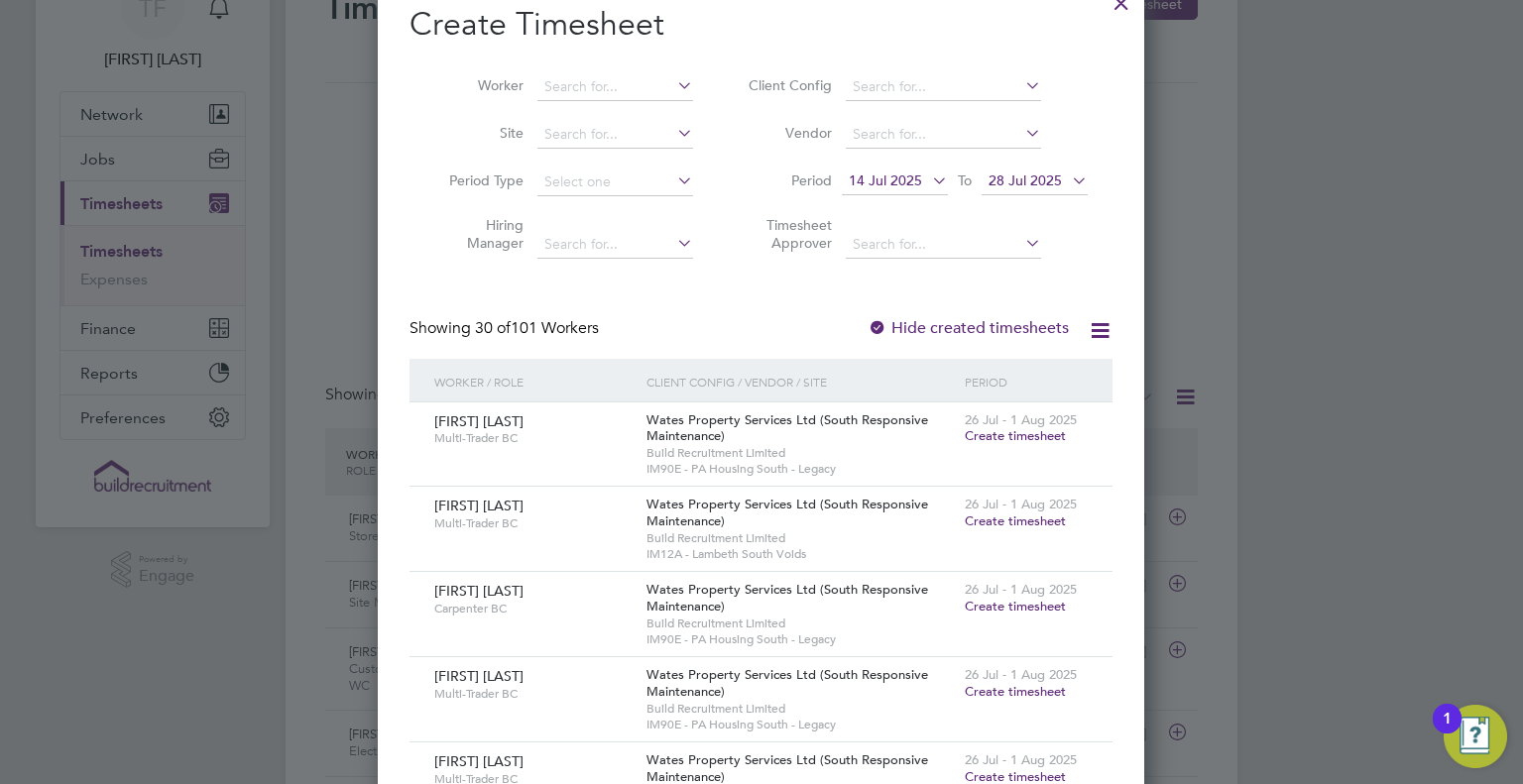 scroll, scrollTop: 0, scrollLeft: 0, axis: both 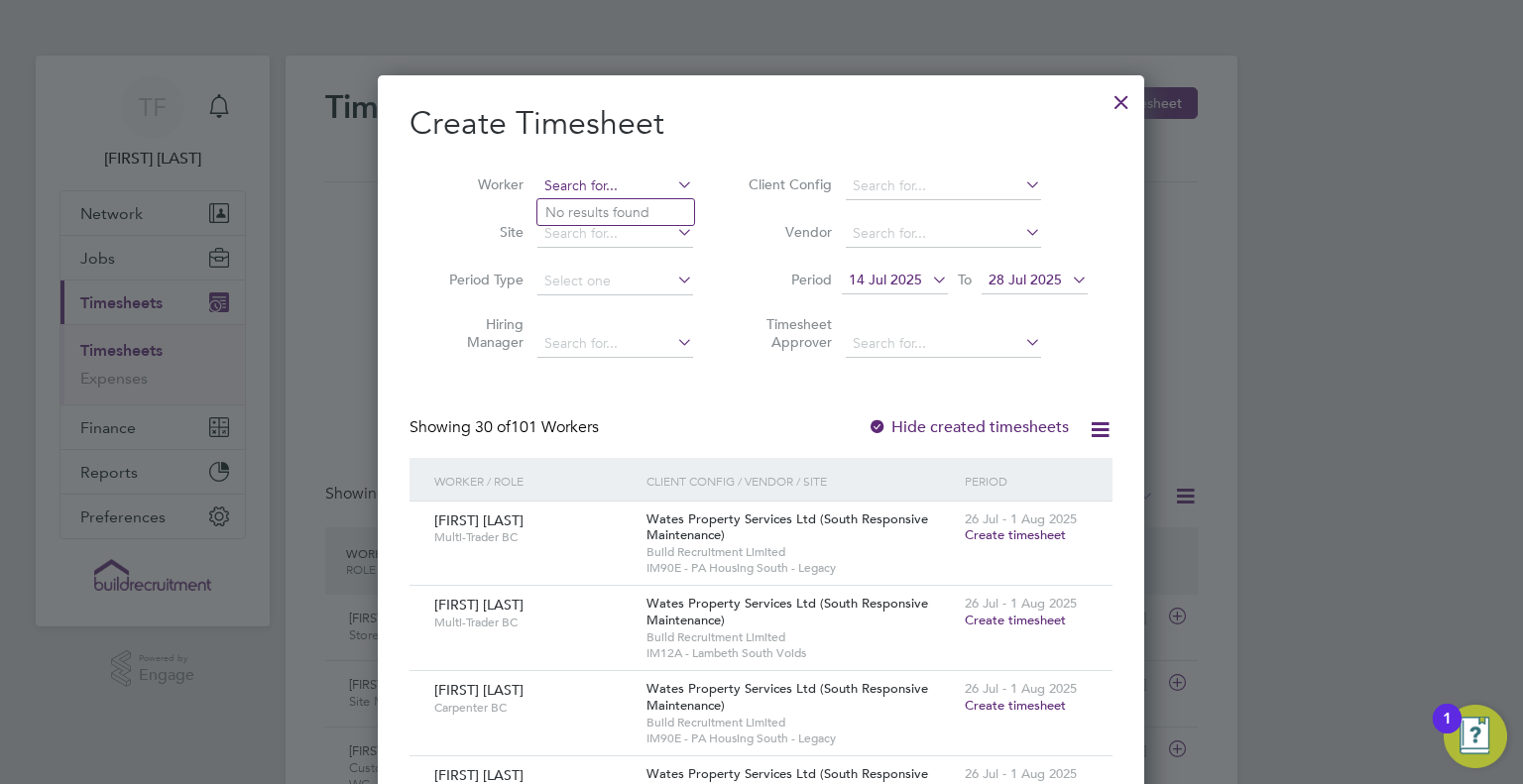 click at bounding box center [615, 186] 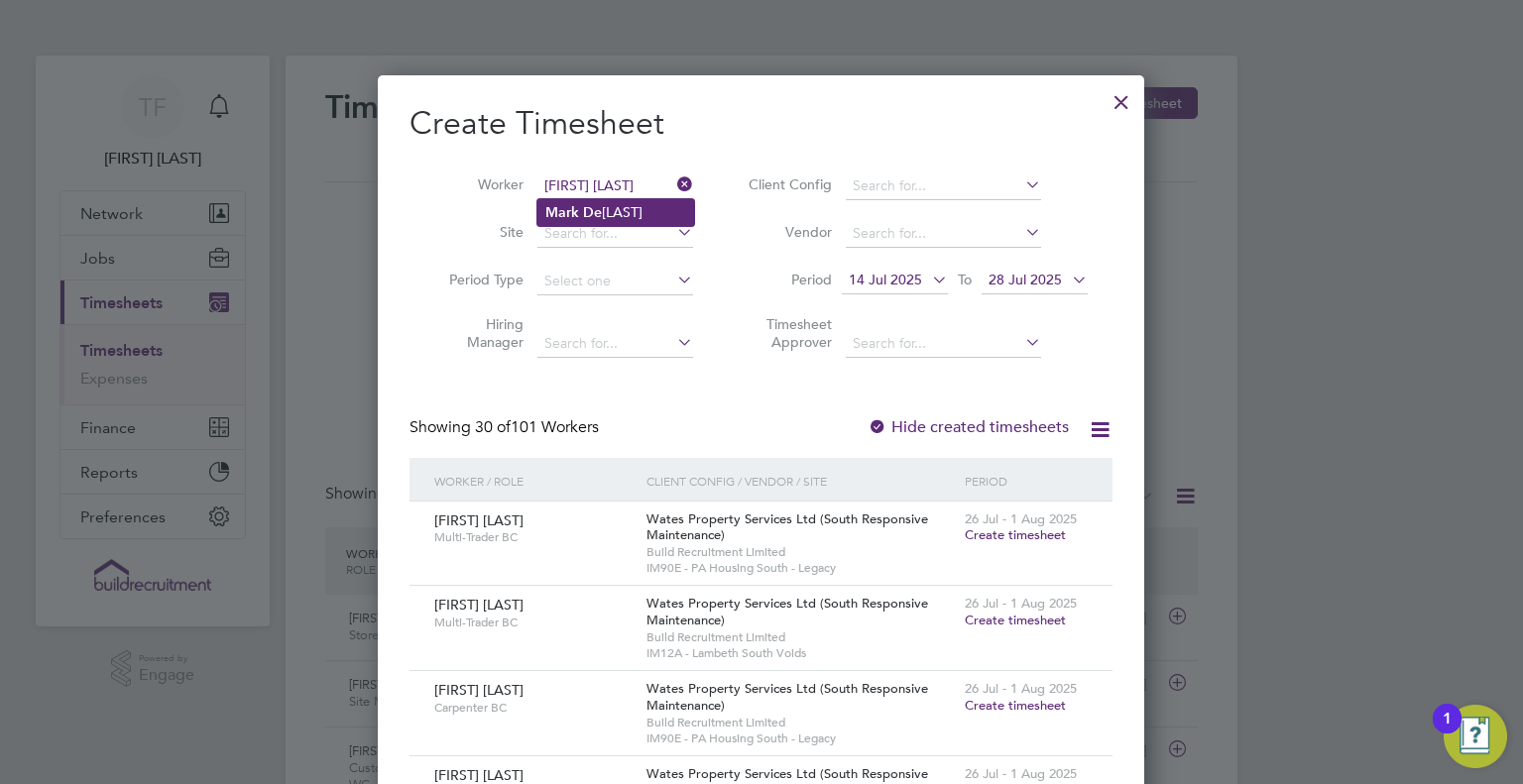 click on "Mark   De freitas" 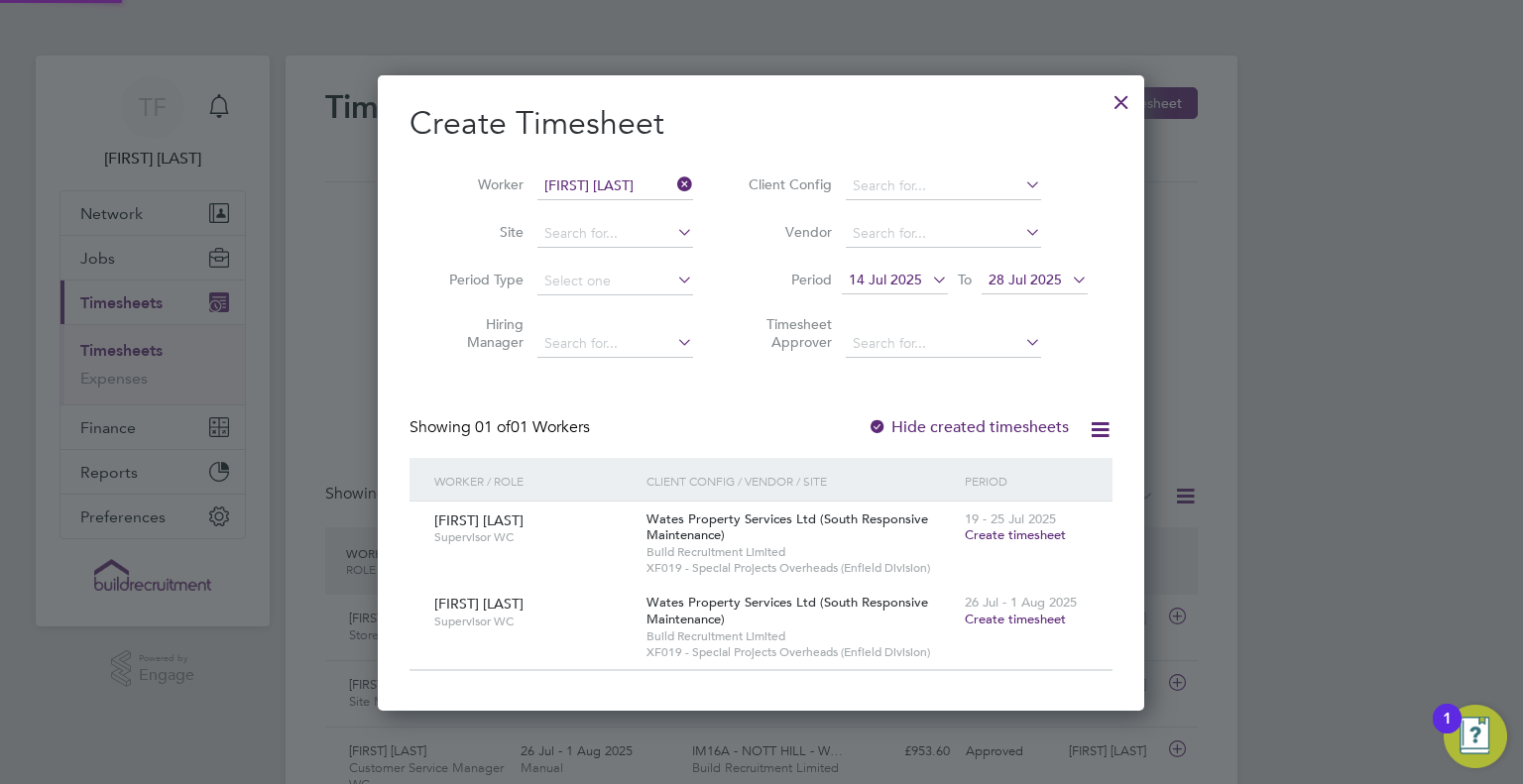 scroll, scrollTop: 10, scrollLeft: 10, axis: both 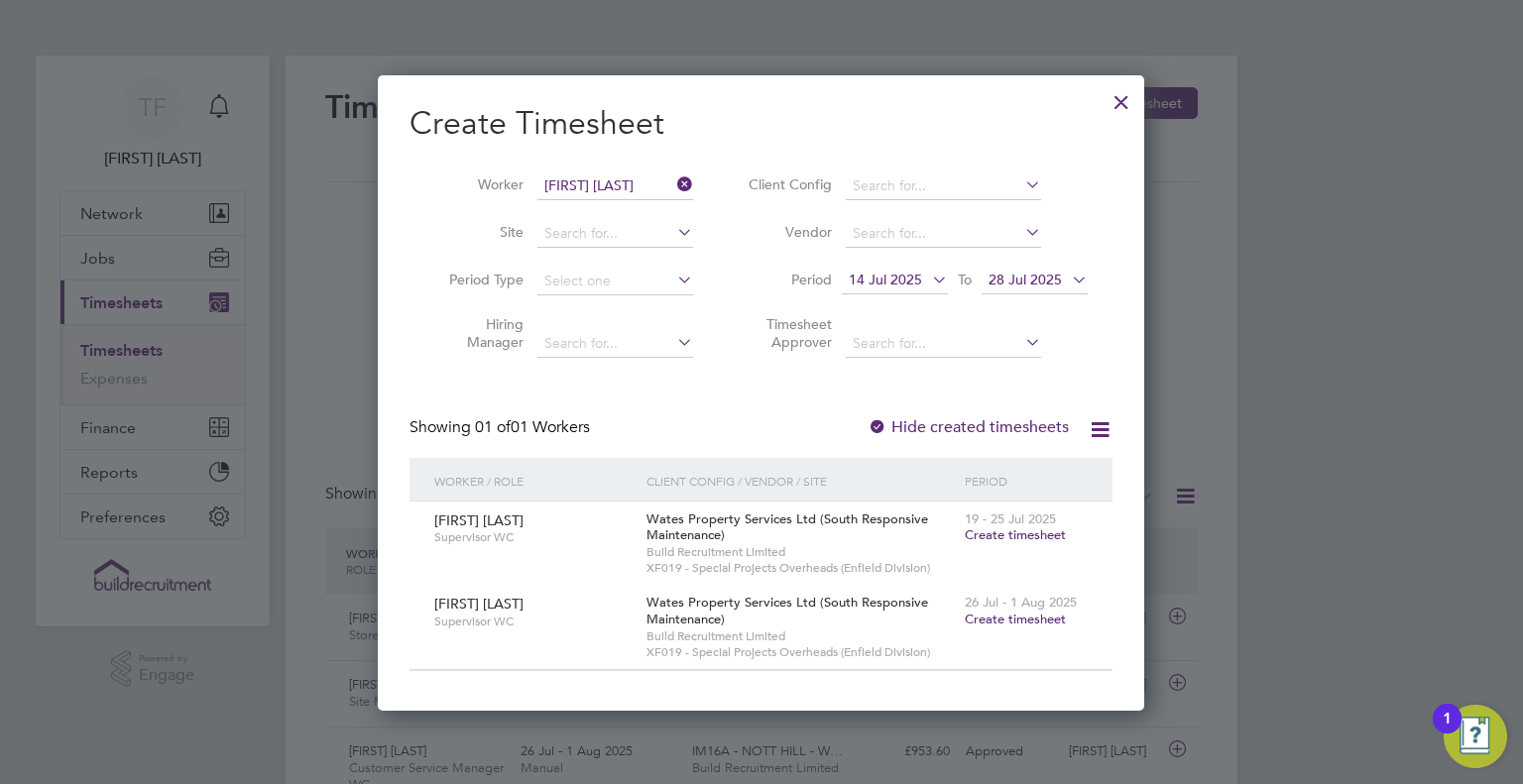 click on "Create timesheet" at bounding box center [1015, 618] 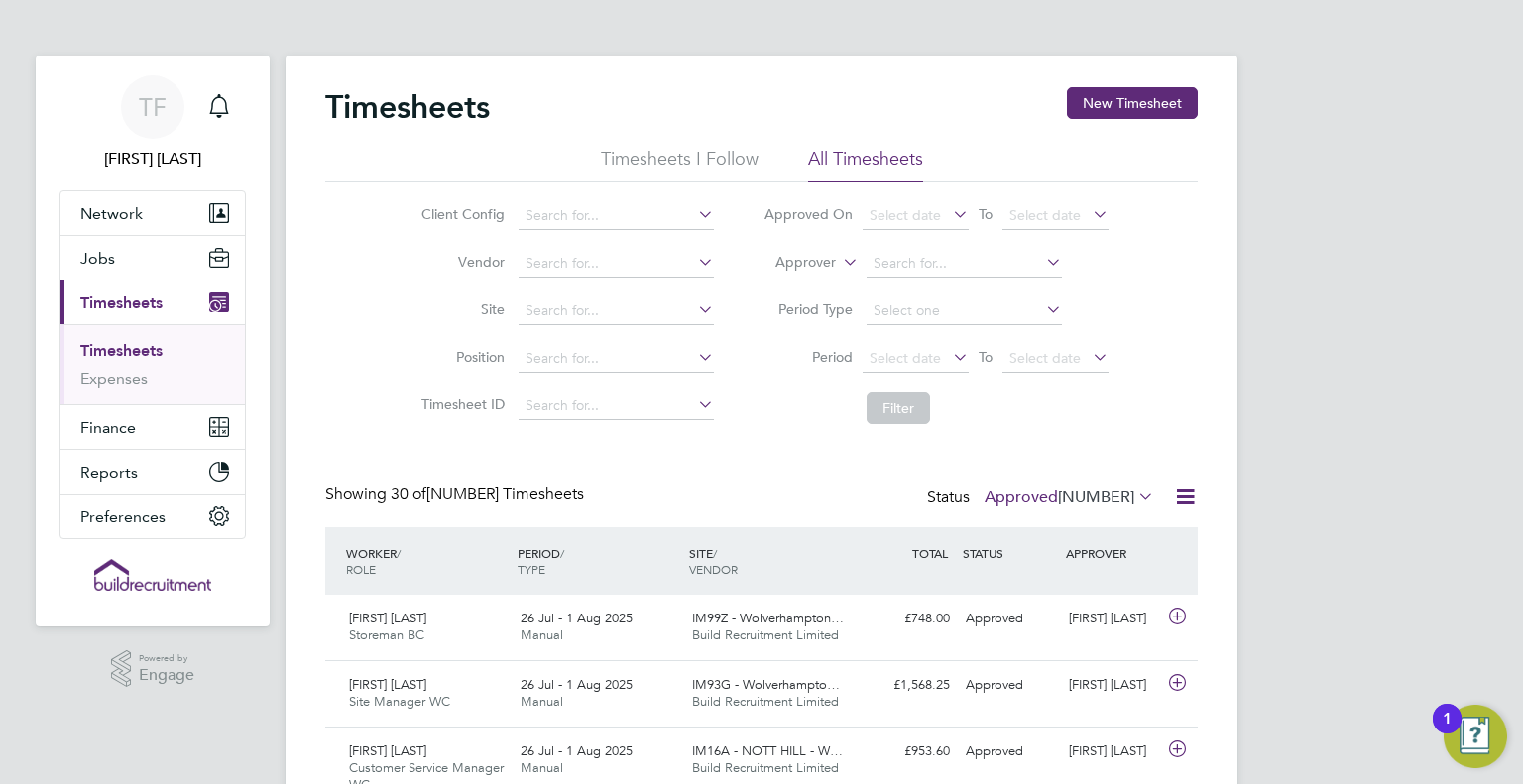 scroll, scrollTop: 9, scrollLeft: 10, axis: both 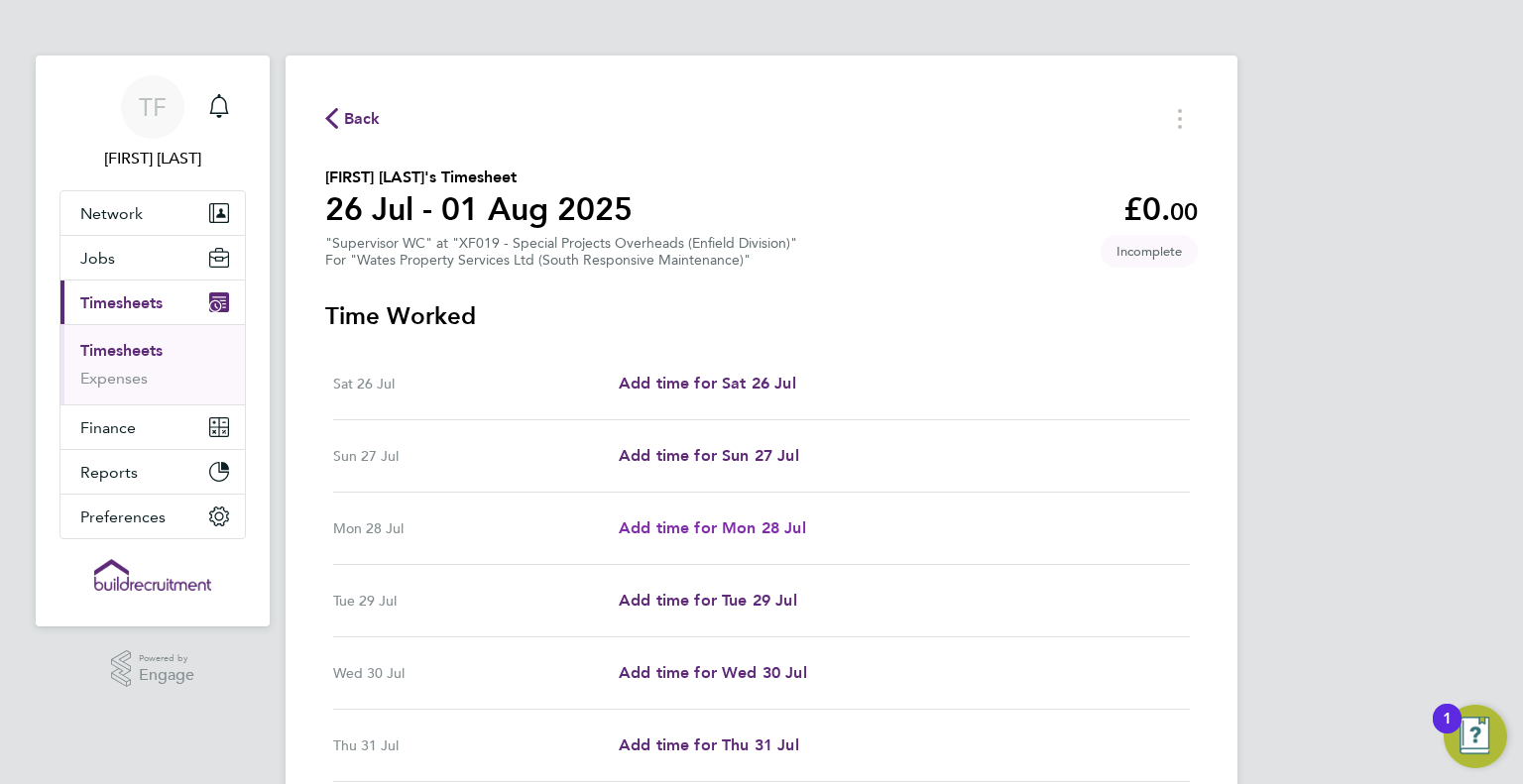 drag, startPoint x: 728, startPoint y: 522, endPoint x: 753, endPoint y: 503, distance: 31.40064 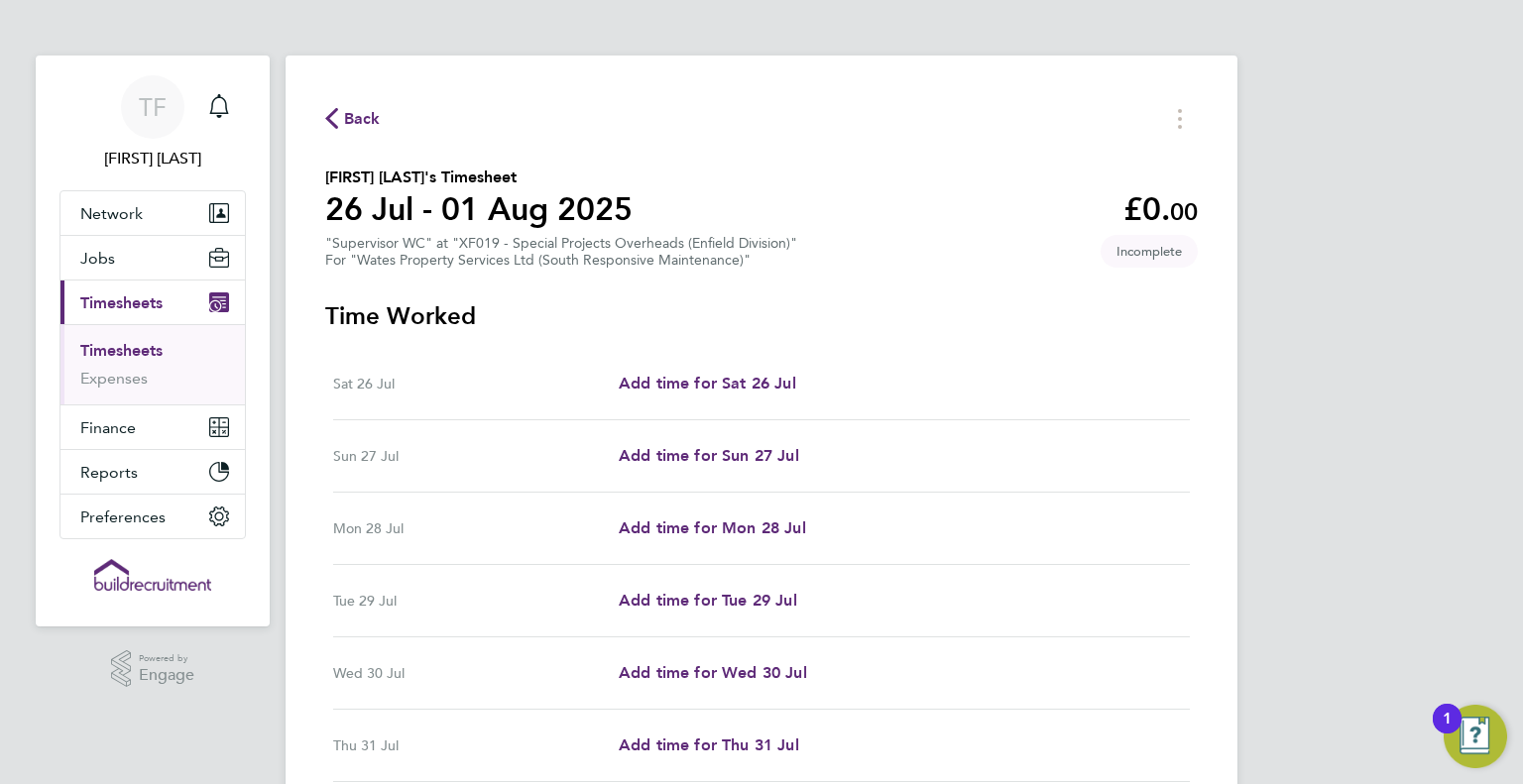 select on "30" 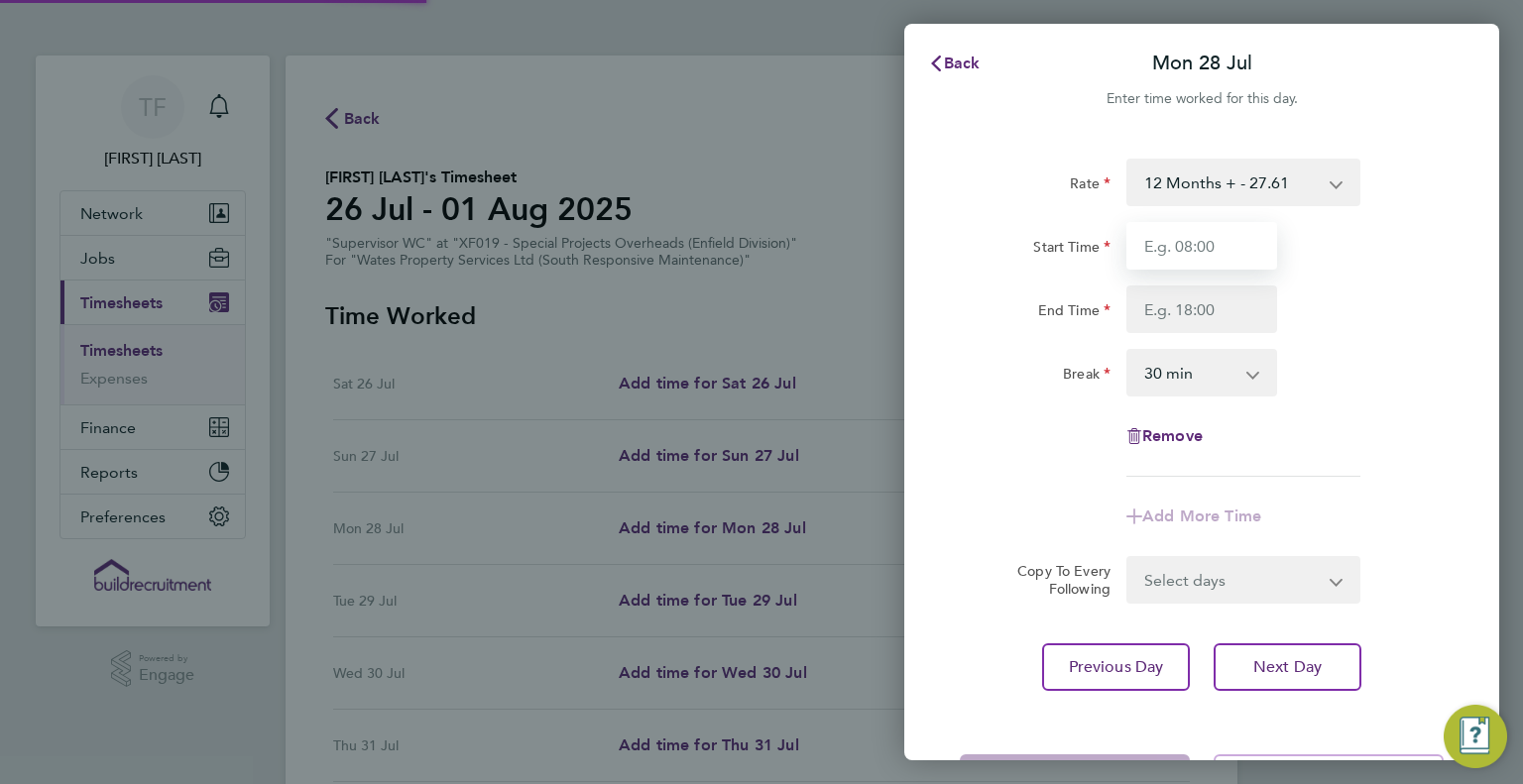 click on "Start Time" at bounding box center [1202, 246] 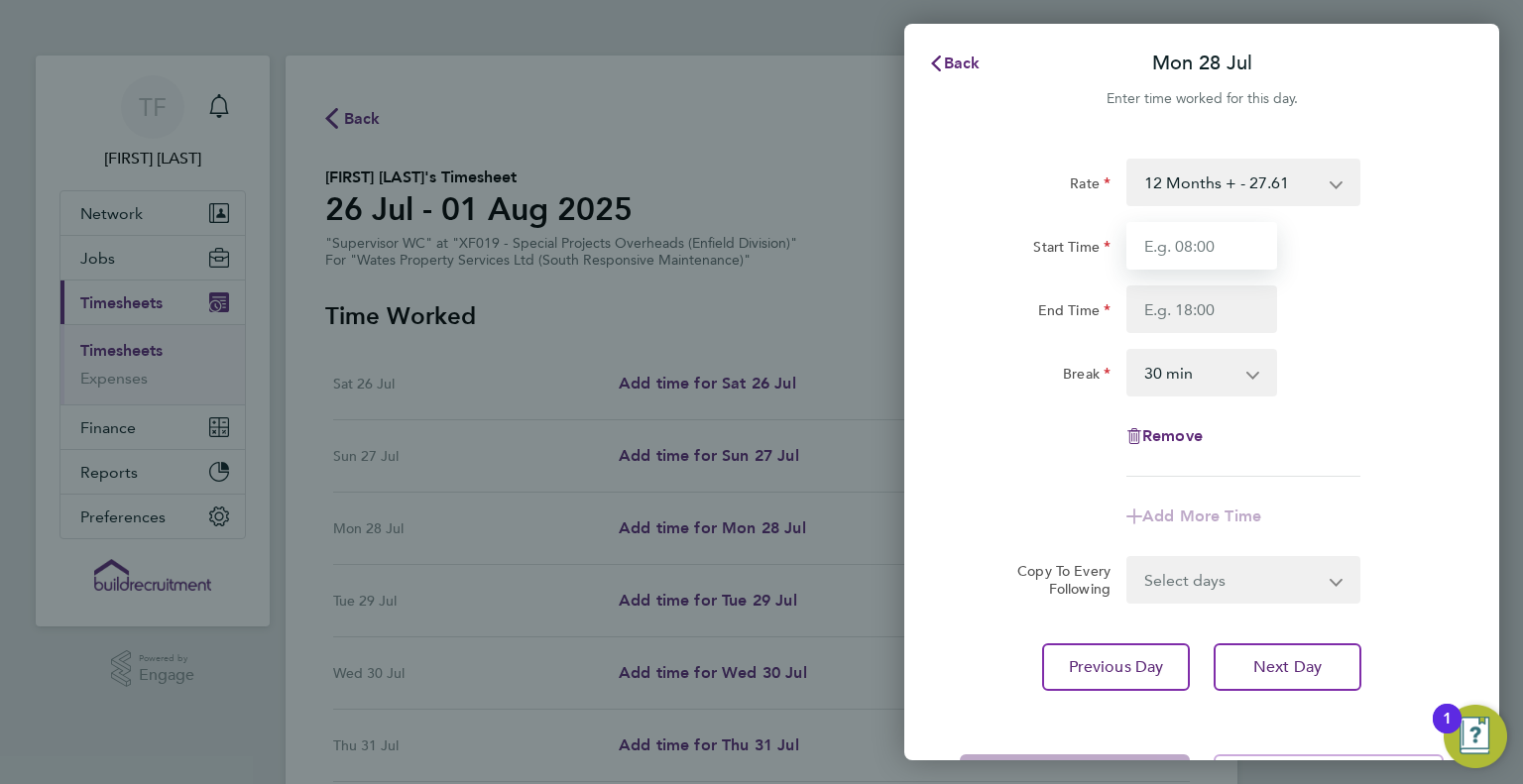 type on "08:00" 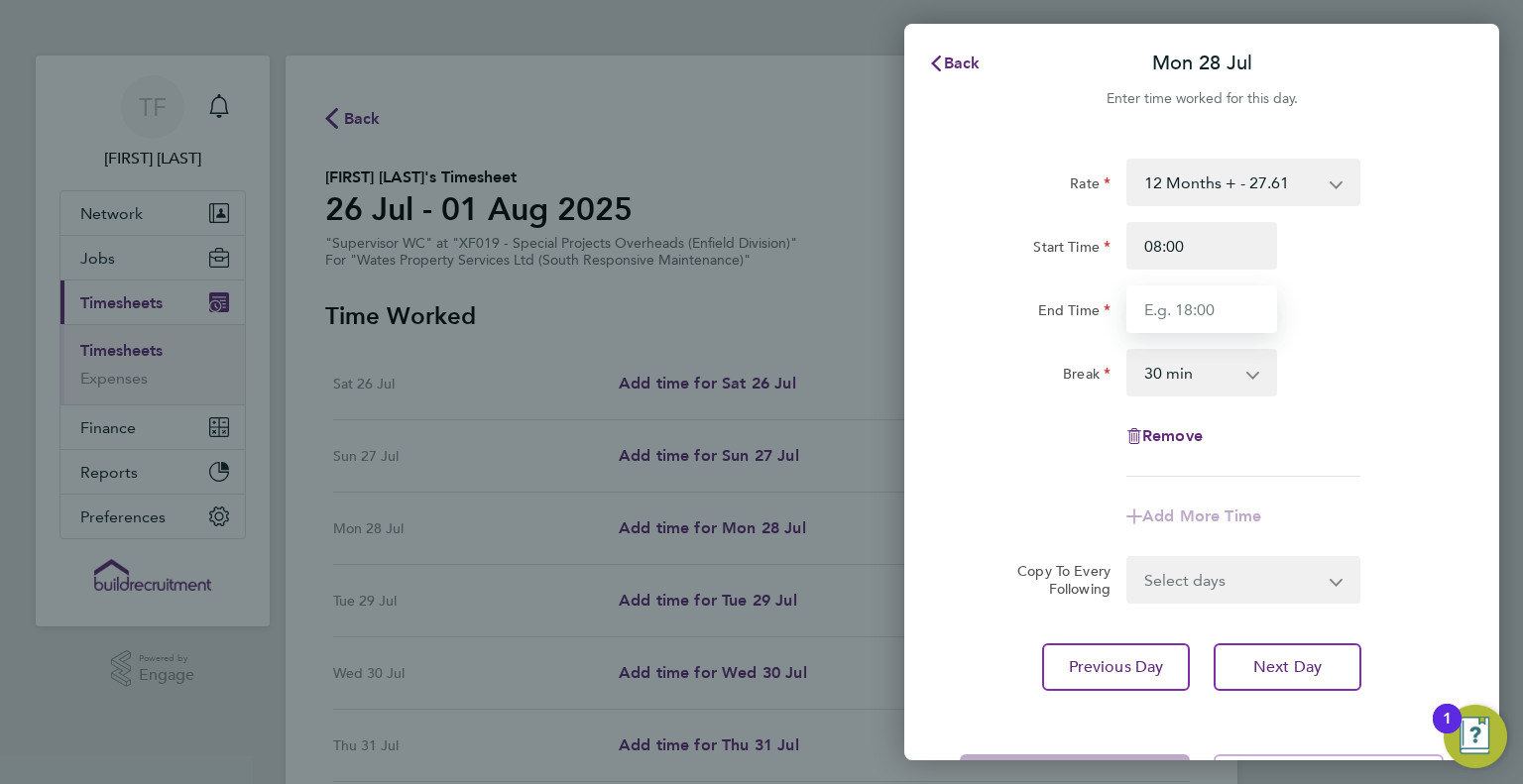 click on "End Time" at bounding box center (1202, 309) 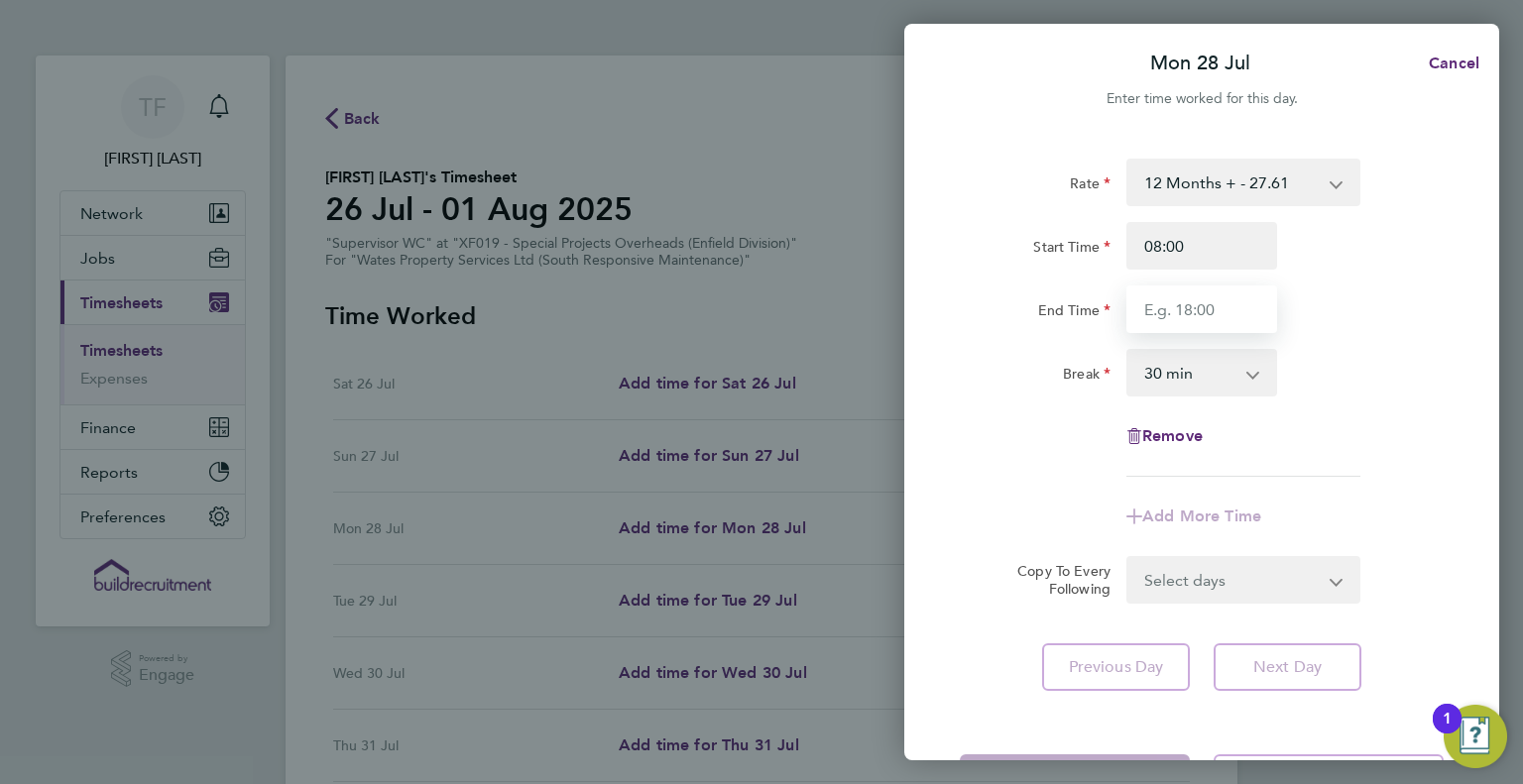 type on "17:00" 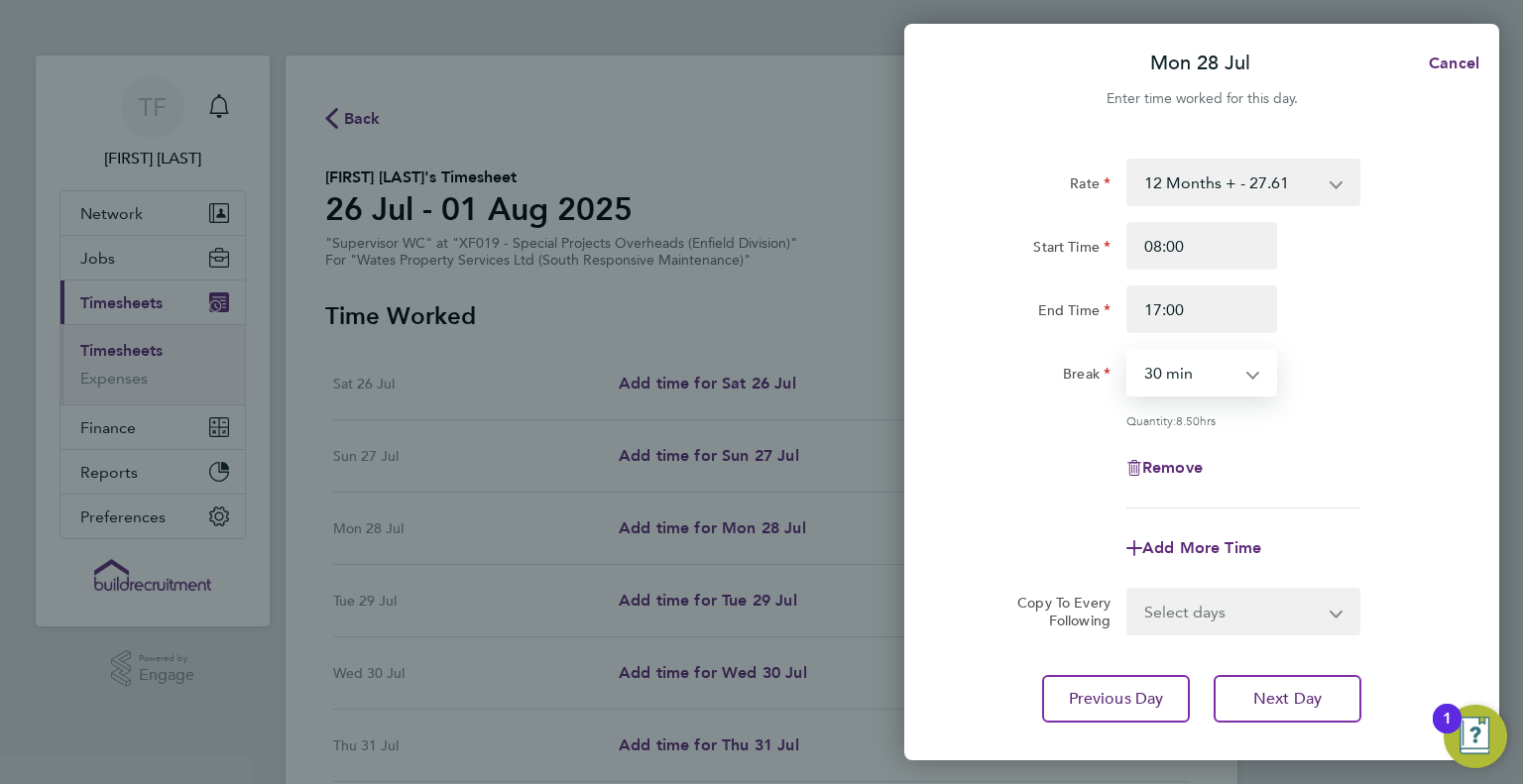 click on "0 min   15 min   30 min   45 min   60 min   75 min   90 min" at bounding box center [1190, 373] 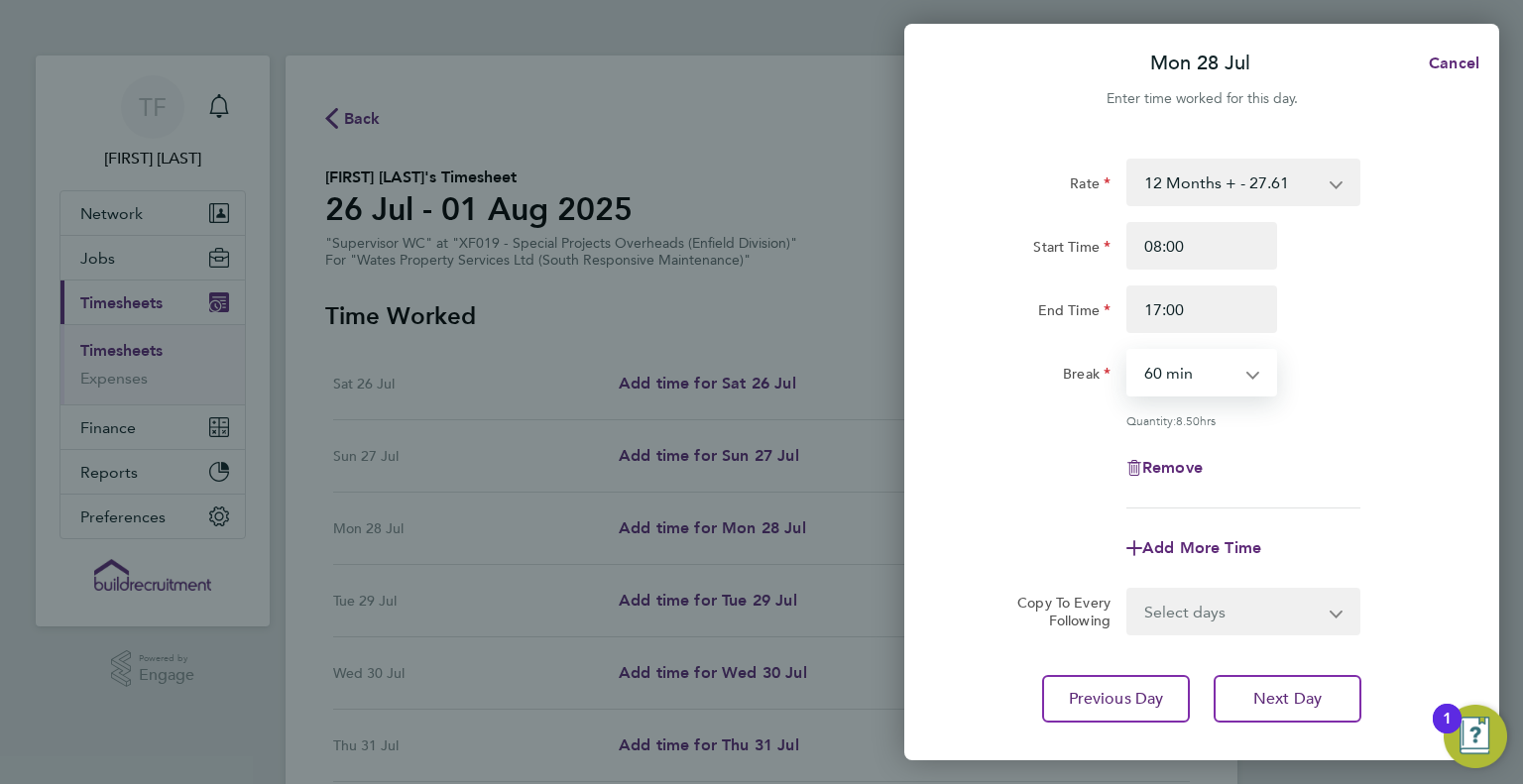 click on "0 min   15 min   30 min   45 min   60 min   75 min   90 min" at bounding box center (1190, 373) 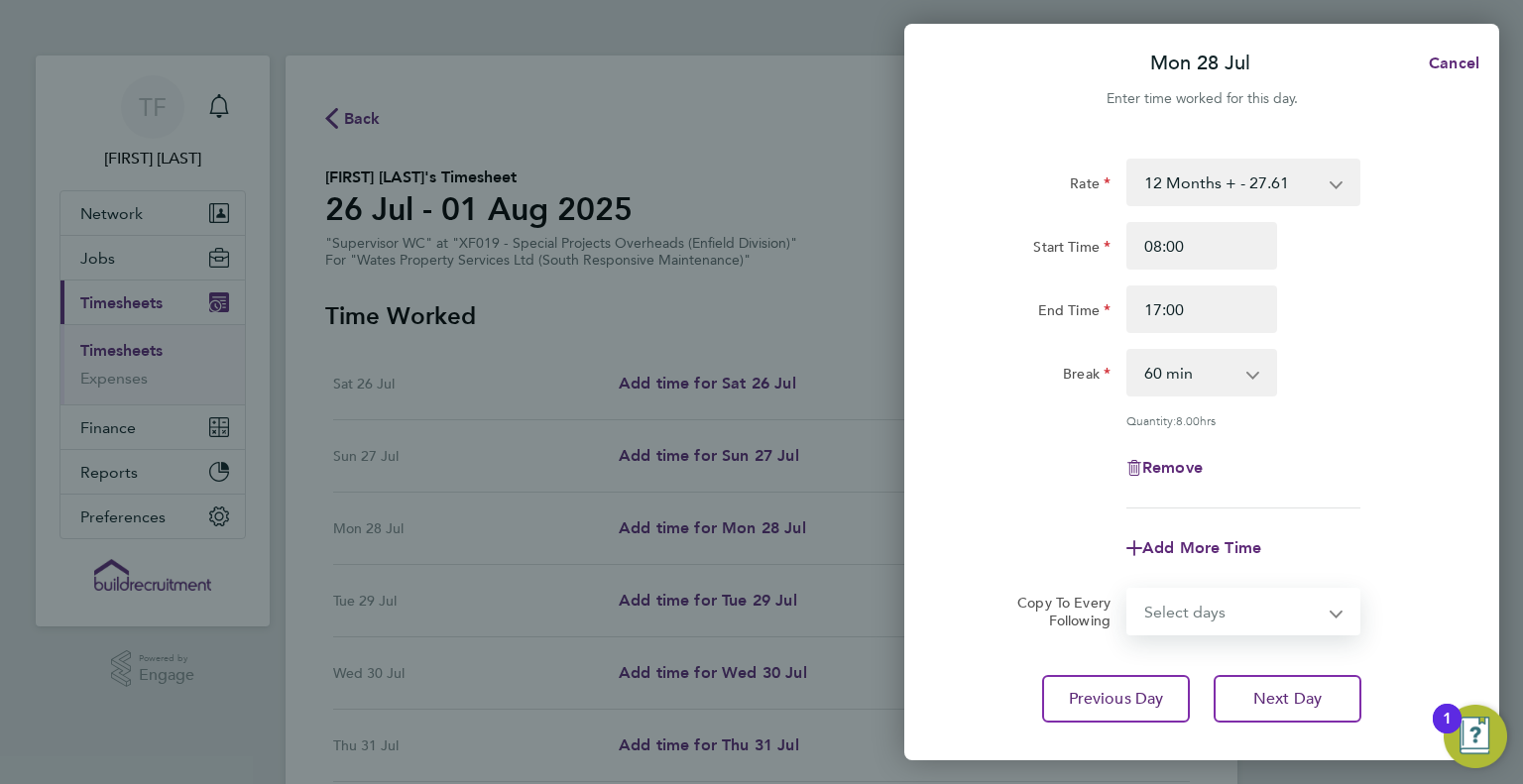 drag, startPoint x: 1192, startPoint y: 623, endPoint x: 1203, endPoint y: 613, distance: 14.866069 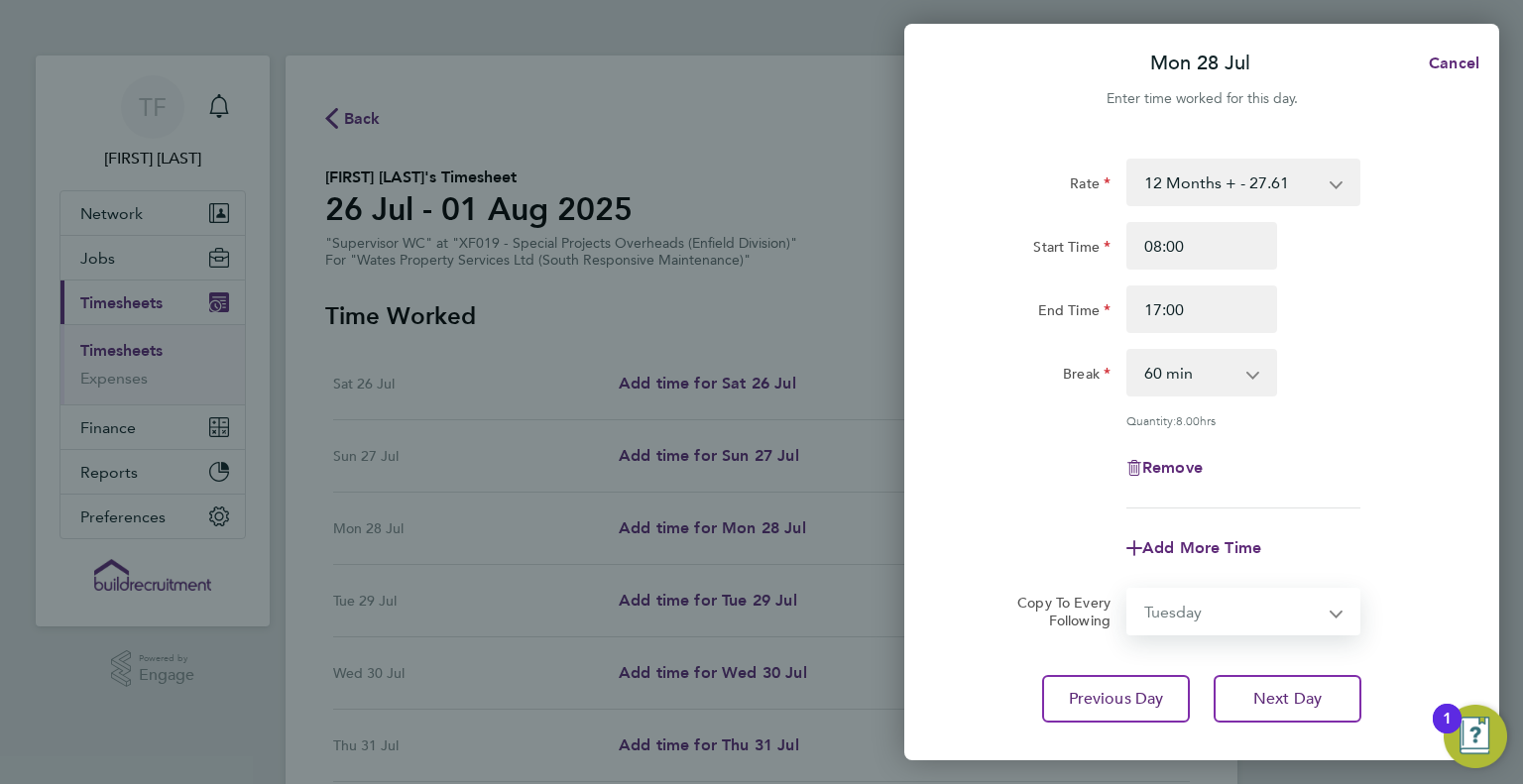 click on "Select days   Day   Tuesday   Wednesday   Thursday   Friday" at bounding box center [1232, 612] 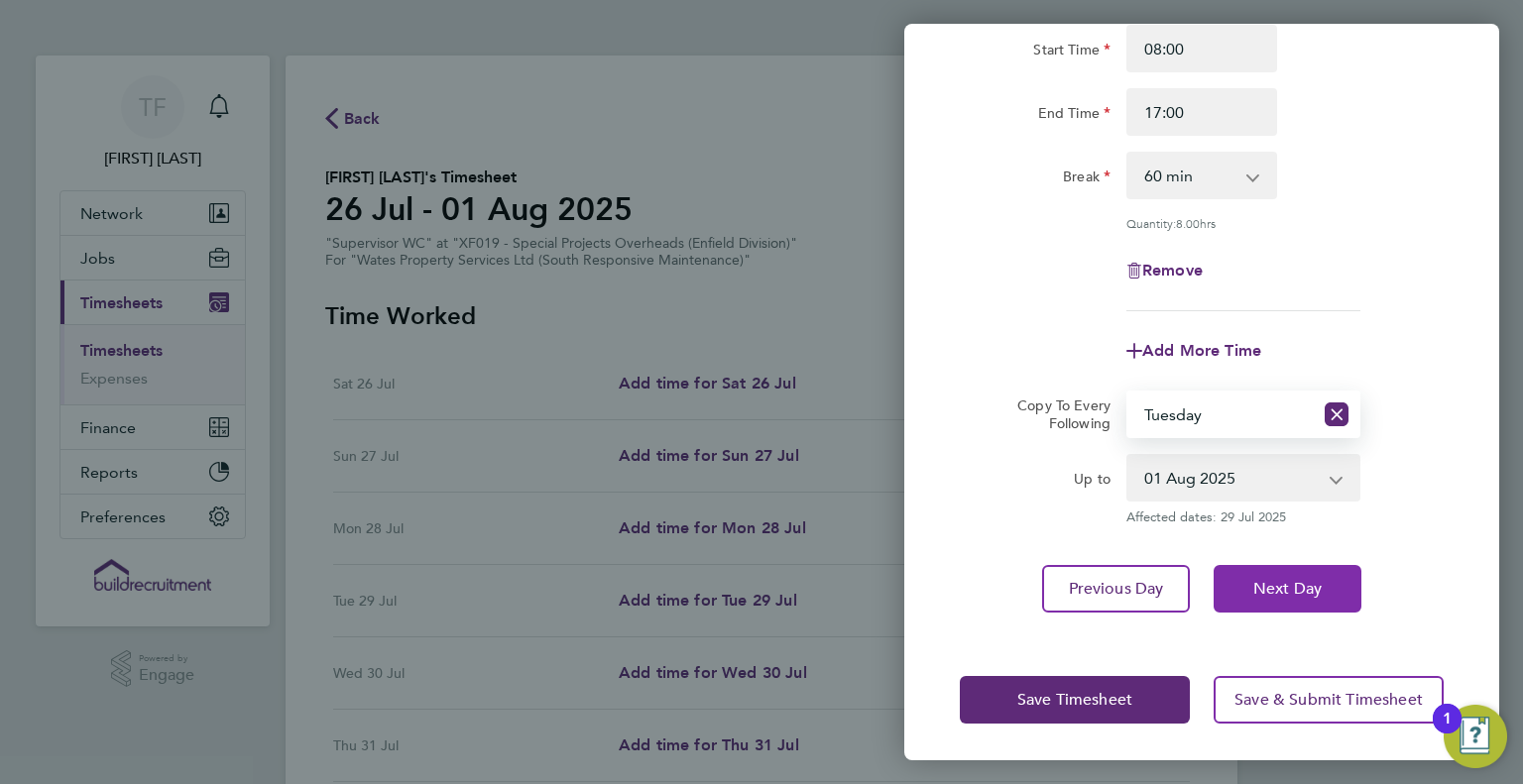 click on "Next Day" 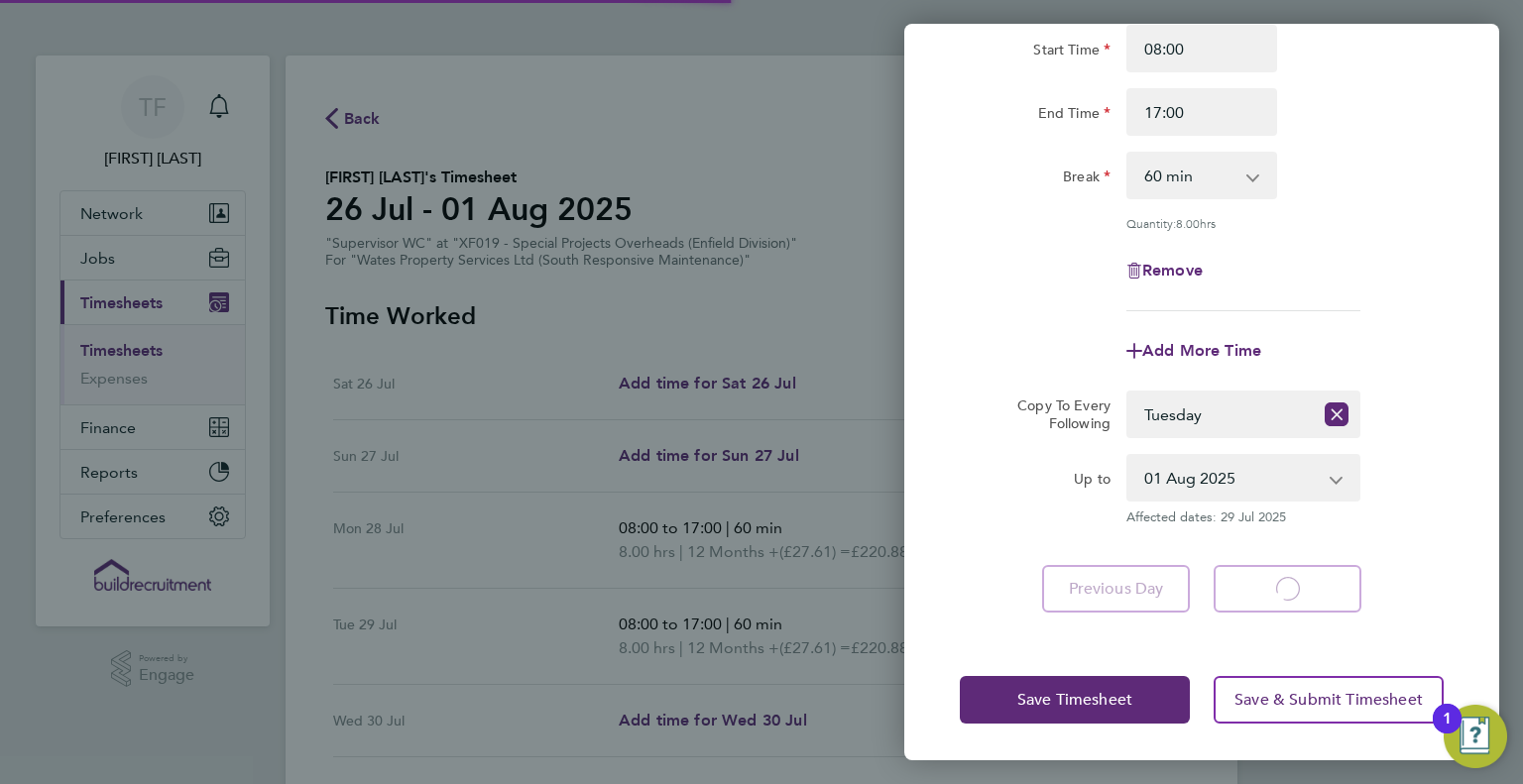select on "60" 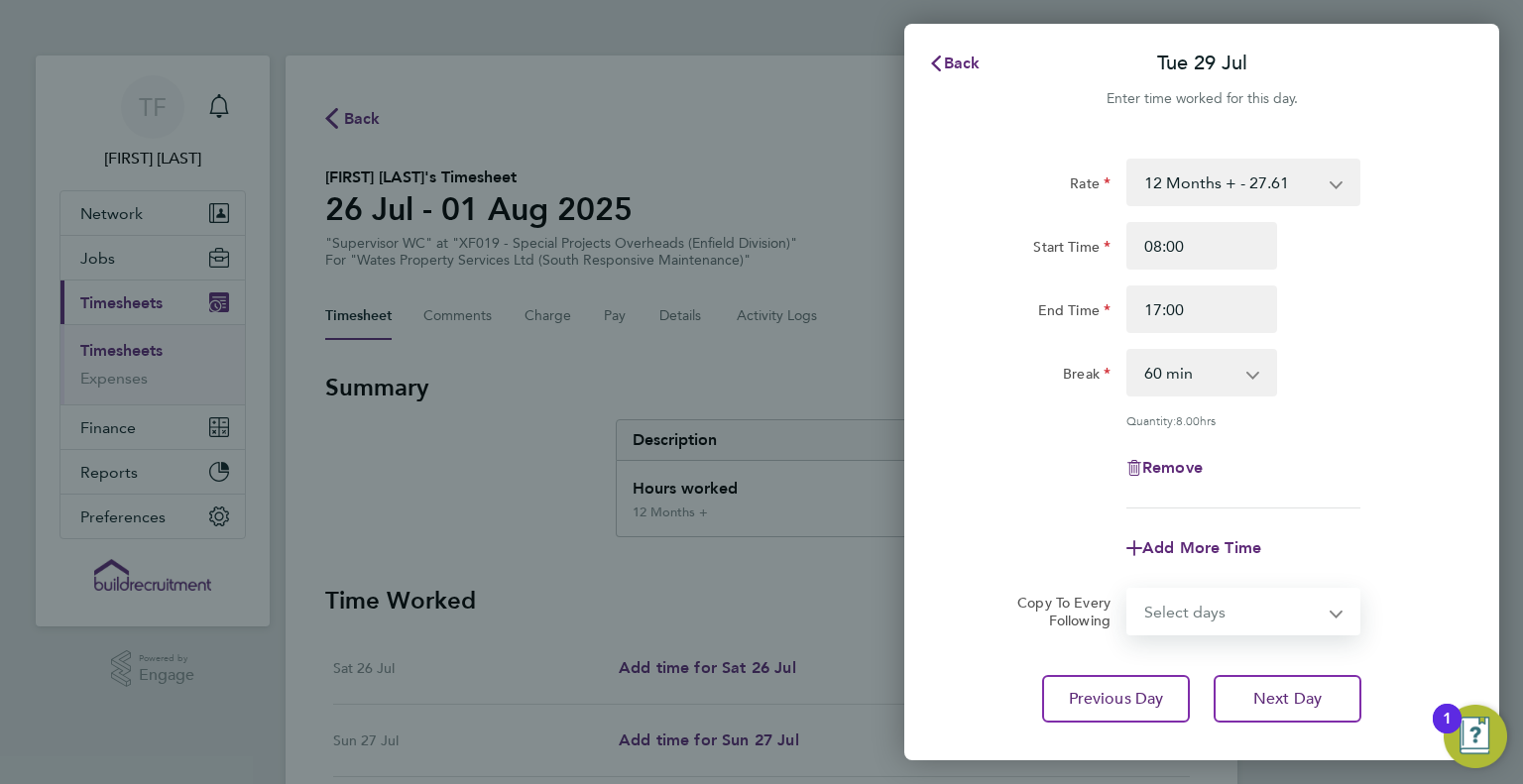 click on "Select days   Day   Wednesday   Thursday   Friday" at bounding box center [1232, 612] 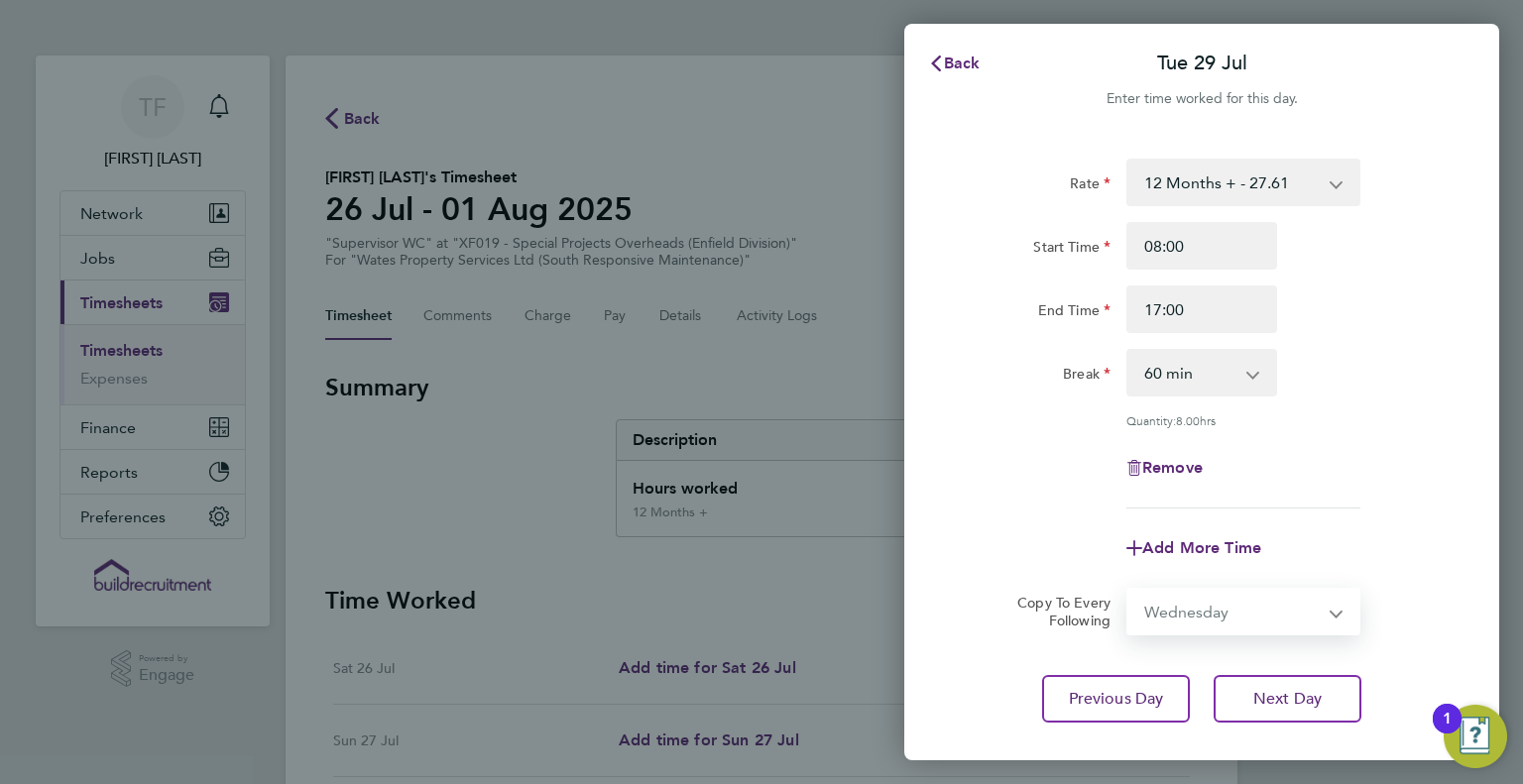 click on "Select days   Day   Wednesday   Thursday   Friday" at bounding box center [1232, 612] 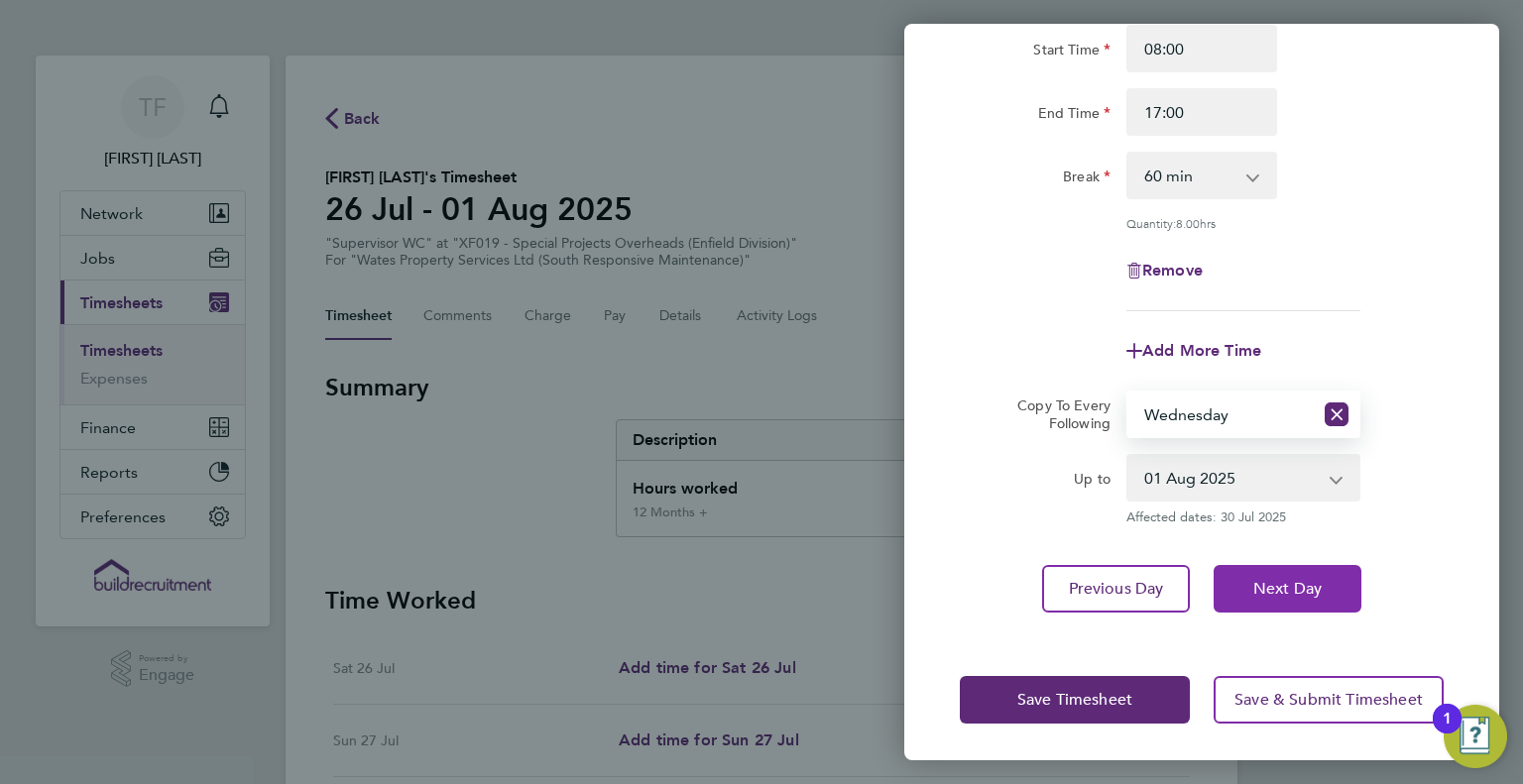 click on "Next Day" 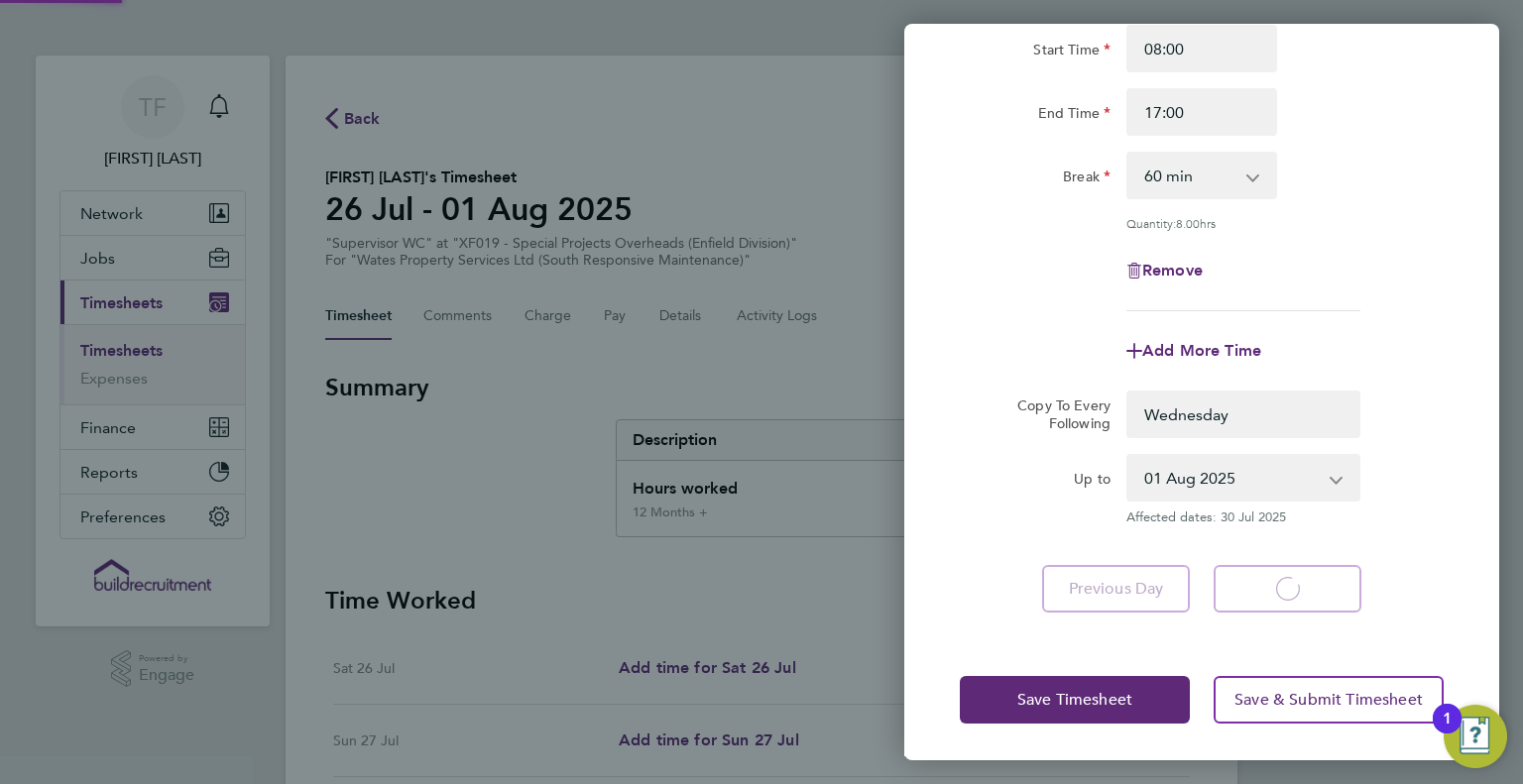 select on "0: null" 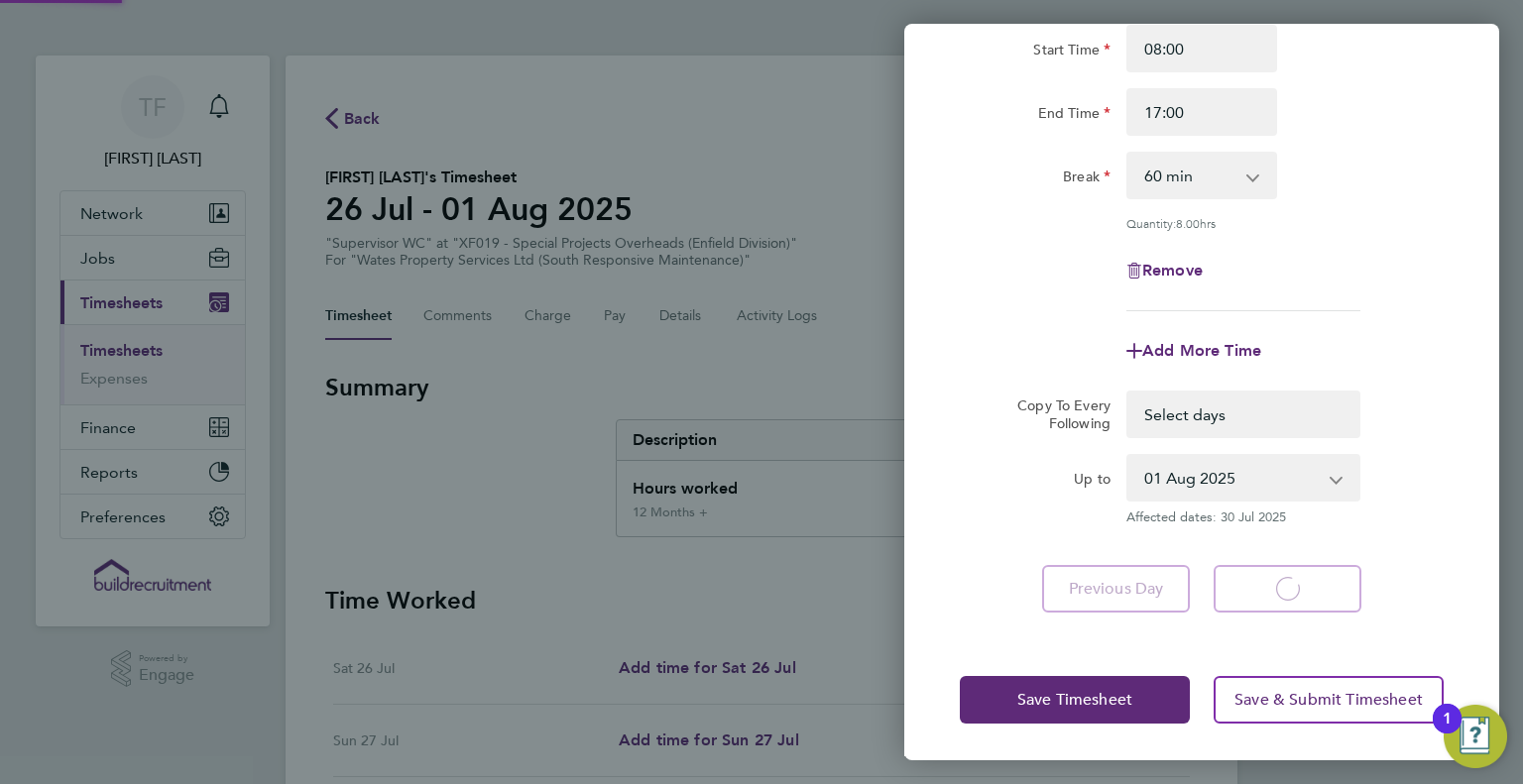 select on "60" 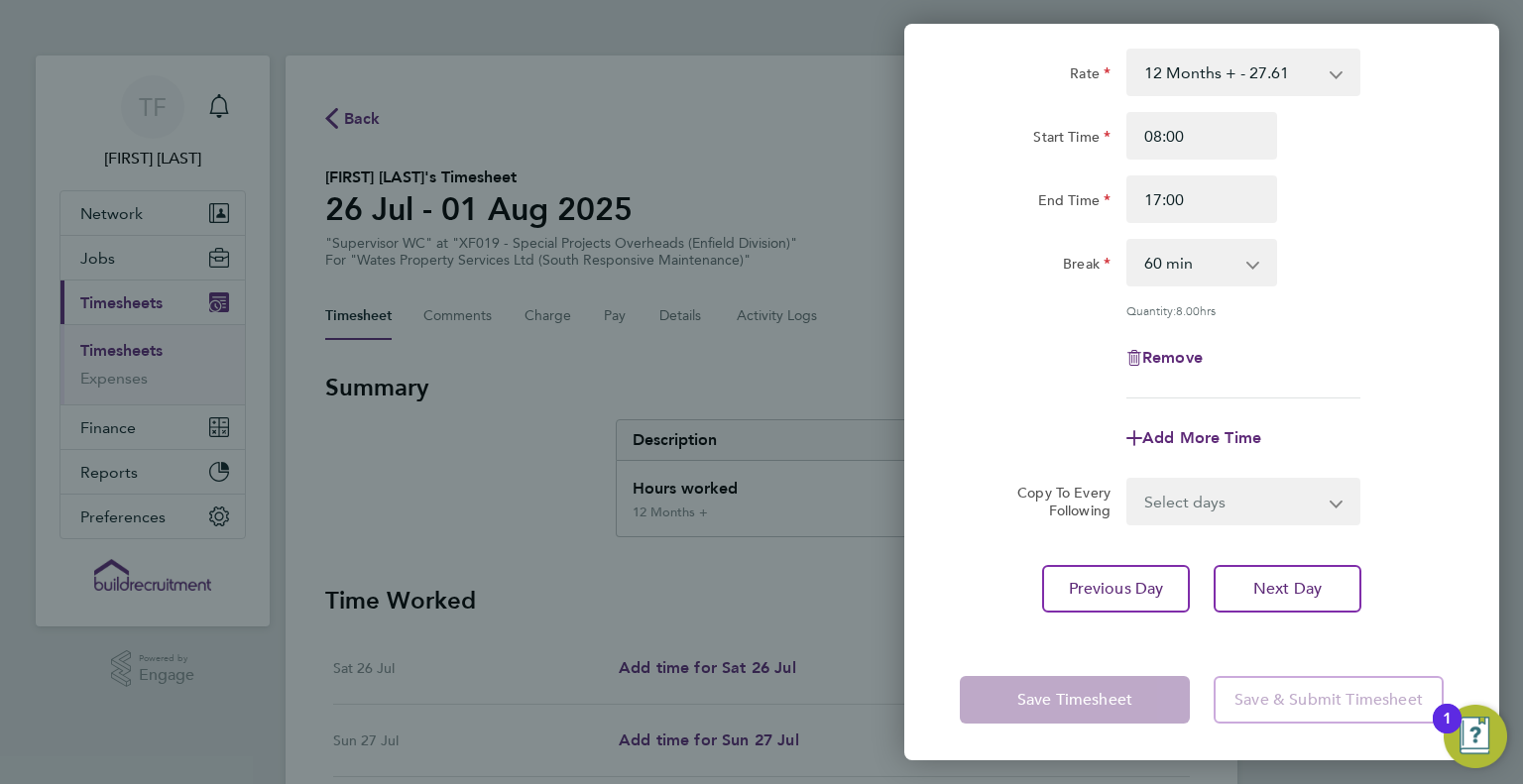 click on "Rate  12 Months + - 27.61
Start Time 08:00 End Time 17:00 Break  0 min   15 min   30 min   45 min   60 min   75 min   90 min
Quantity:  8.00  hrs
Remove
Add More Time  Copy To Every Following  Select days   Day   Thursday   Friday
Previous Day   Next Day" 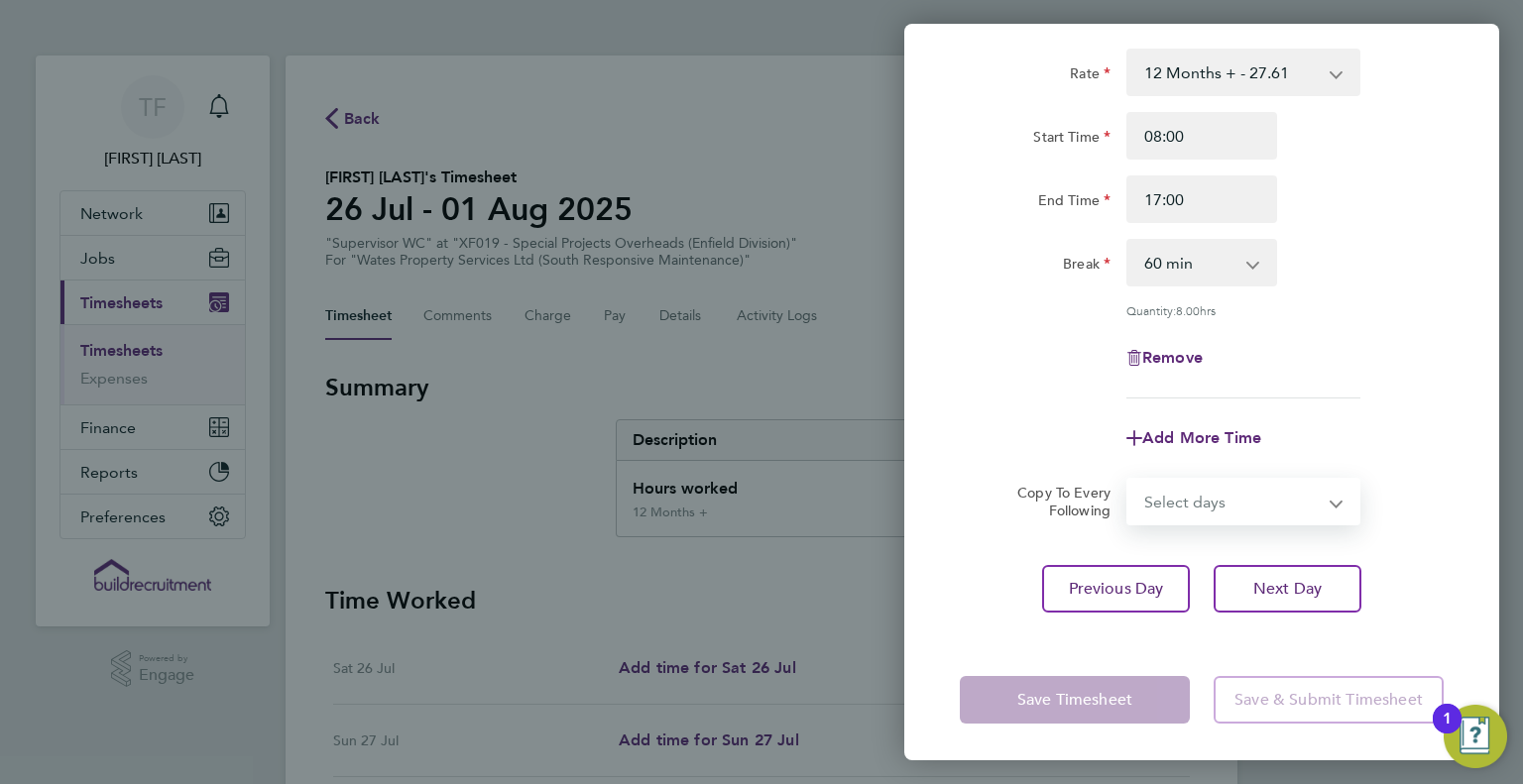 select on "THU" 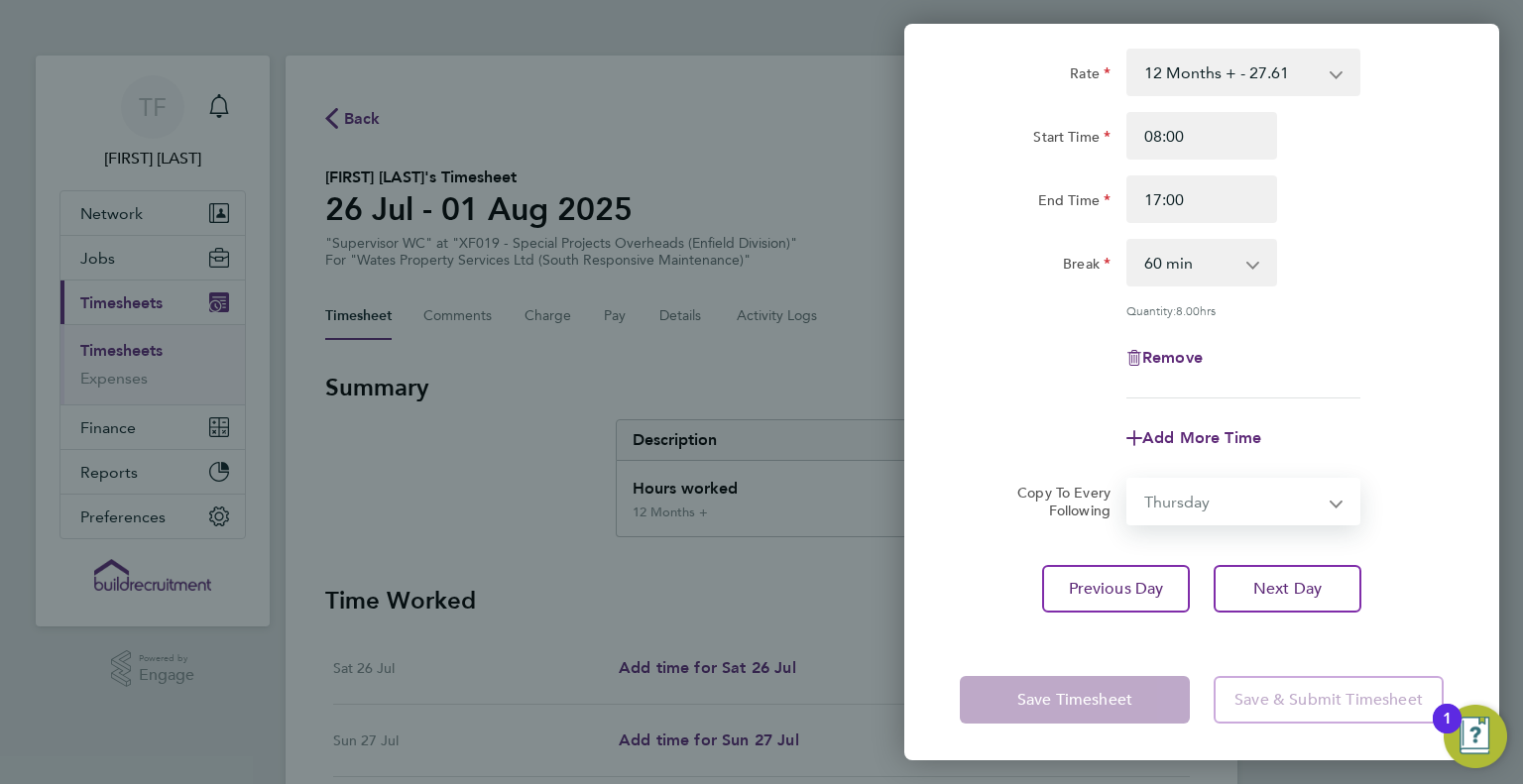 click on "Select days   Day   Thursday   Friday" at bounding box center (1232, 502) 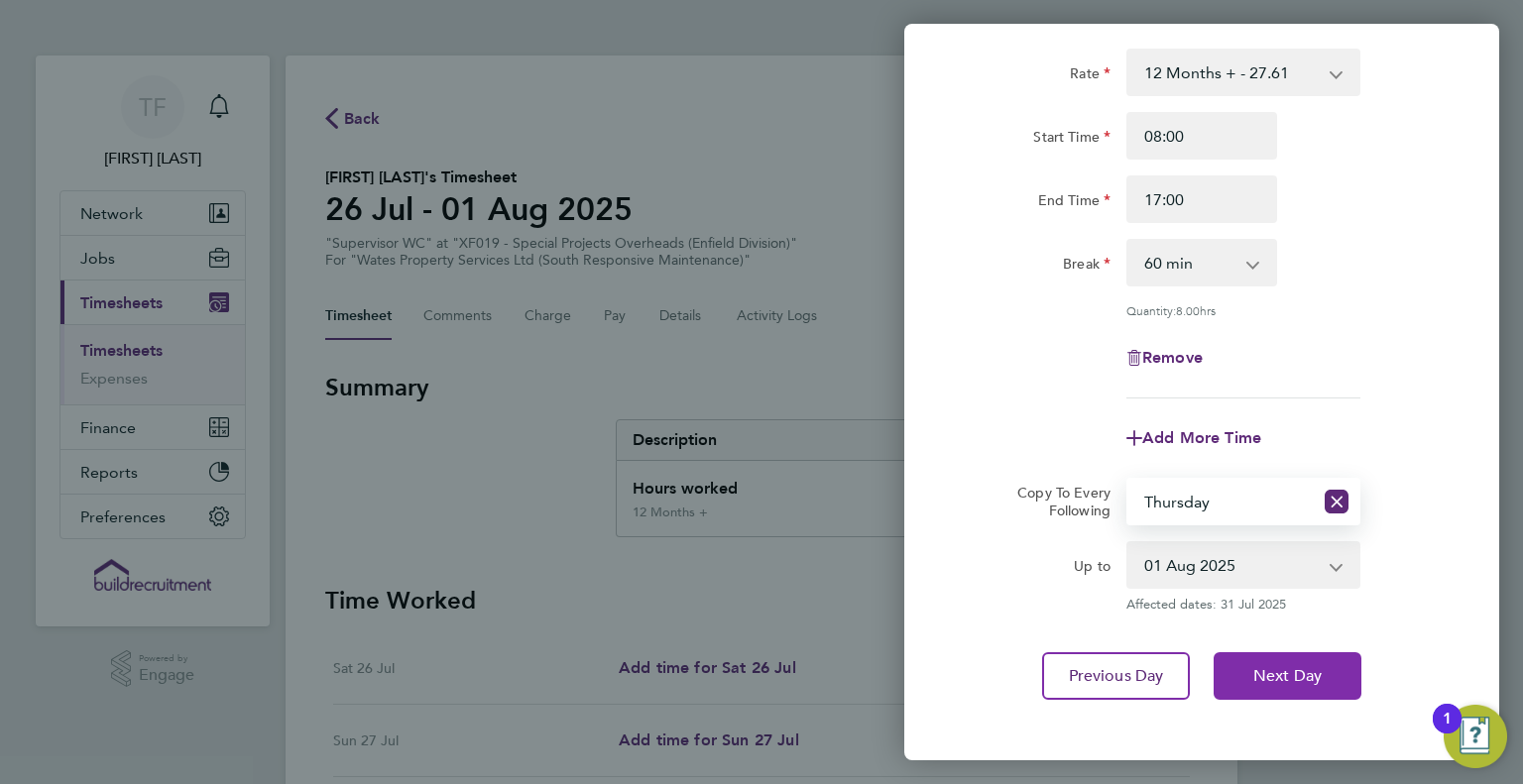 drag, startPoint x: 1307, startPoint y: 690, endPoint x: 1301, endPoint y: 681, distance: 10.816654 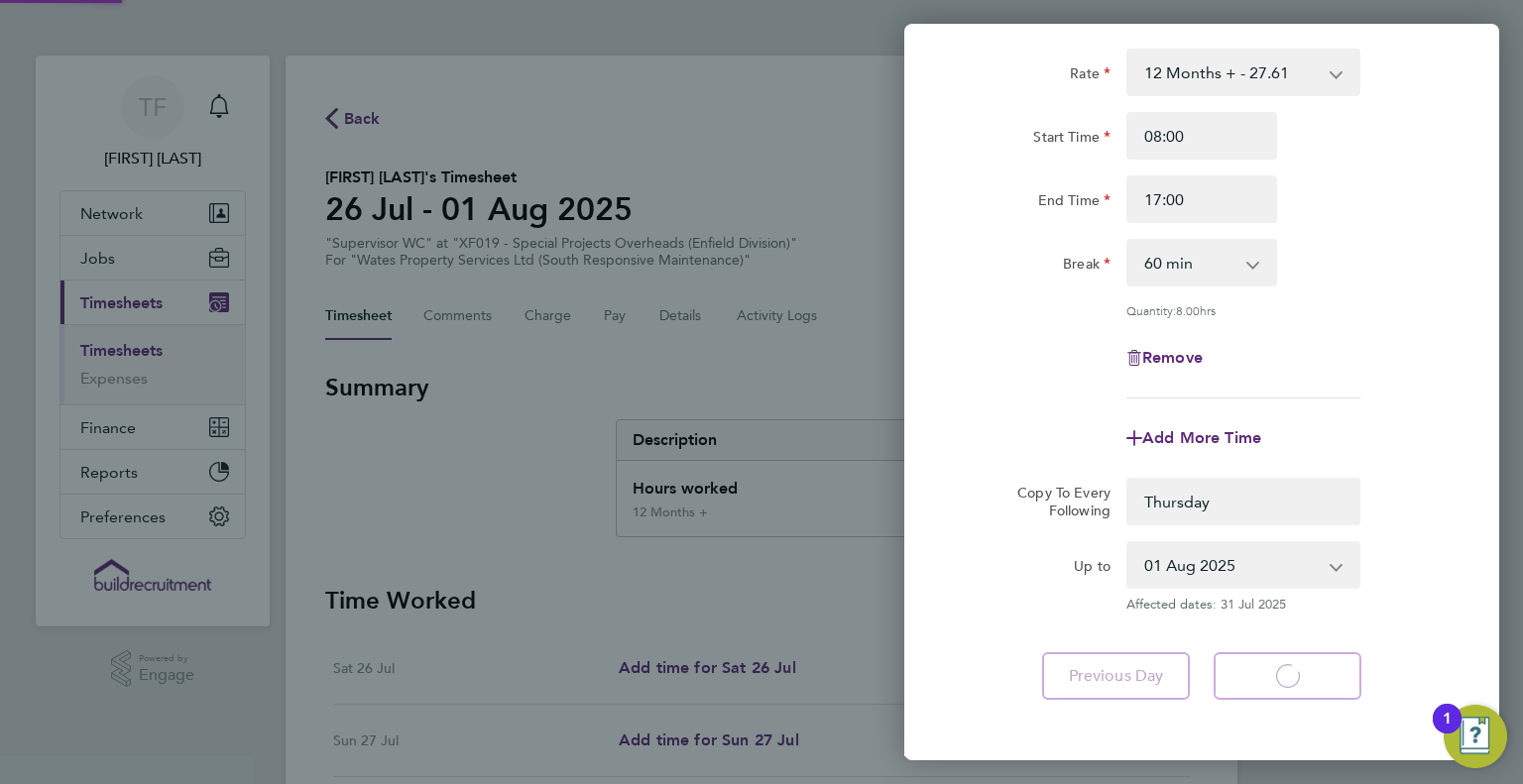select on "0: null" 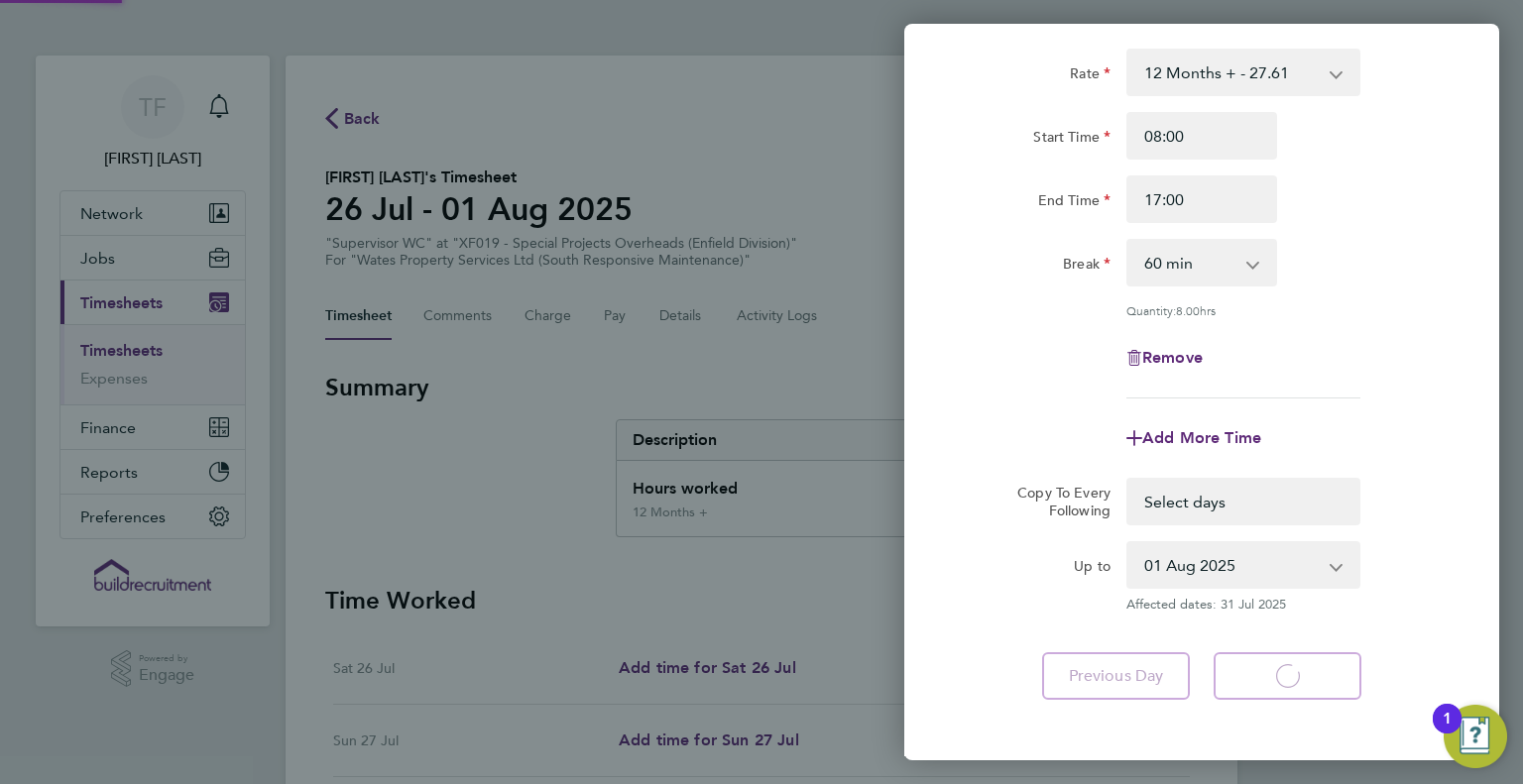 select on "60" 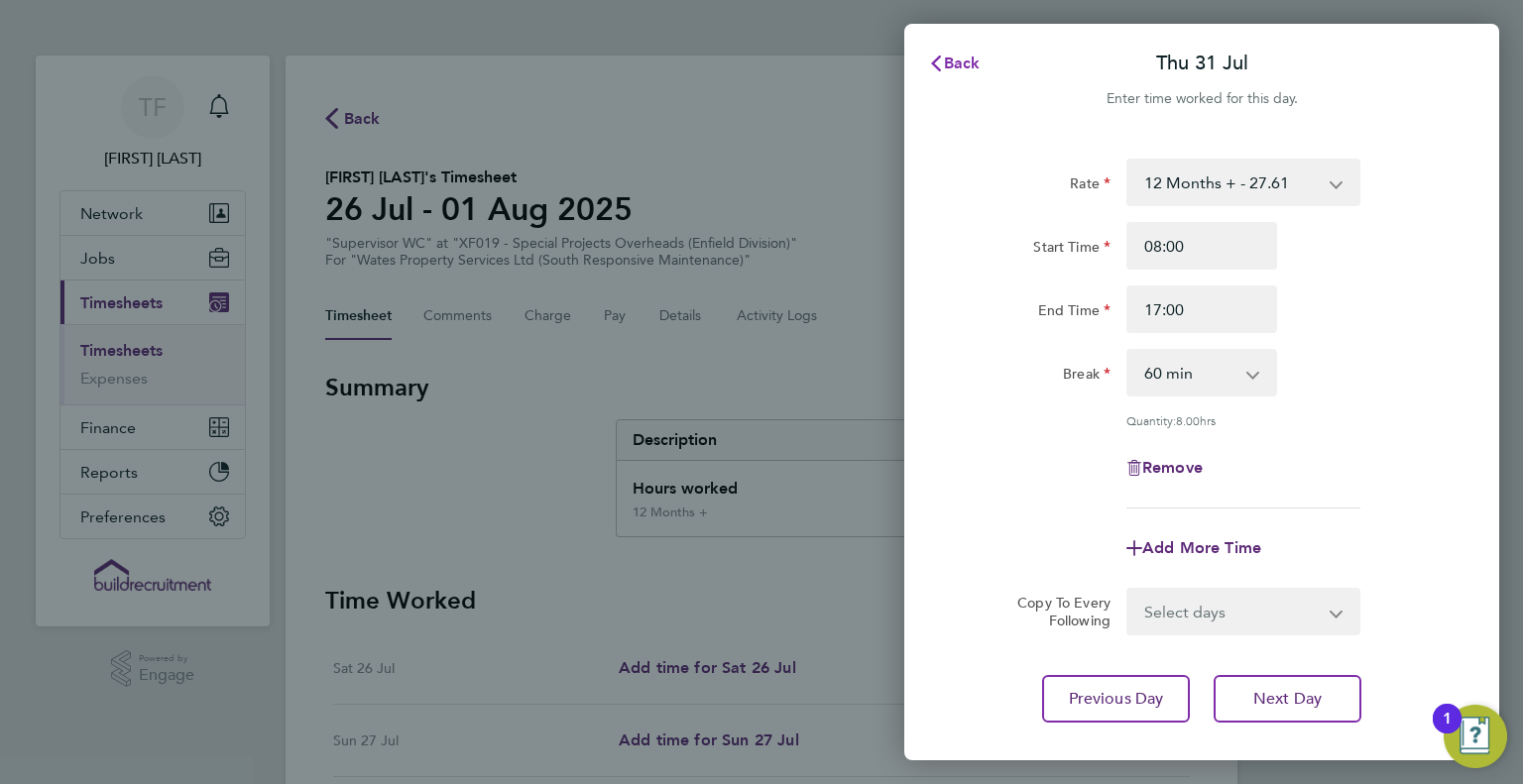 click on "Back" 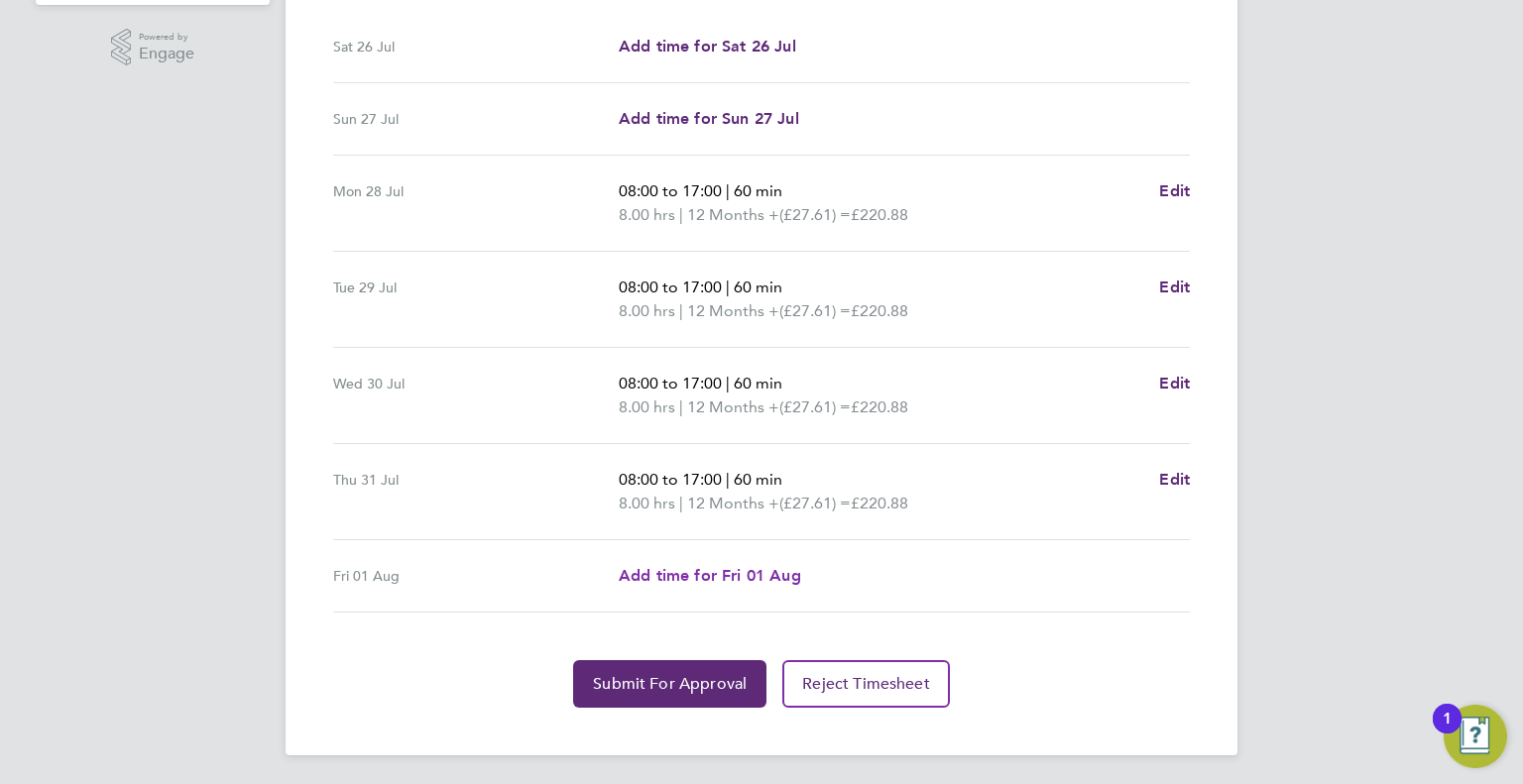 click on "Add time for Fri 01 Aug" at bounding box center [710, 575] 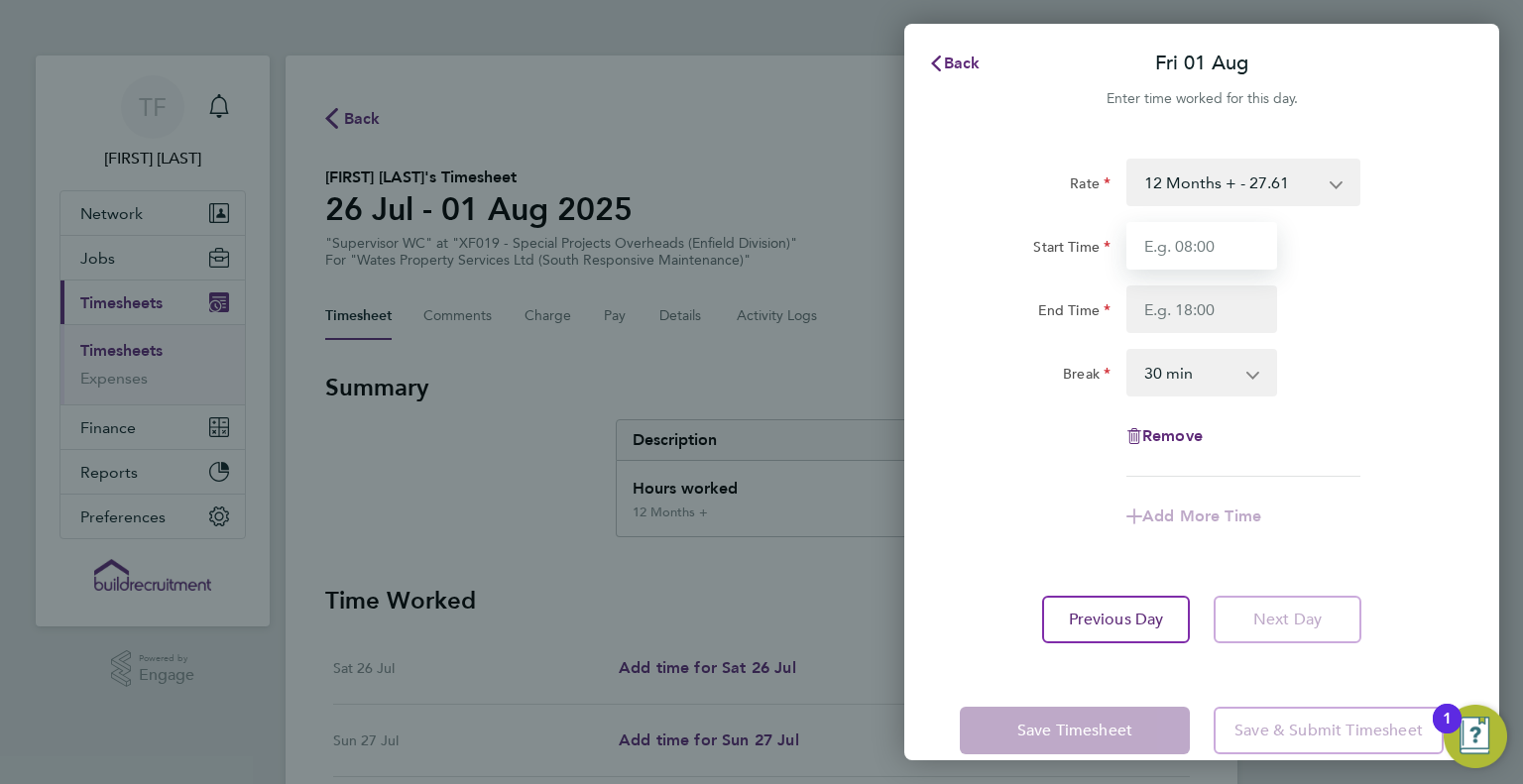 click on "Start Time" at bounding box center (1202, 246) 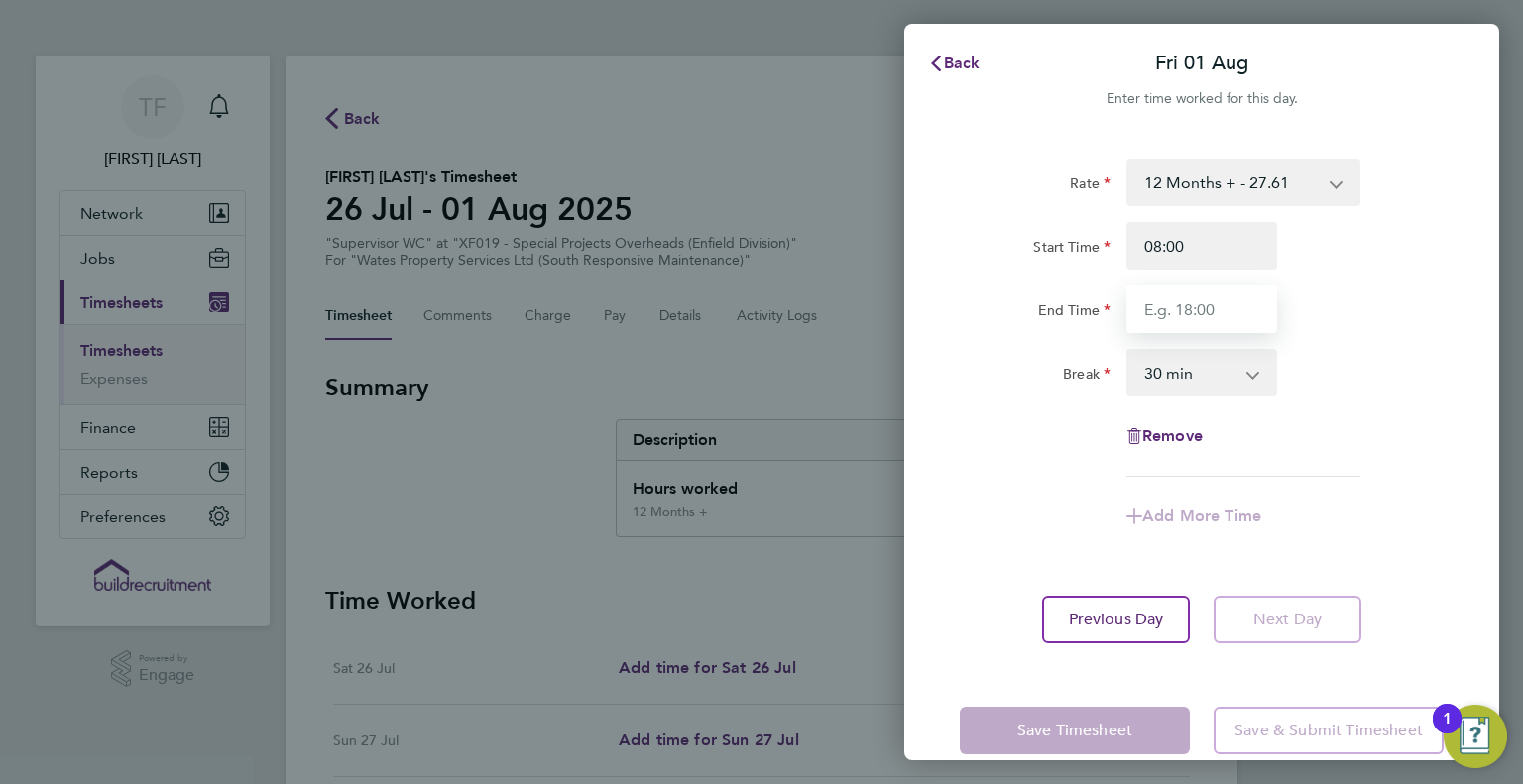 click on "End Time" at bounding box center [1202, 309] 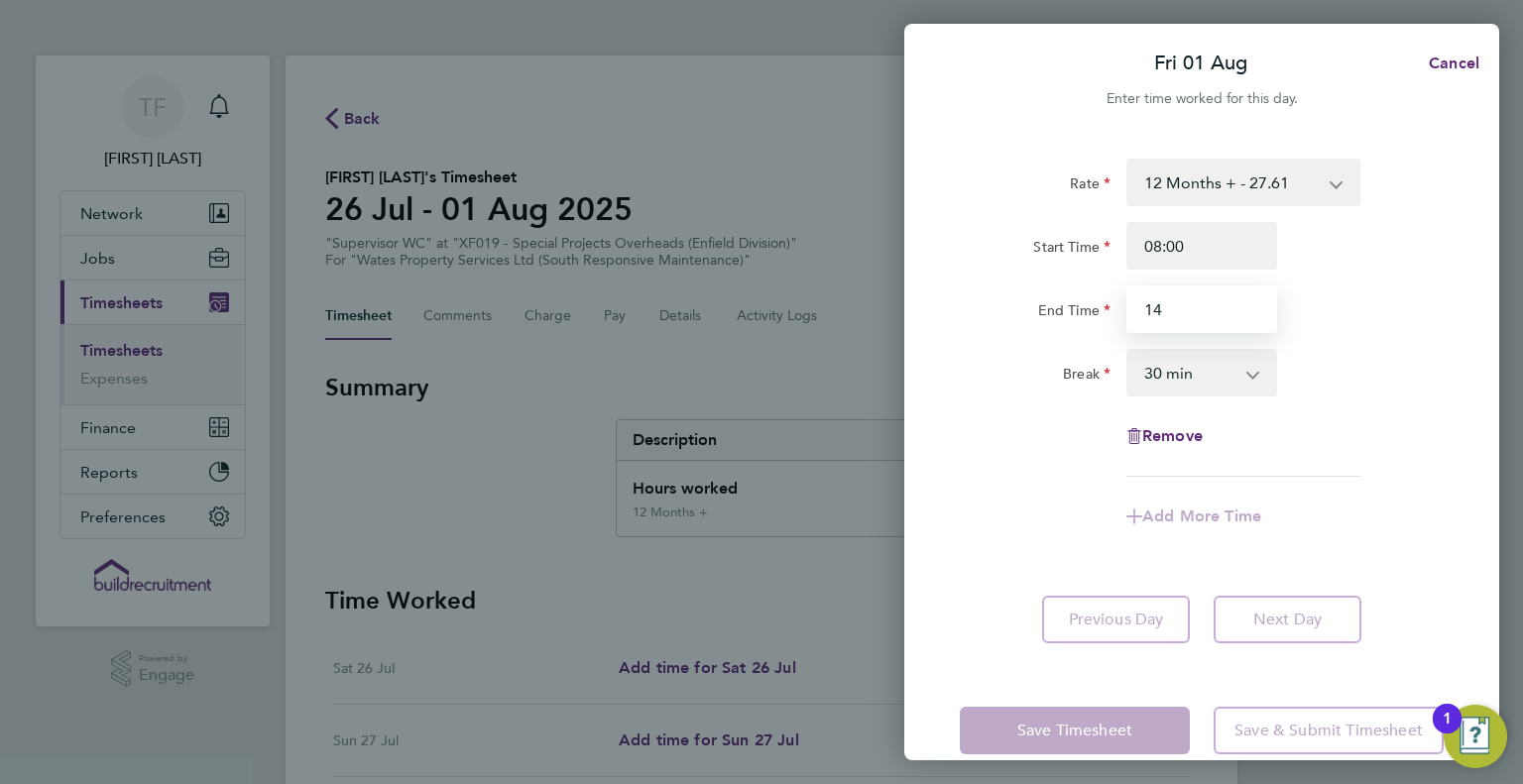 type on "14:00" 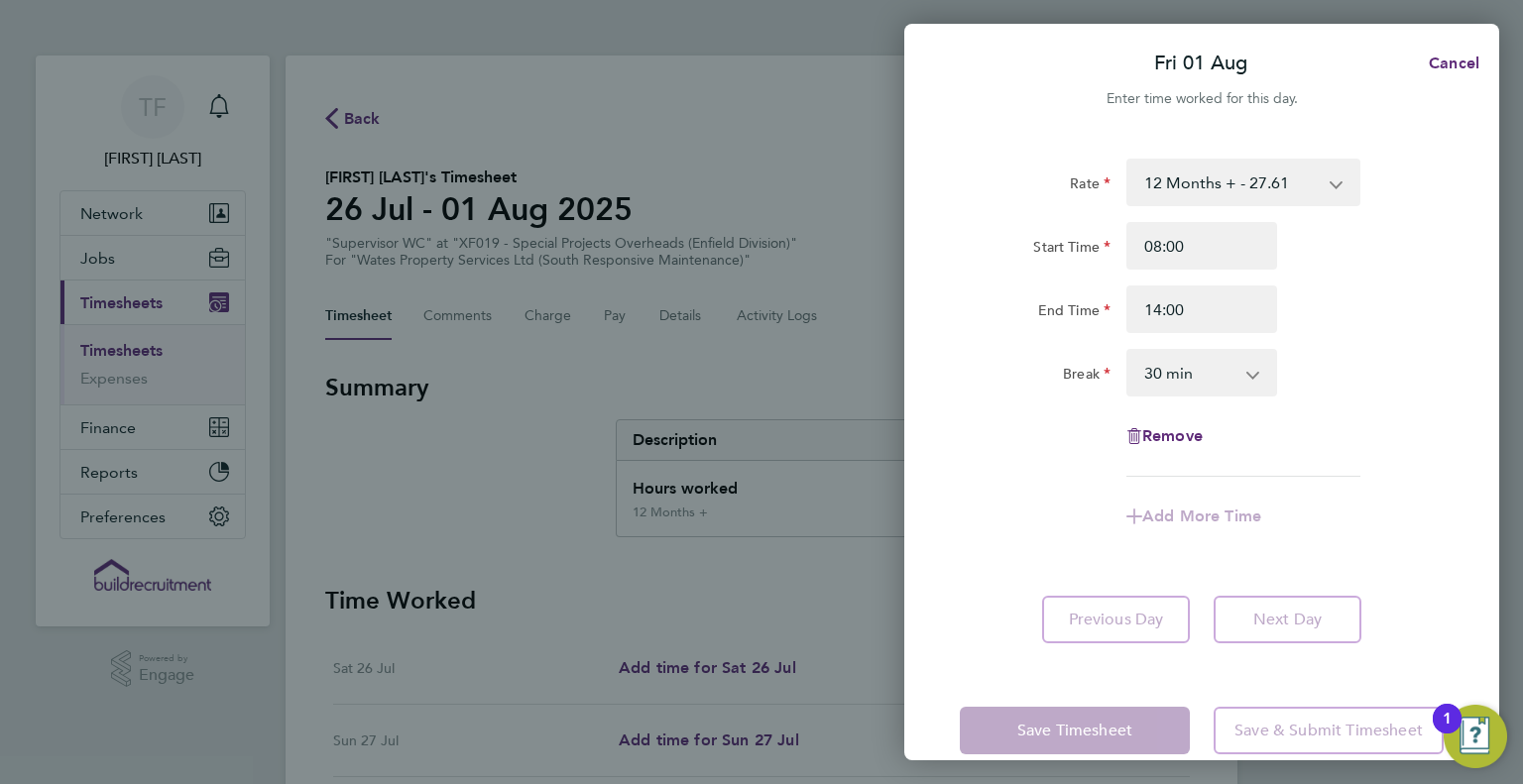 click on "0 min   15 min   30 min   45 min   60 min   75 min   90 min" at bounding box center [1190, 373] 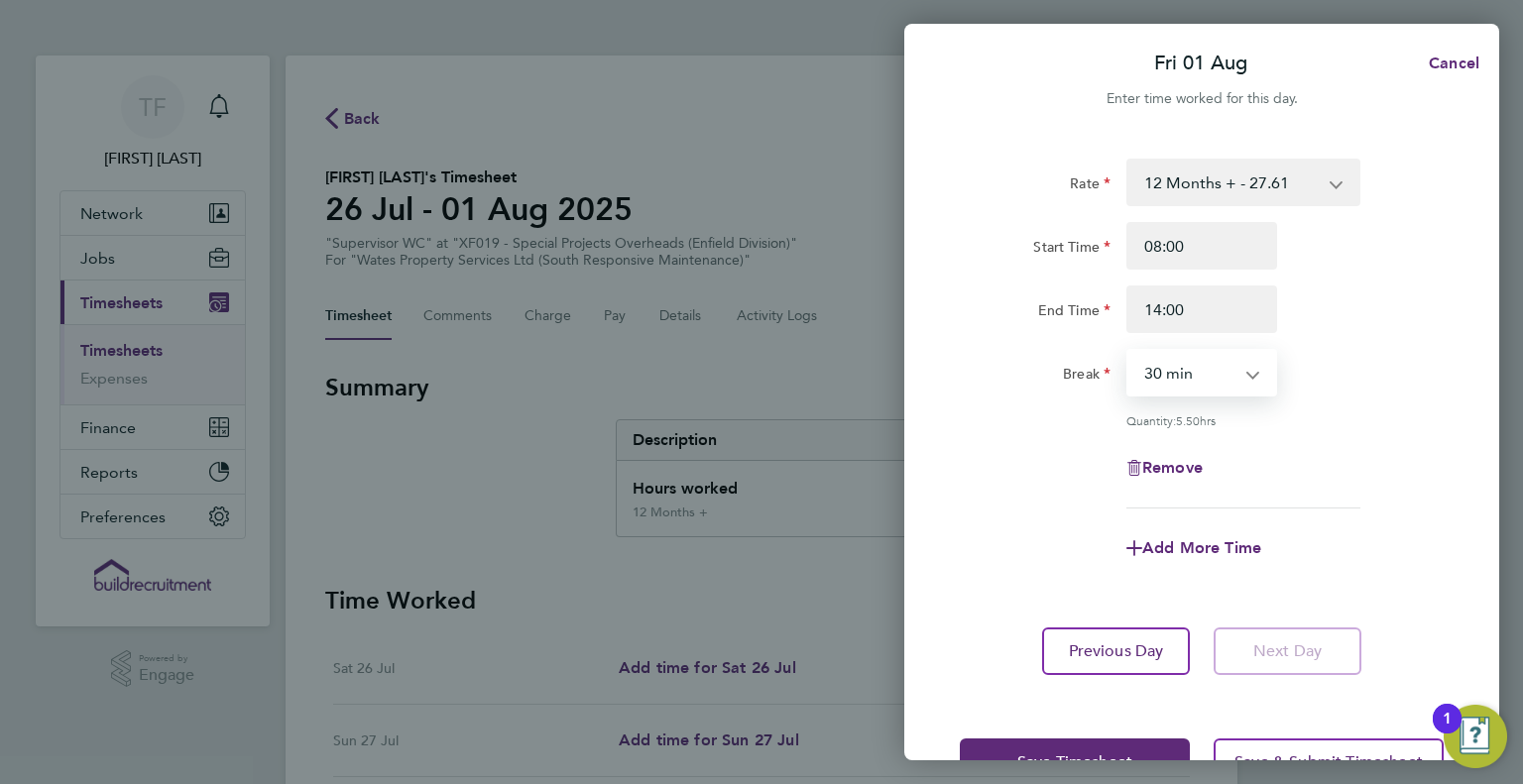 select on "60" 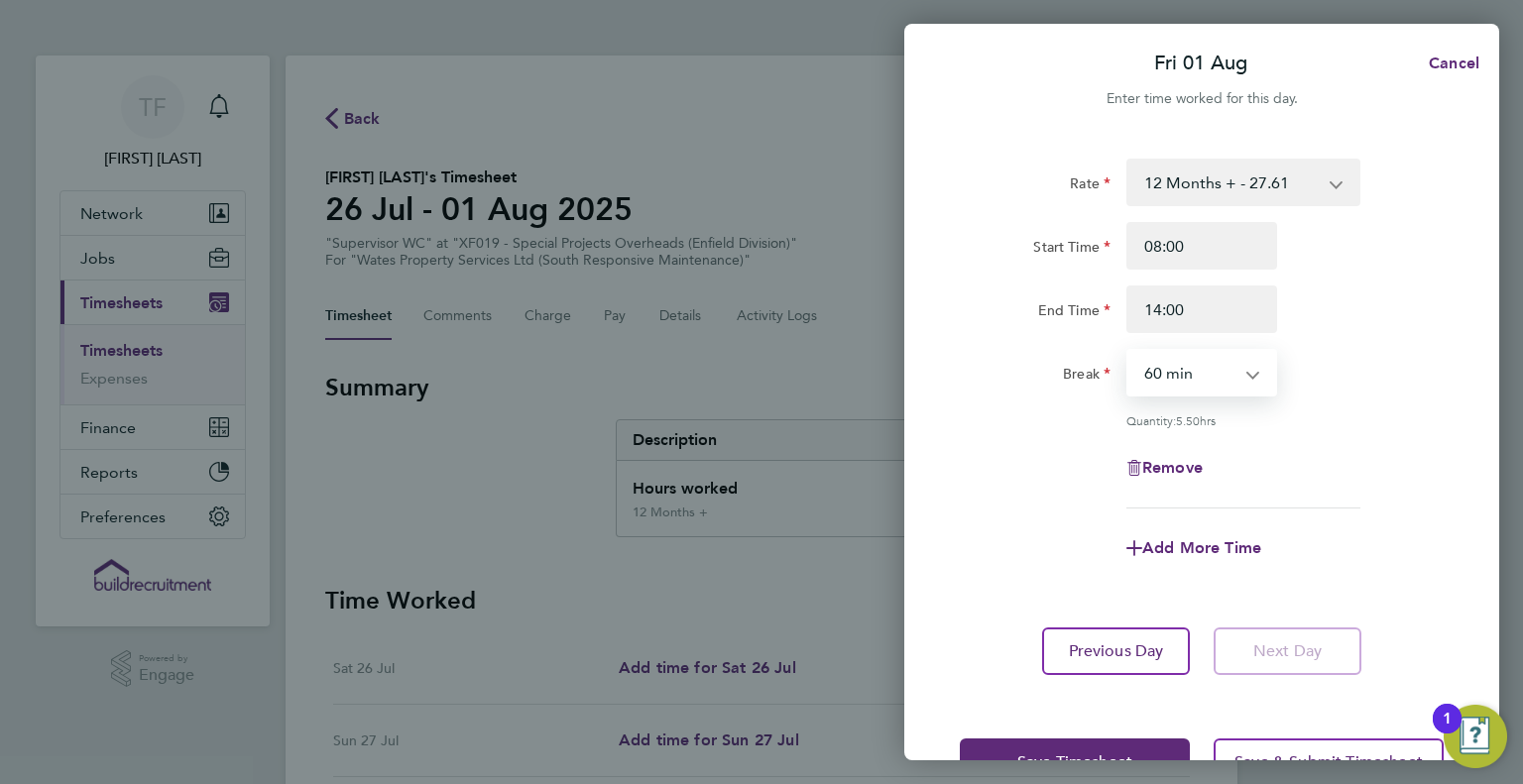click on "0 min   15 min   30 min   45 min   60 min   75 min   90 min" at bounding box center [1190, 373] 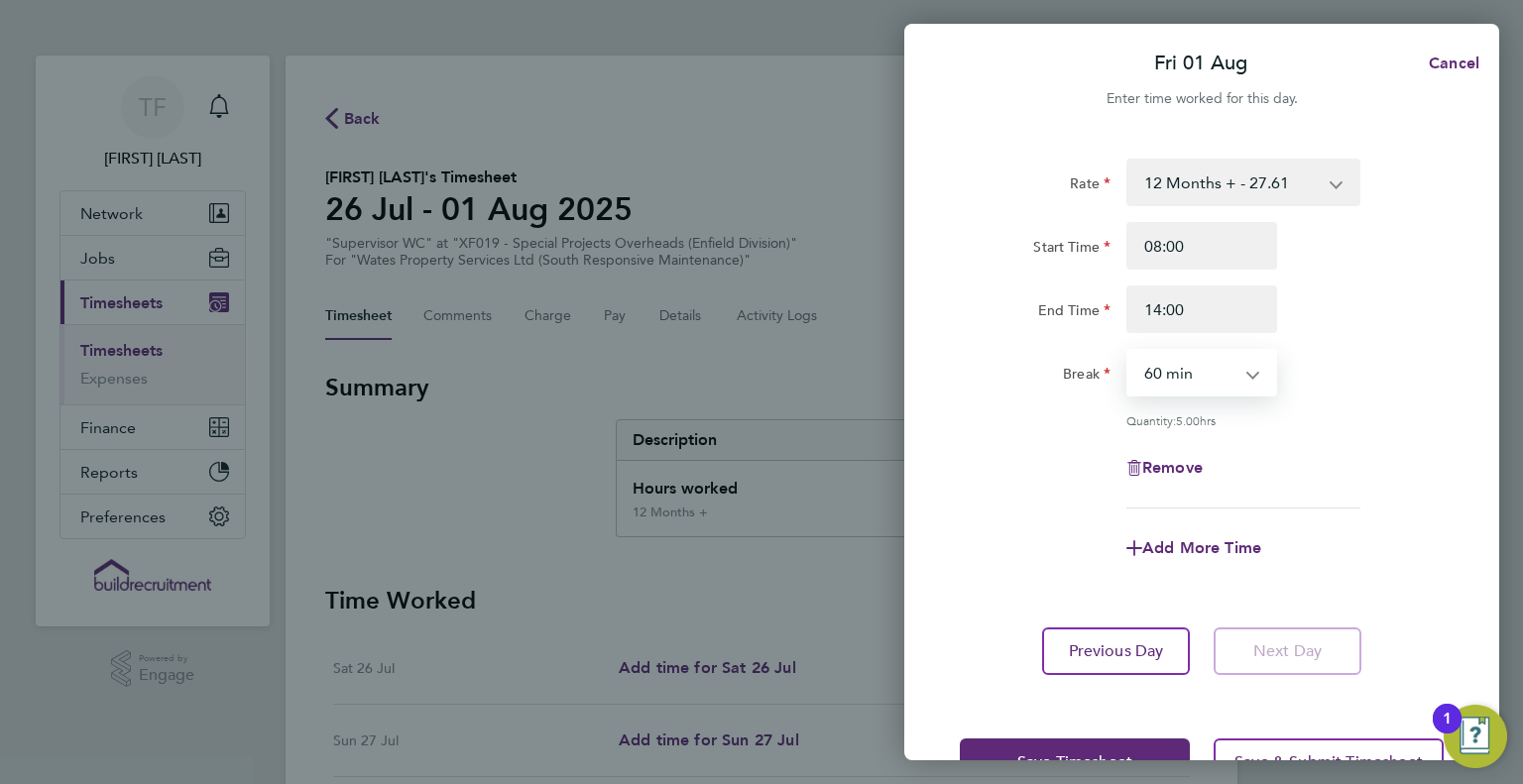 click on "Rate  12 Months + - 27.61
Start Time 08:00 End Time 14:00 Break  0 min   15 min   30 min   45 min   60 min   75 min   90 min
Quantity:  5.00  hrs
Remove
Add More Time" 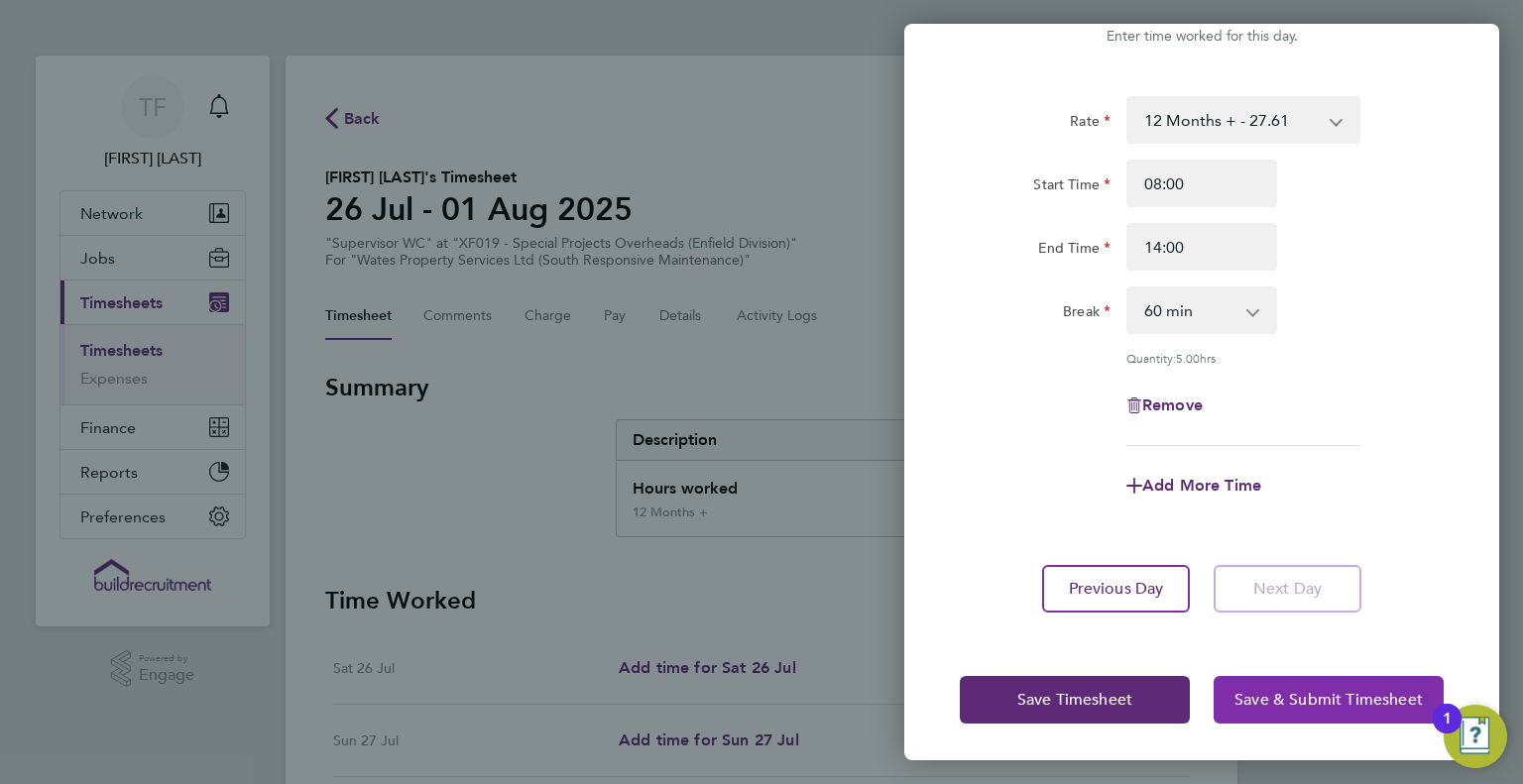 click on "Save Timesheet   Save & Submit Timesheet" 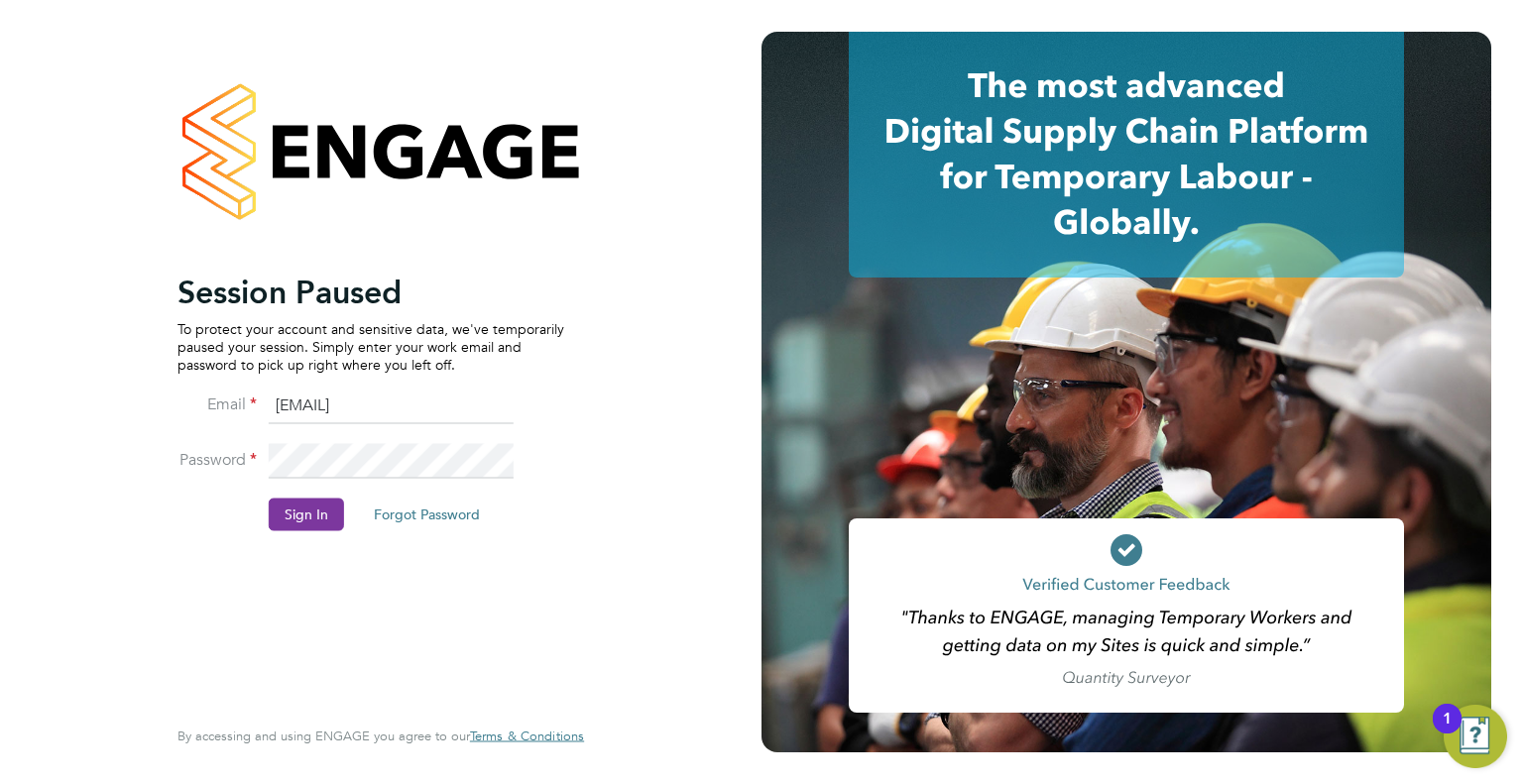 click on "Sign In" 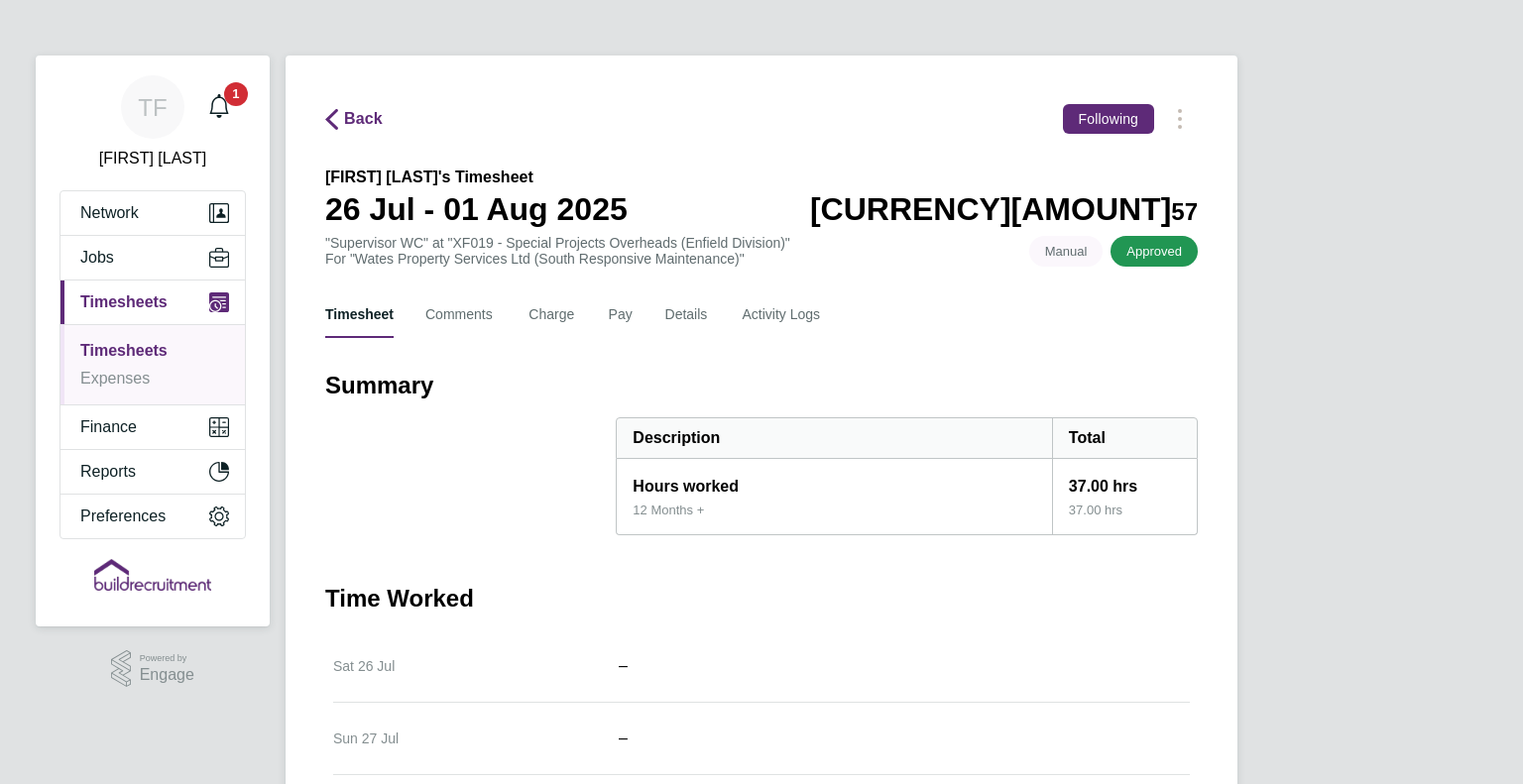 scroll, scrollTop: 0, scrollLeft: 0, axis: both 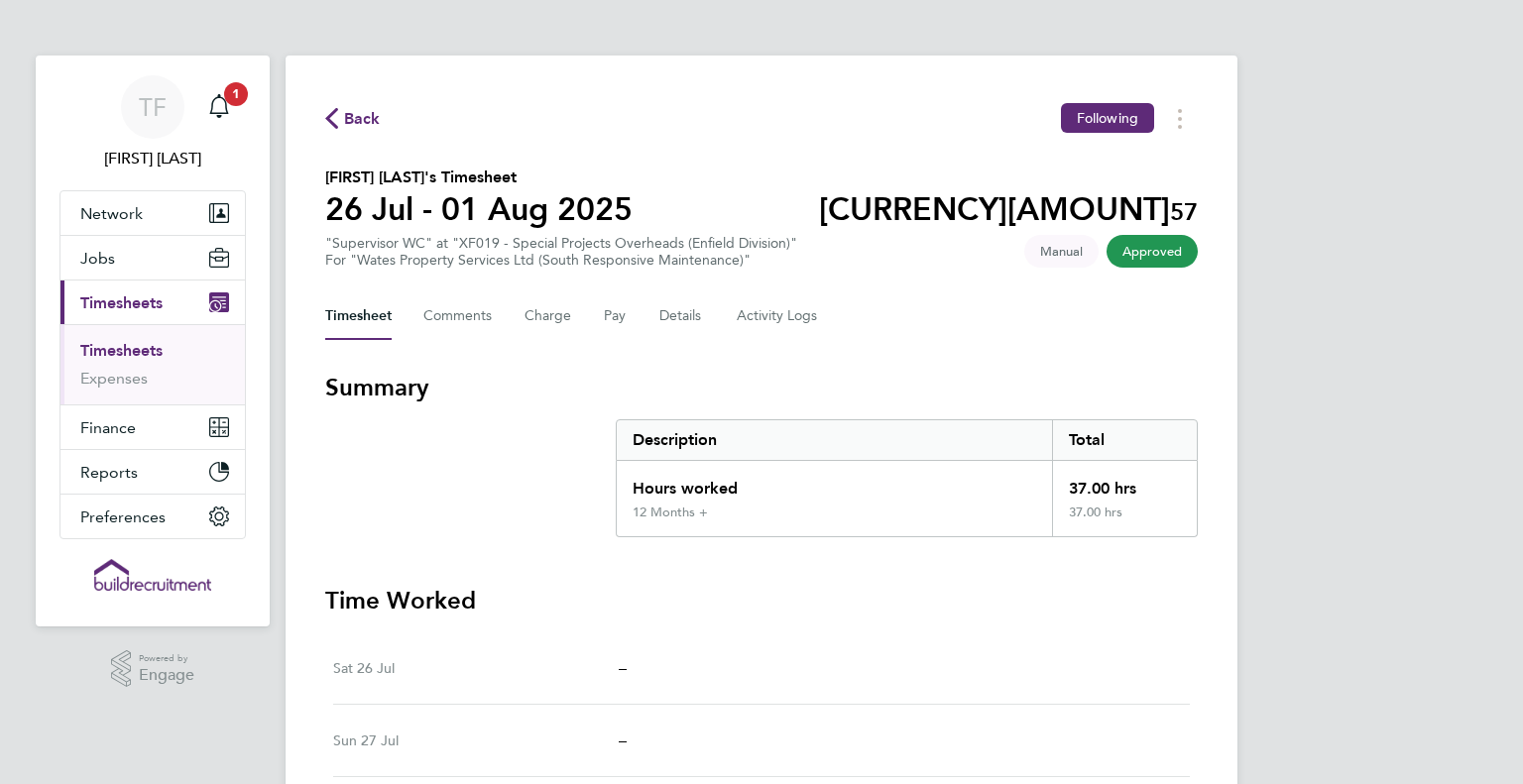 type 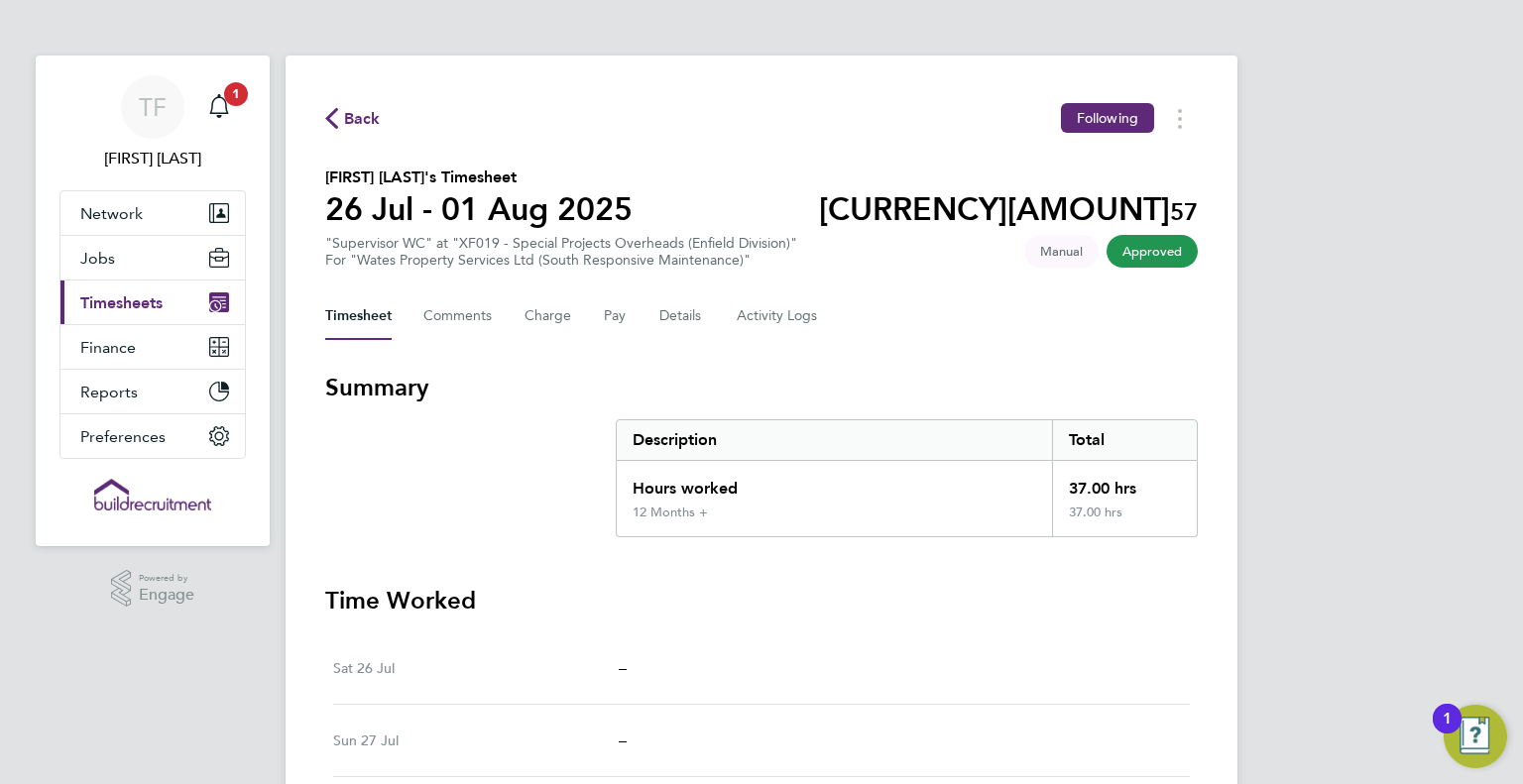 click on "[FIRST] [LAST]'s Timesheet   [DATE] - [DATE]   "Supervisor WC" at "XF019 - Special Projects Overheads (Enfield Division)"  For "Wates Property Services Ltd (South Responsive Maintenance)"  Approved   Manual" 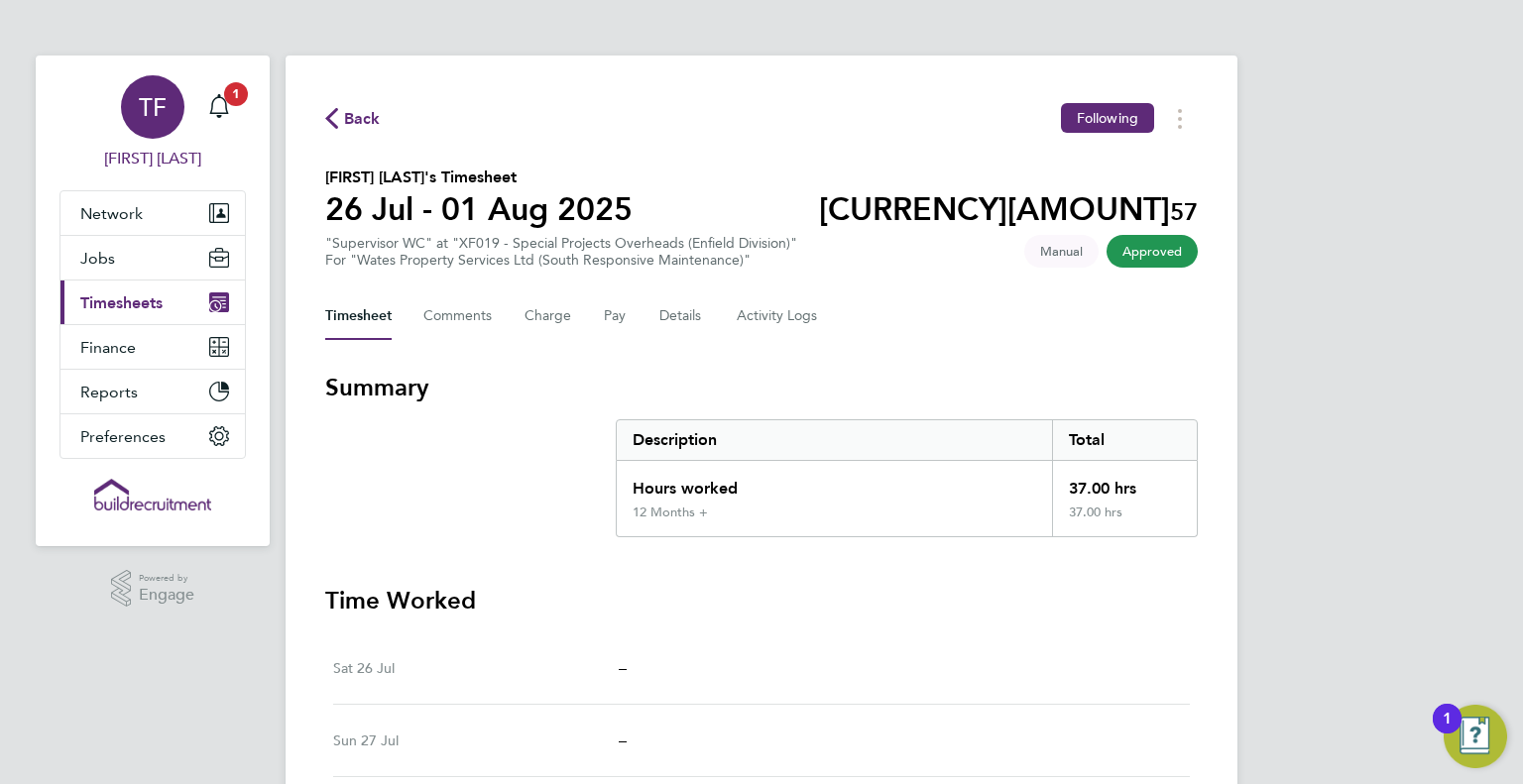 click on "[INITIALS]   [FIRST] [LAST]" at bounding box center [153, 123] 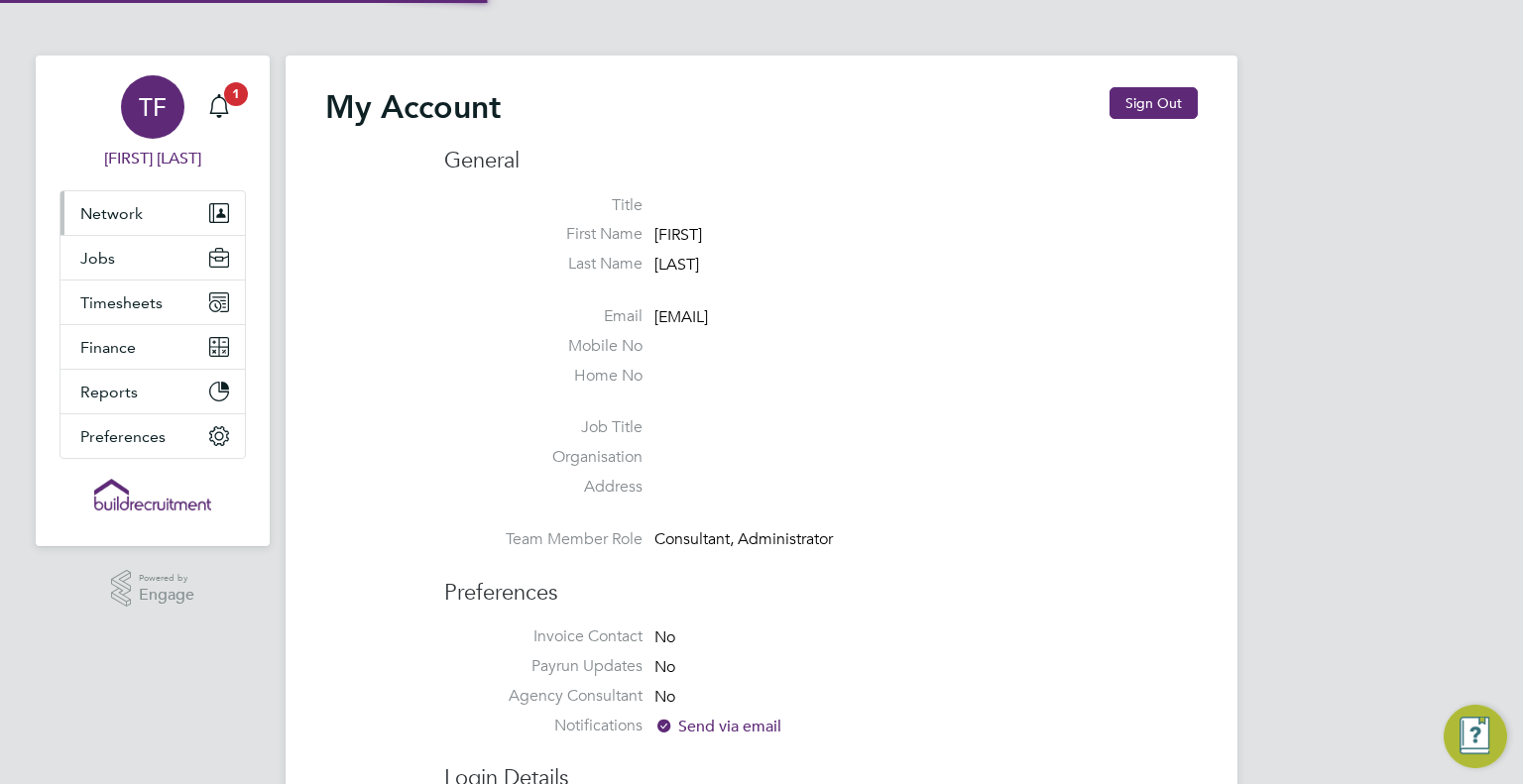 type on "[EMAIL]" 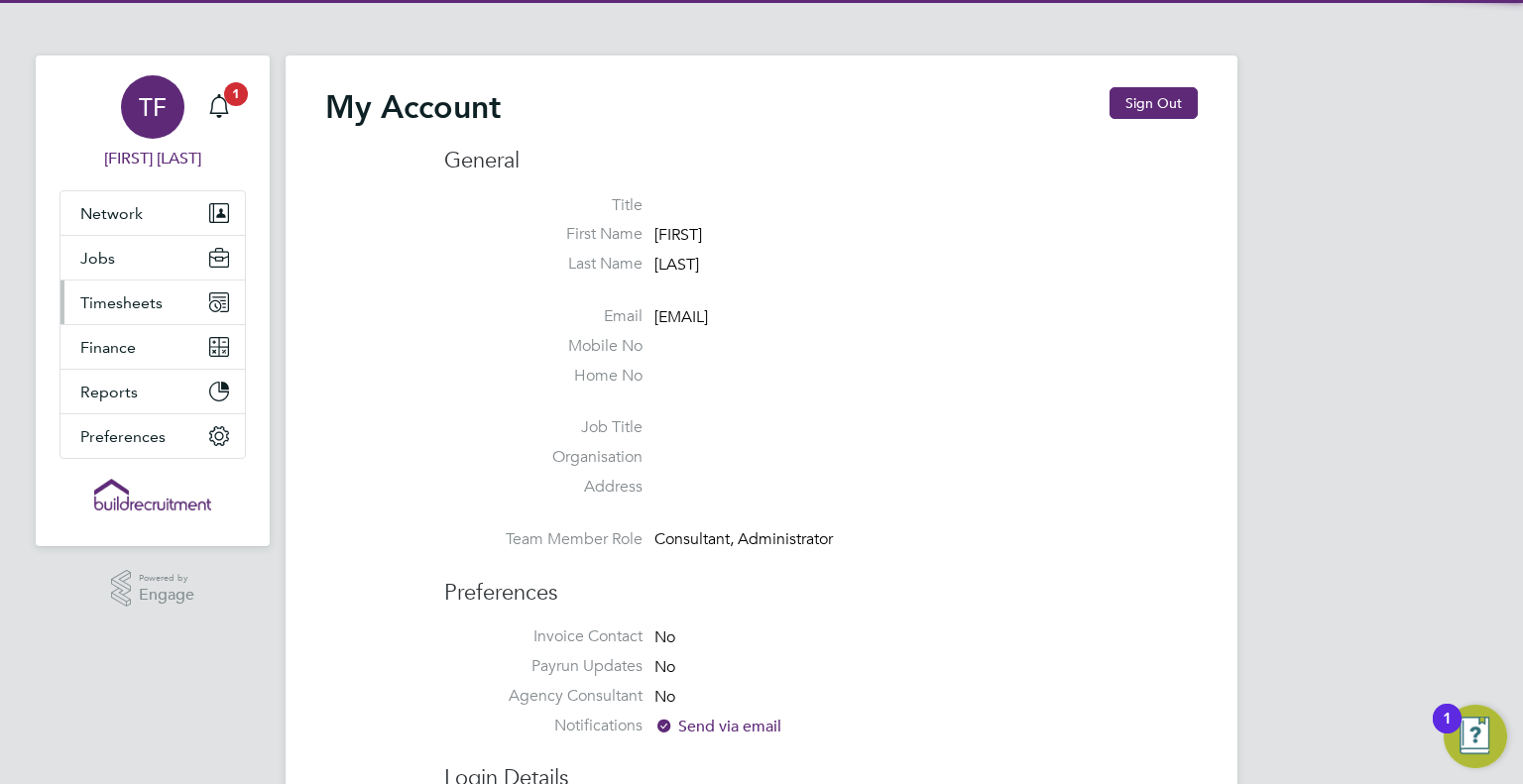 click on "Timesheets" at bounding box center (153, 302) 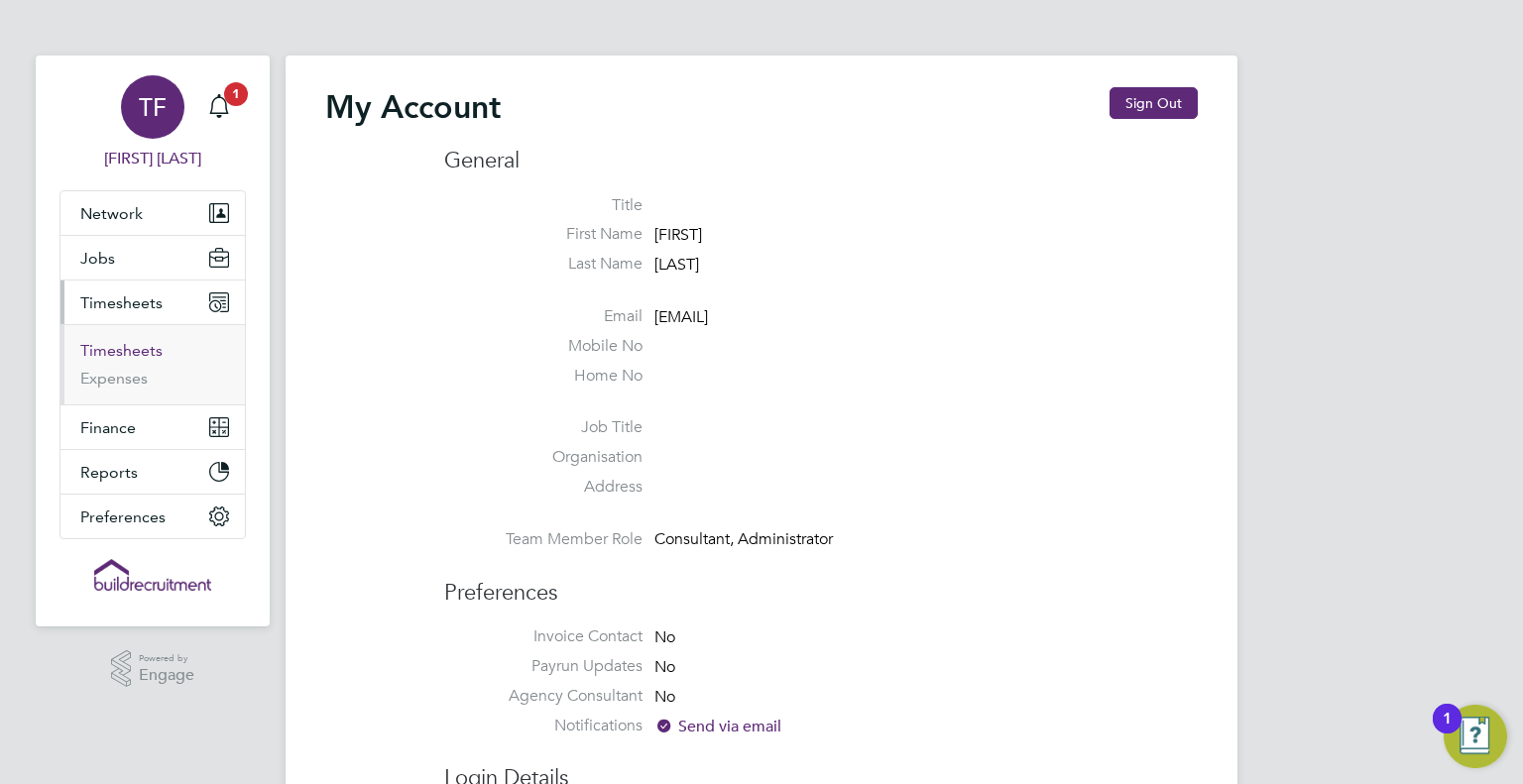 click on "Timesheets" at bounding box center (121, 350) 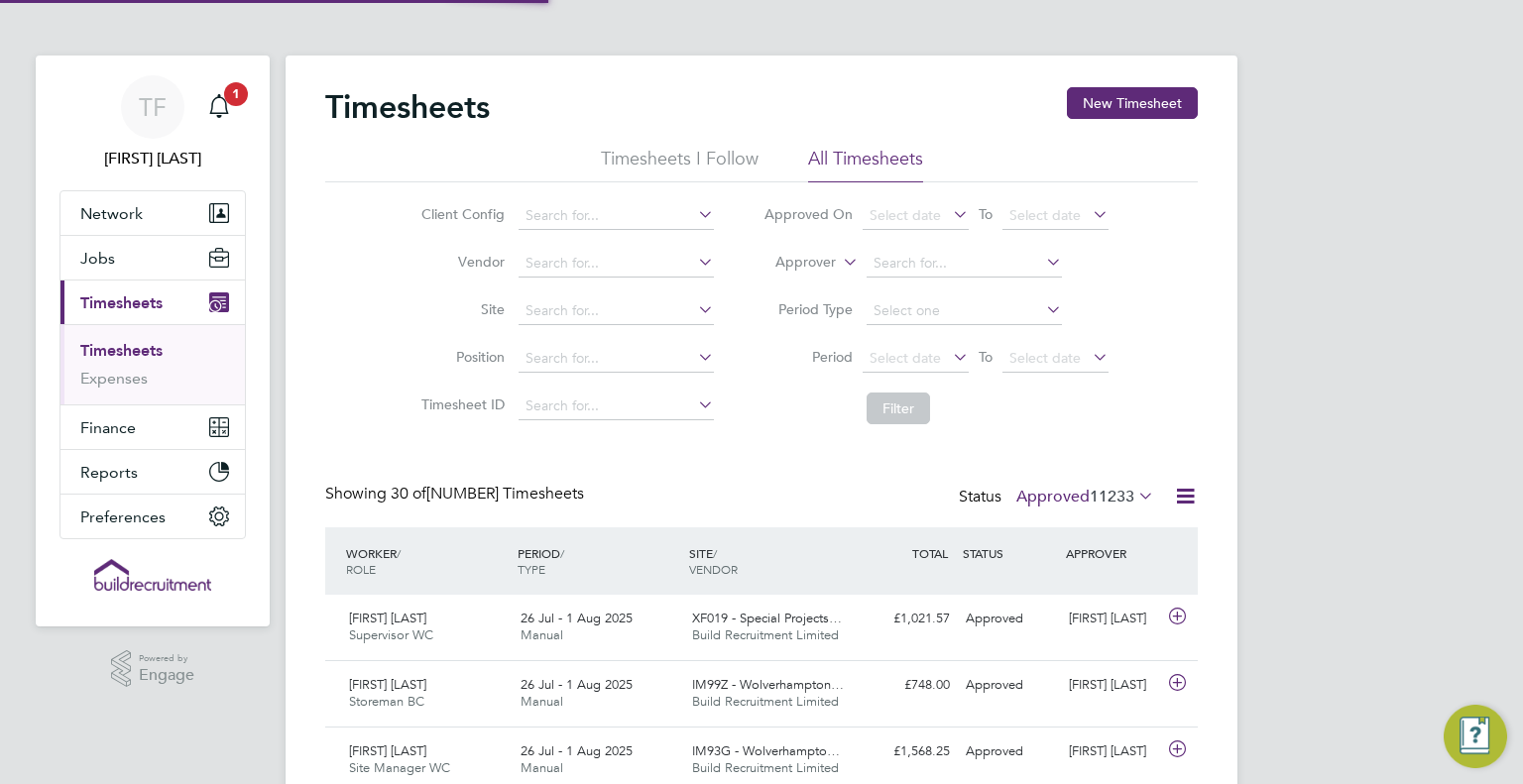 scroll, scrollTop: 9, scrollLeft: 10, axis: both 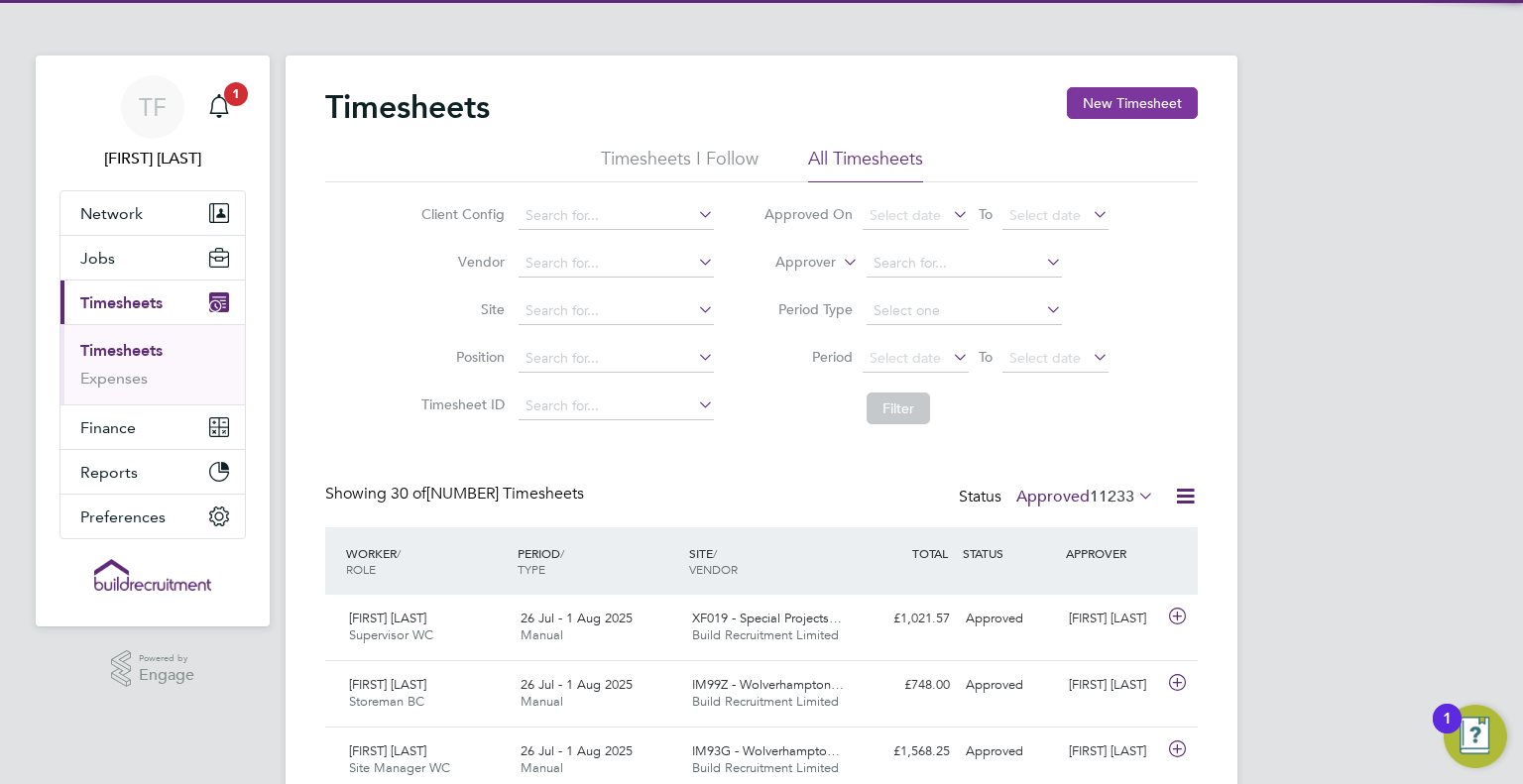 click on "New Timesheet" 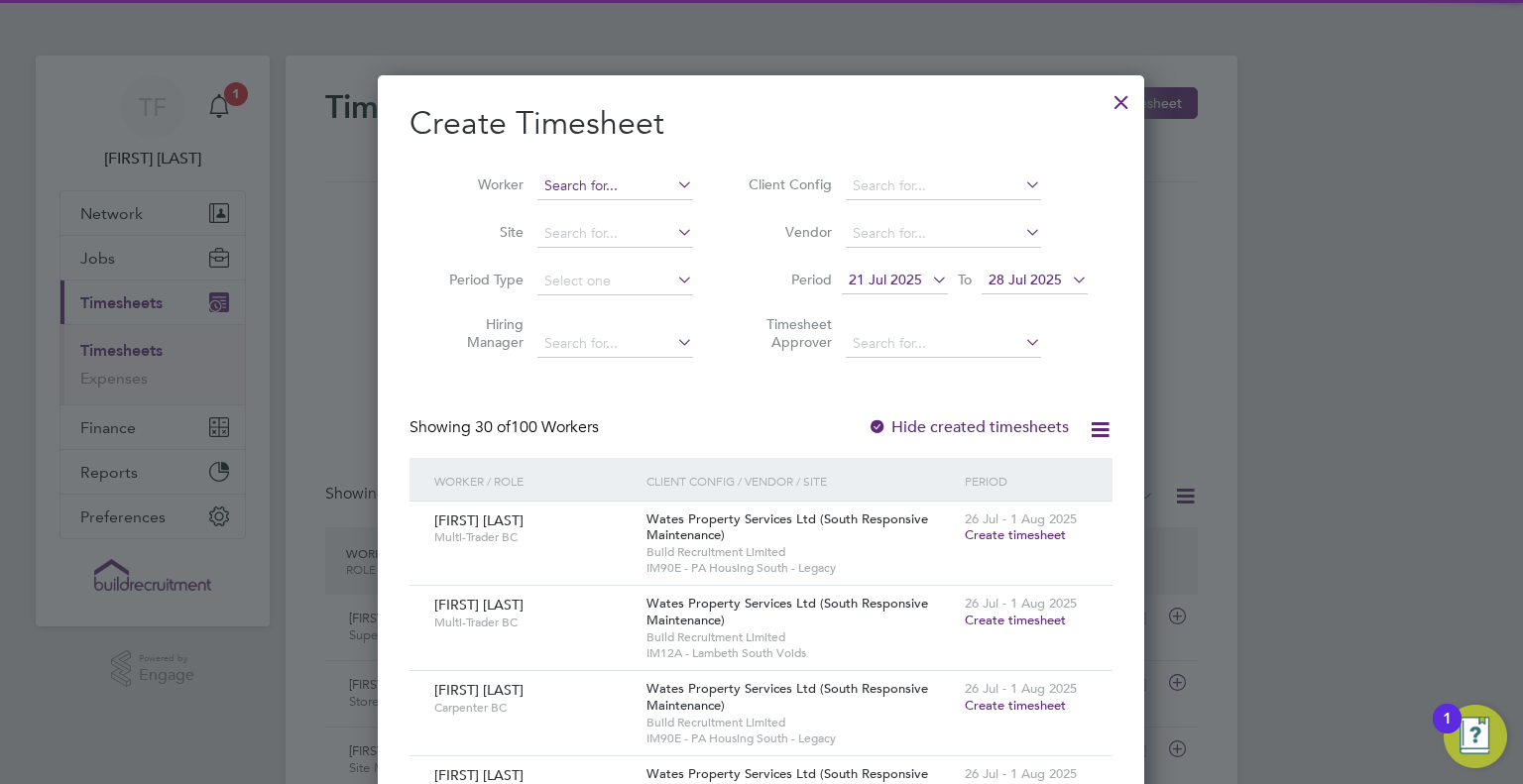 drag, startPoint x: 583, startPoint y: 193, endPoint x: 592, endPoint y: 187, distance: 10.816654 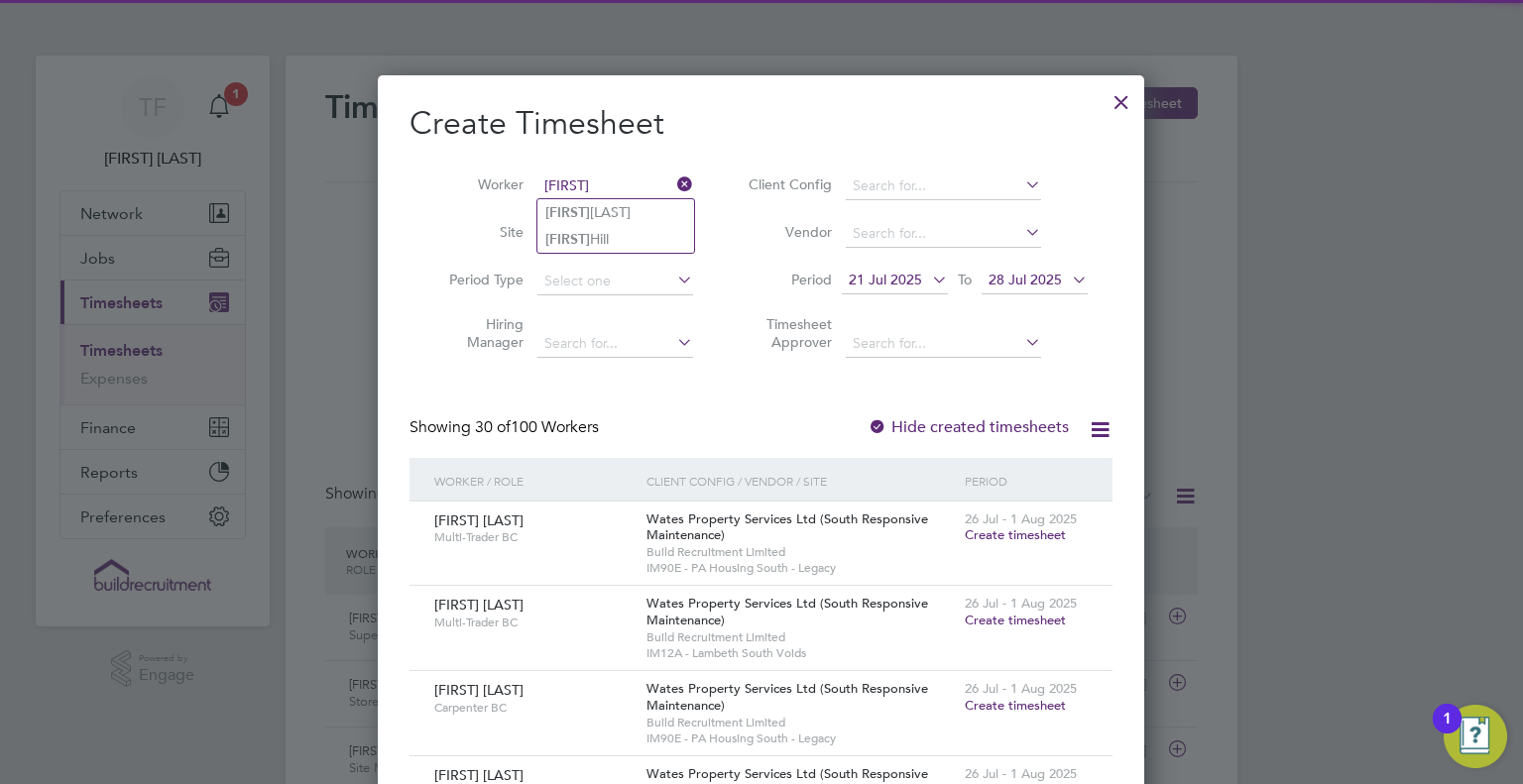 type on "[FIRST]" 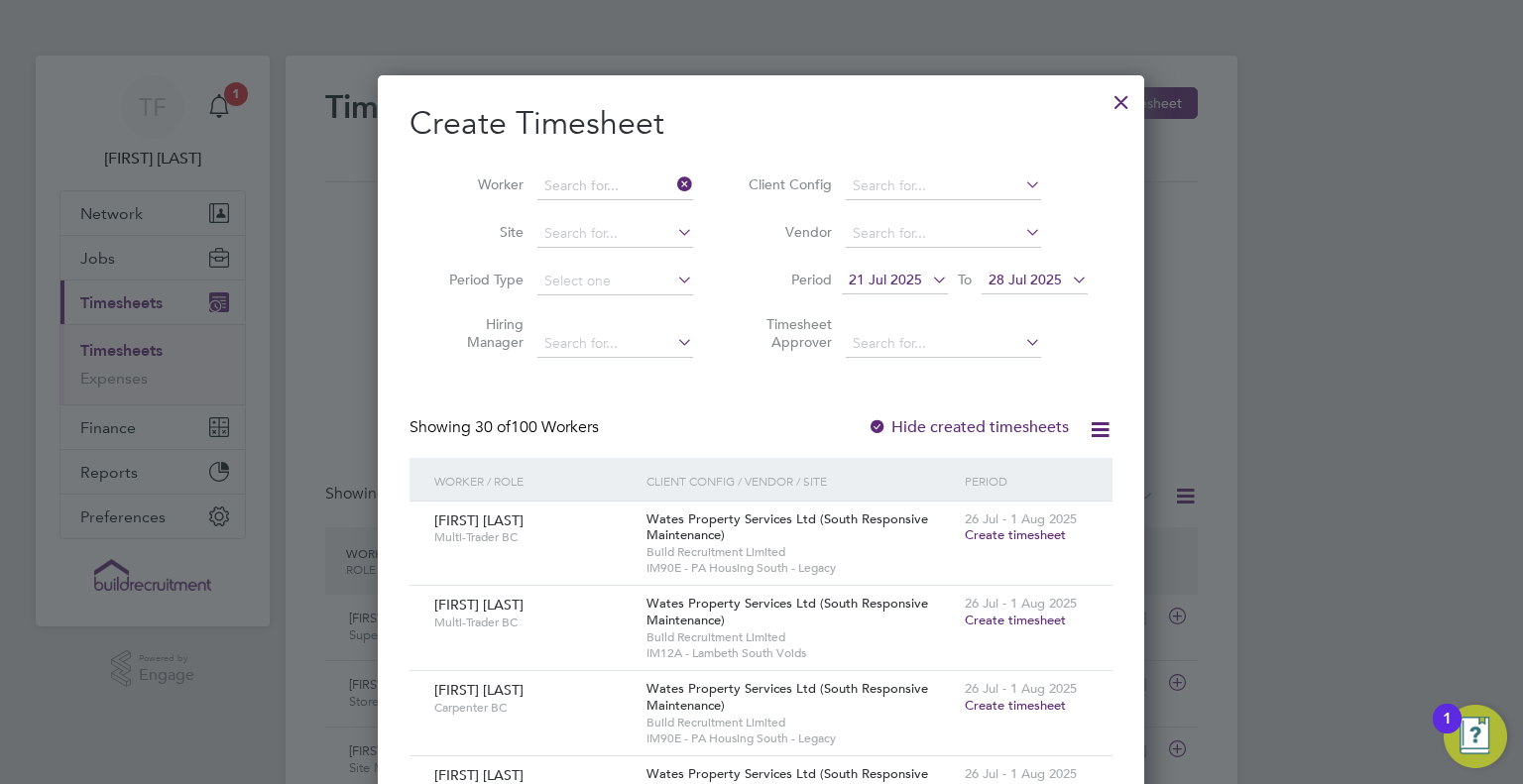 click on "Site" at bounding box center (563, 234) 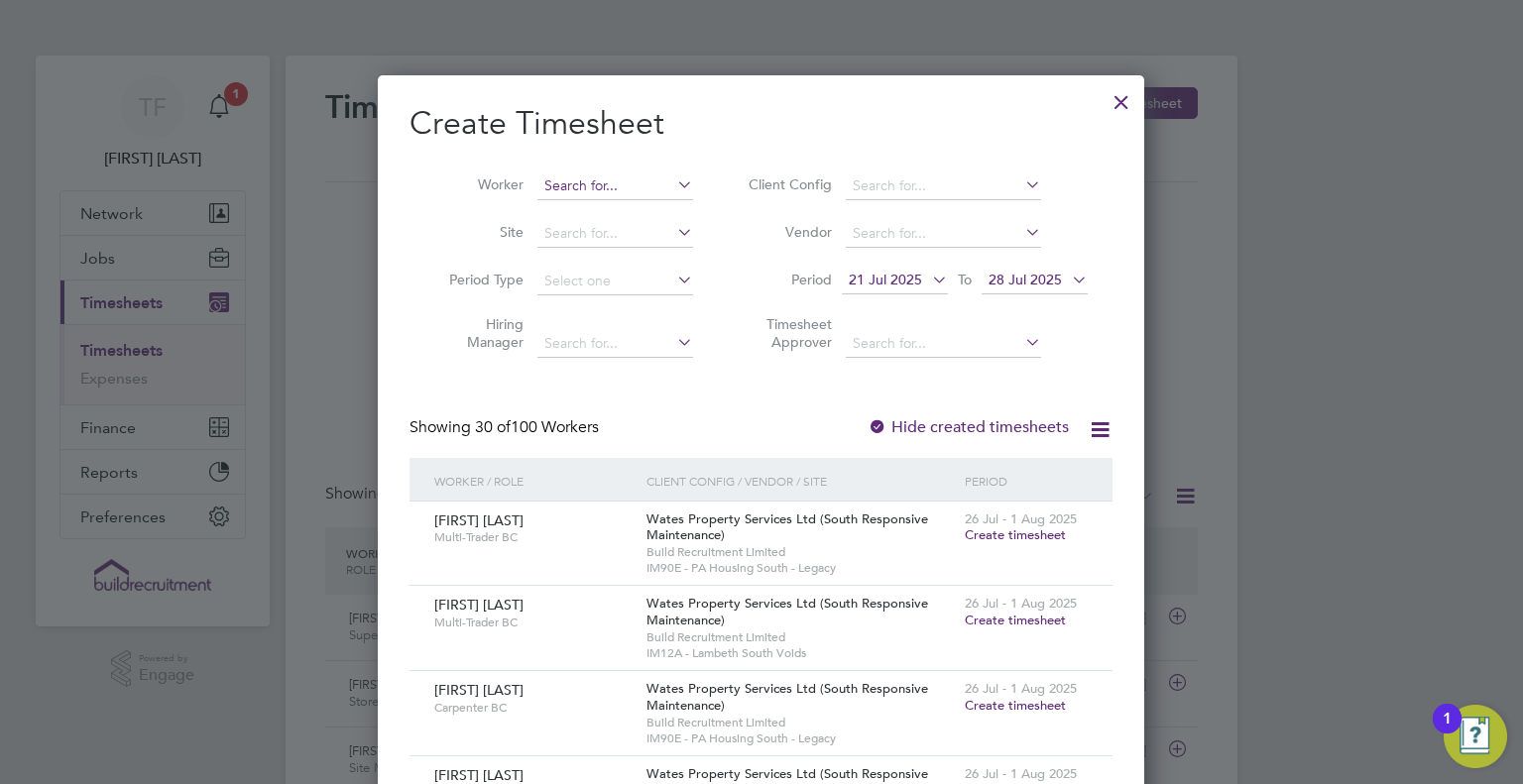 click at bounding box center (615, 186) 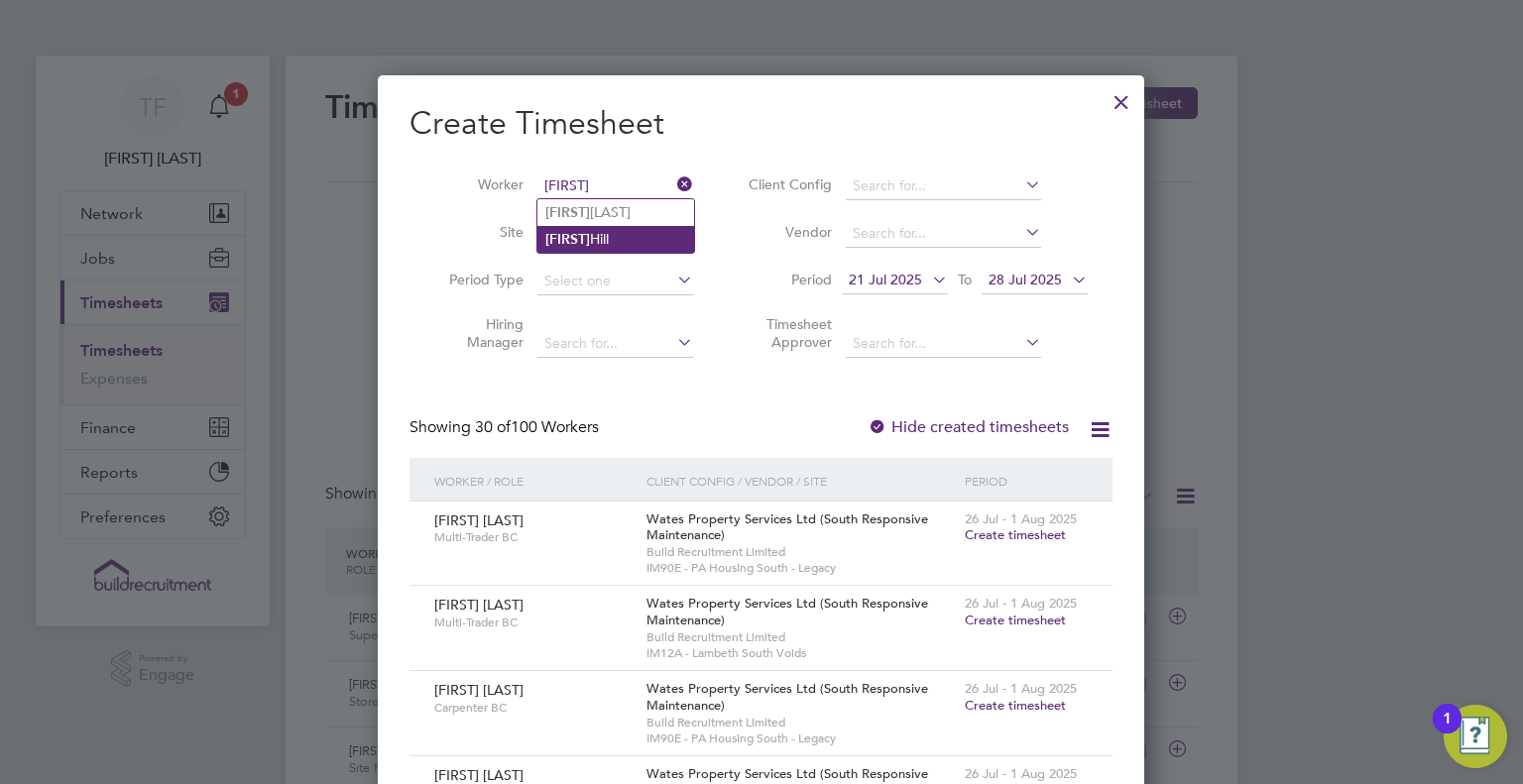 click on "[FIRST]  [LAST]" 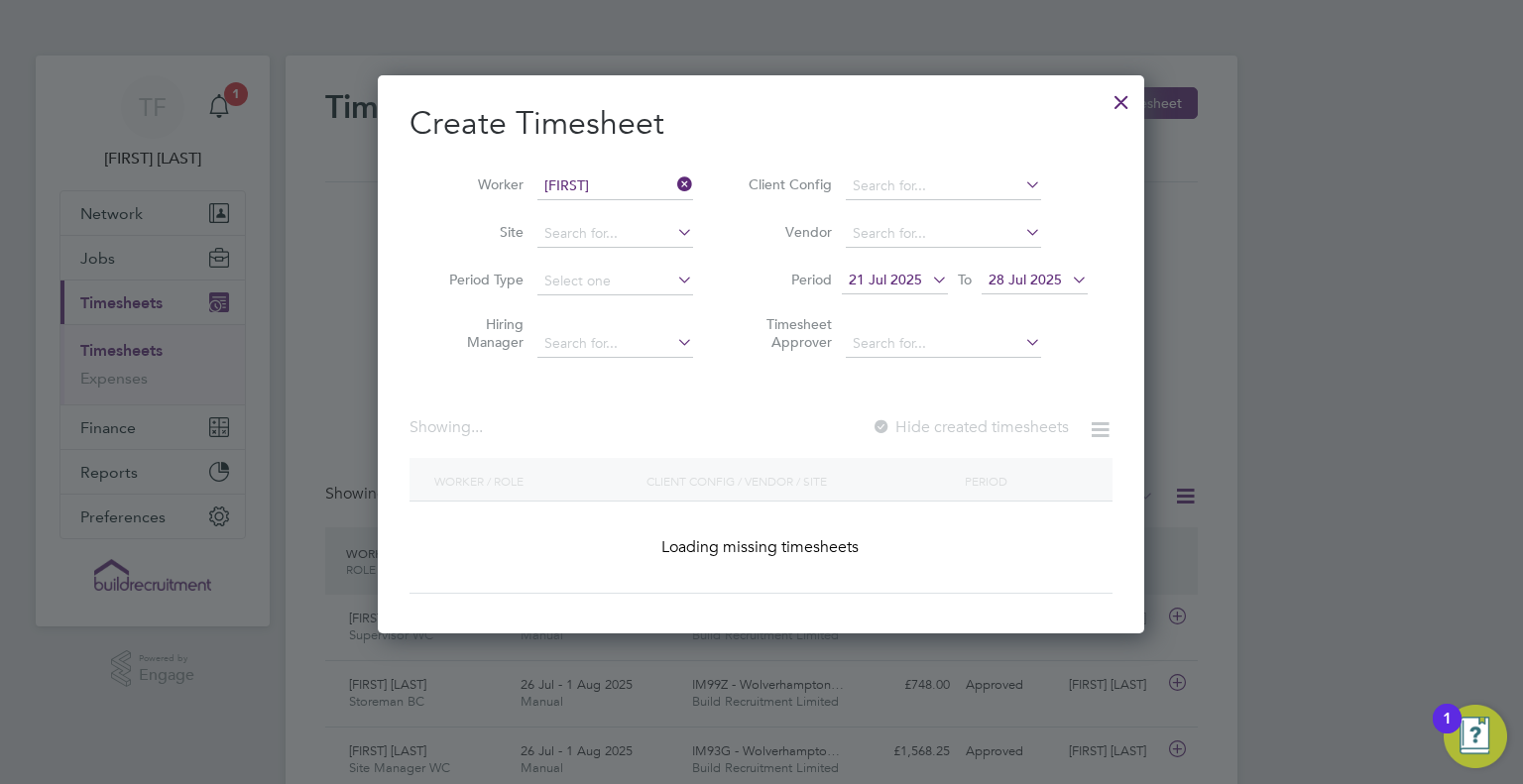 type on "[FIRST] [LAST]" 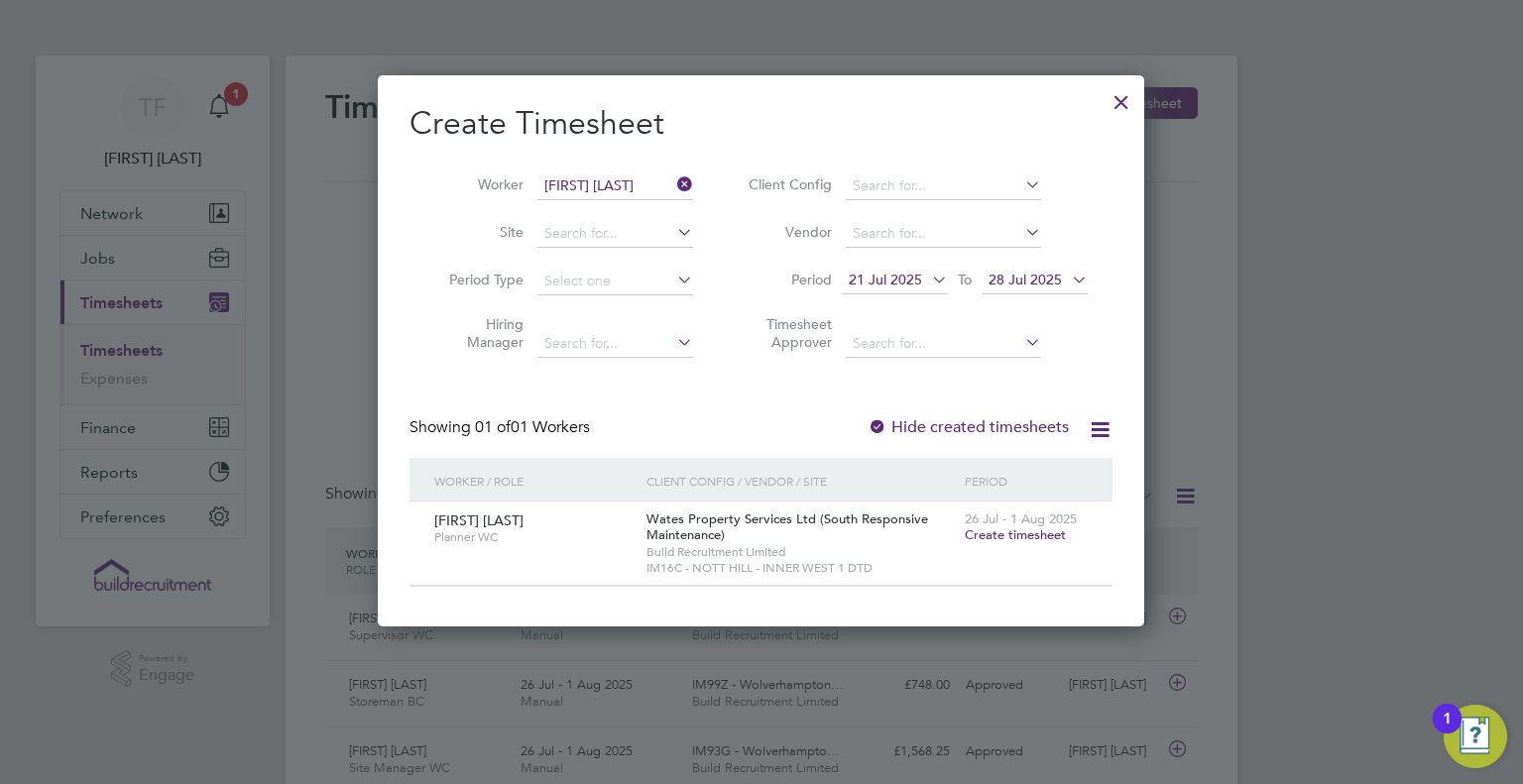click on "Create timesheet" at bounding box center [1015, 534] 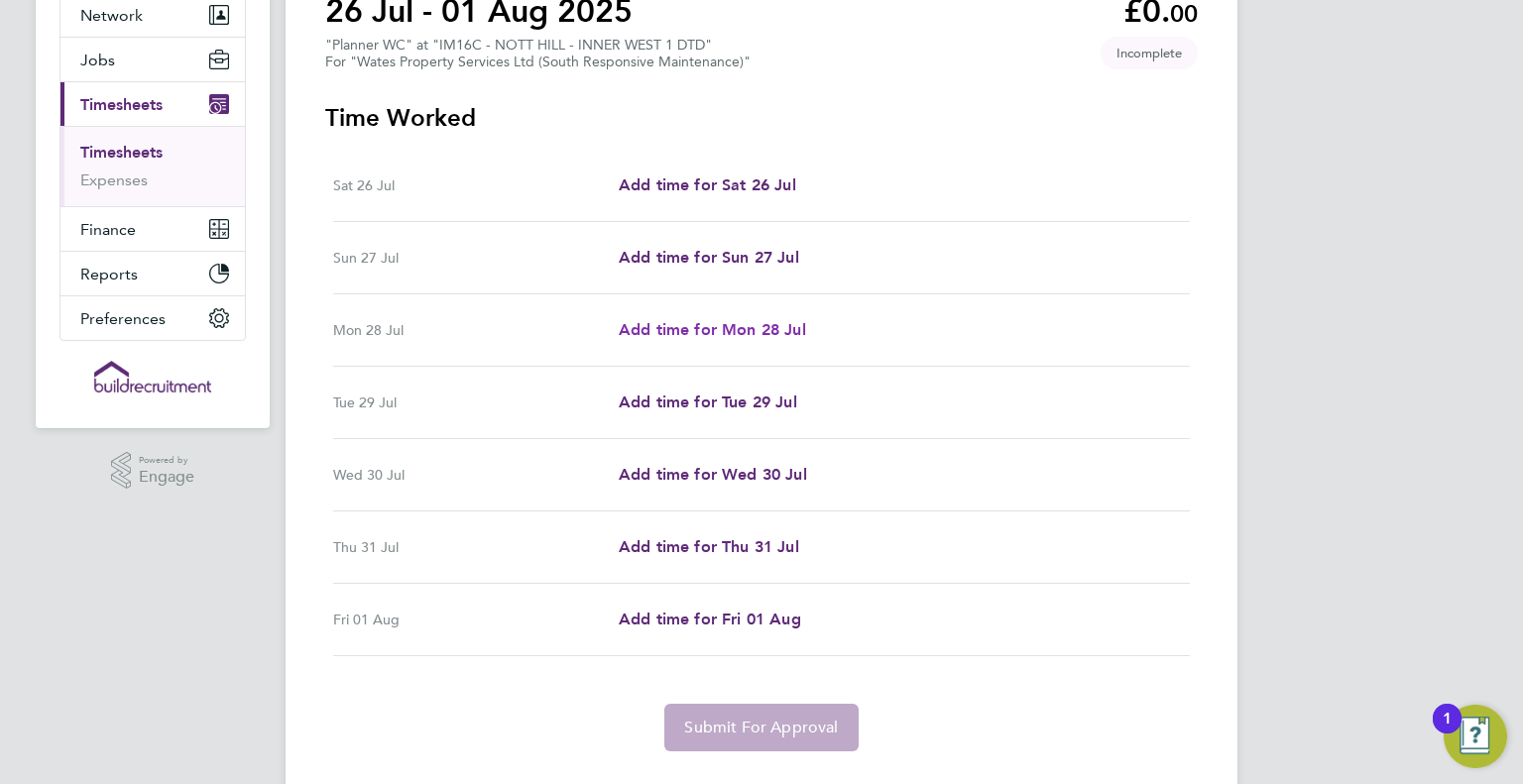 click on "Add time for Mon 28 Jul" at bounding box center [712, 329] 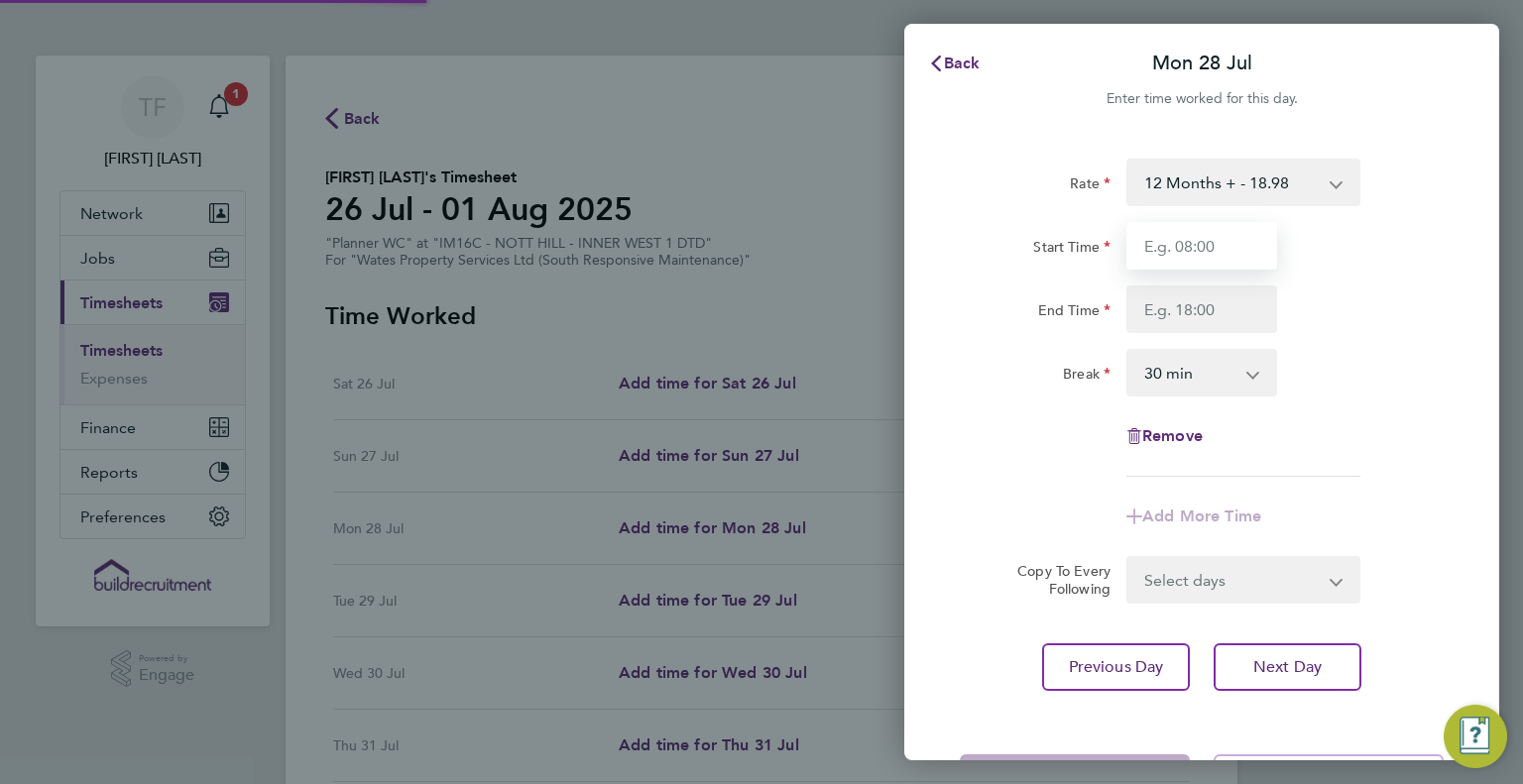 click on "Start Time" at bounding box center (1202, 246) 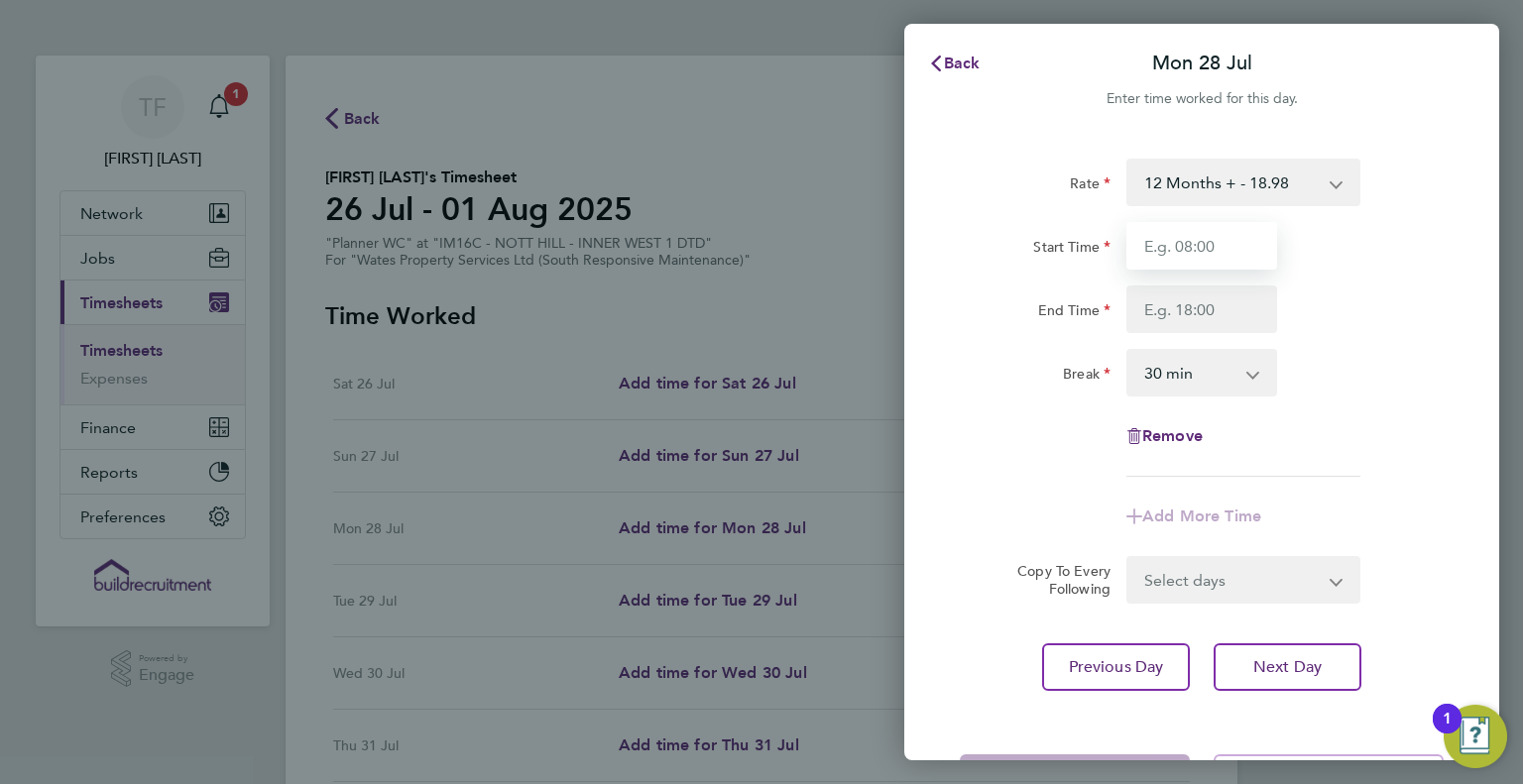 type on "08:00" 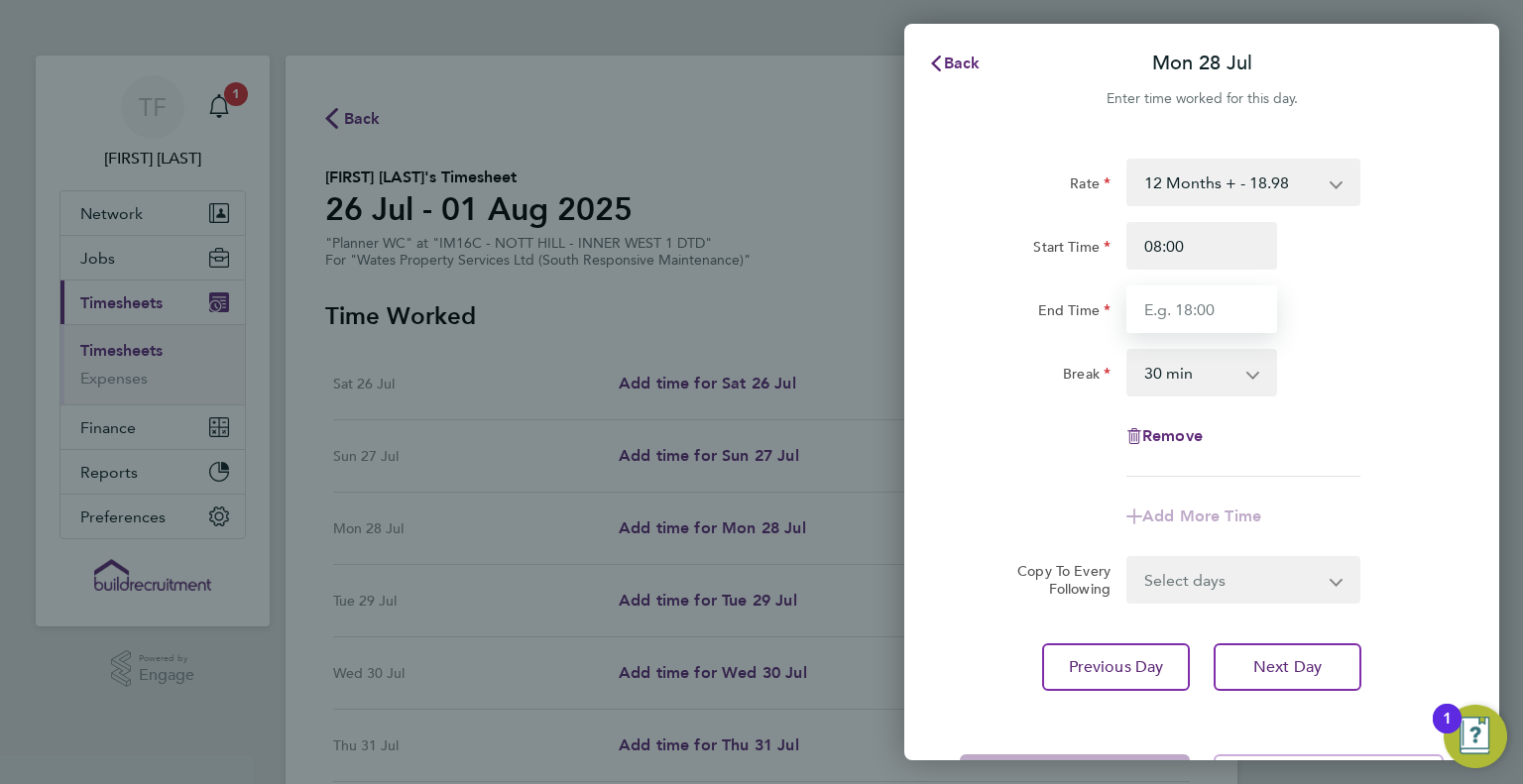 click on "End Time" at bounding box center (1202, 309) 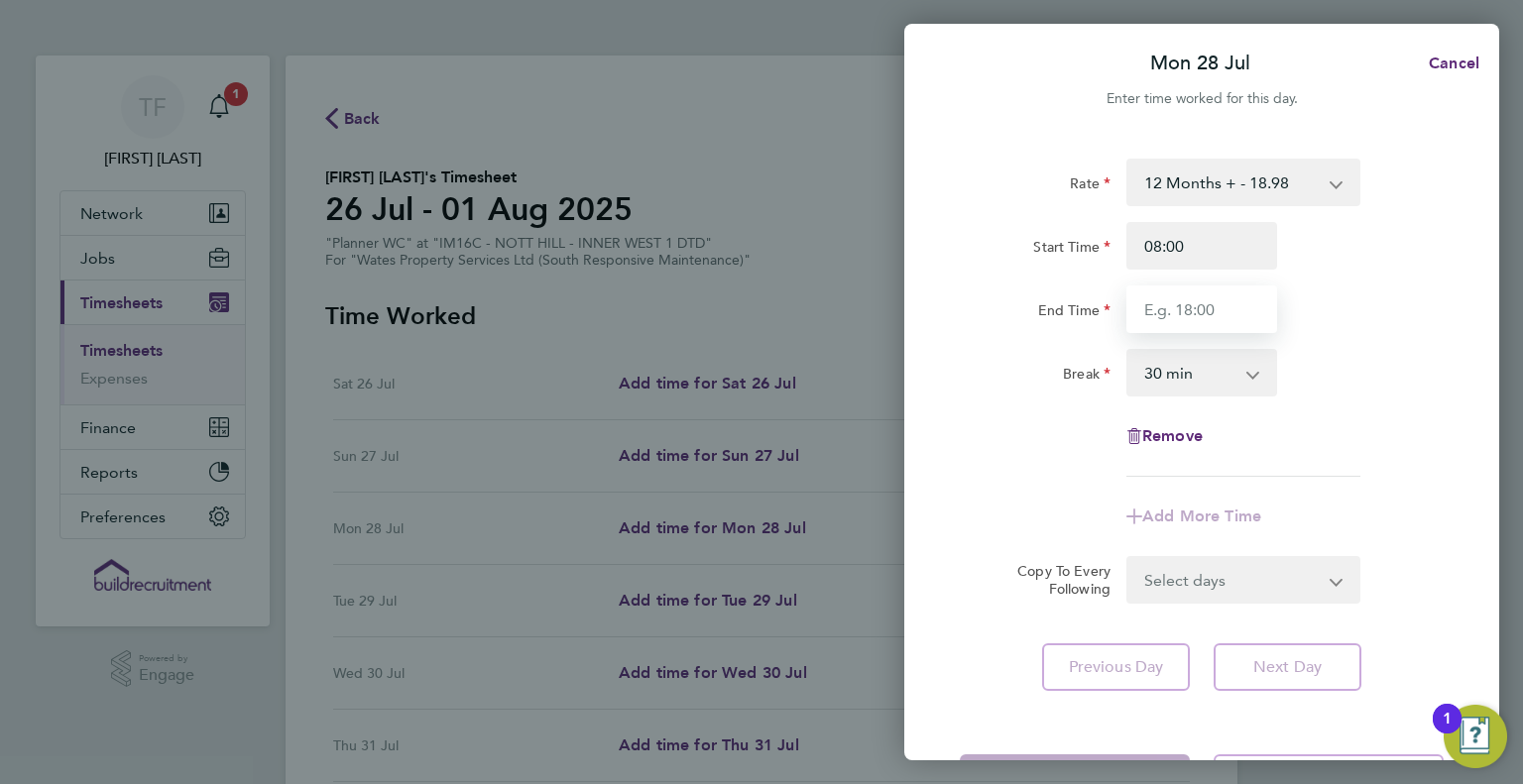 type on "17:00" 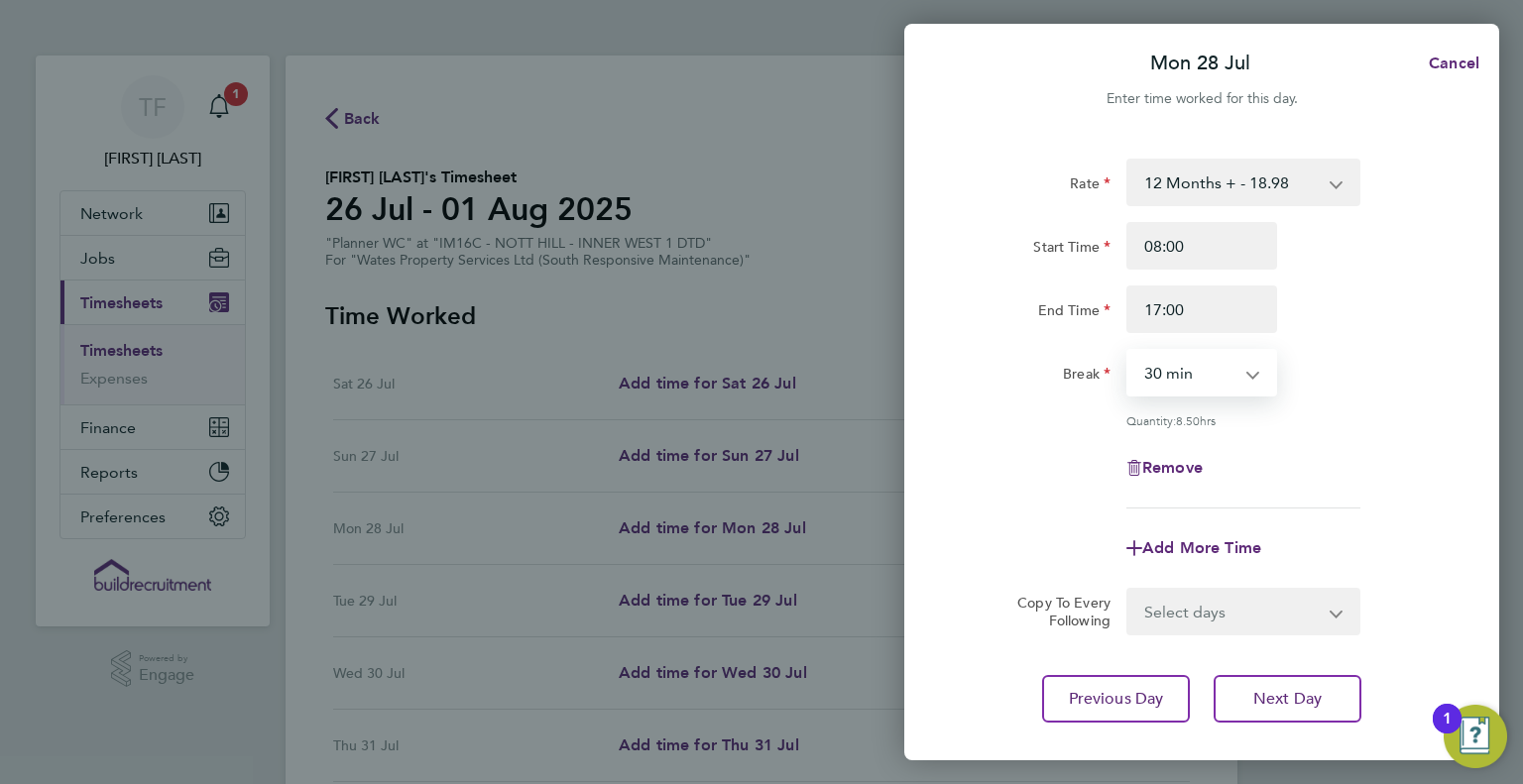 click on "0 min   15 min   30 min   45 min   60 min   75 min   90 min" at bounding box center [1190, 373] 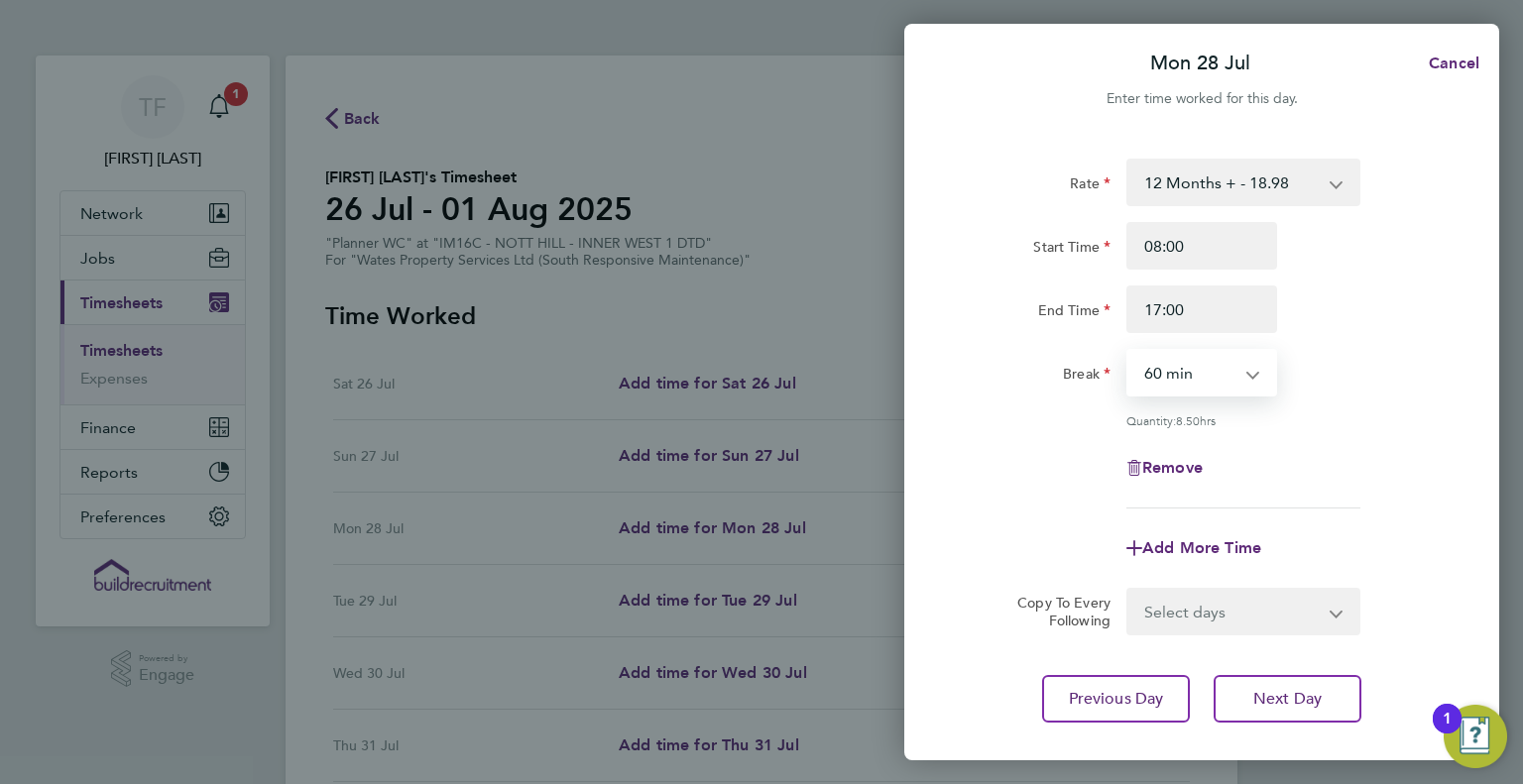 click on "0 min   15 min   30 min   45 min   60 min   75 min   90 min" at bounding box center [1190, 373] 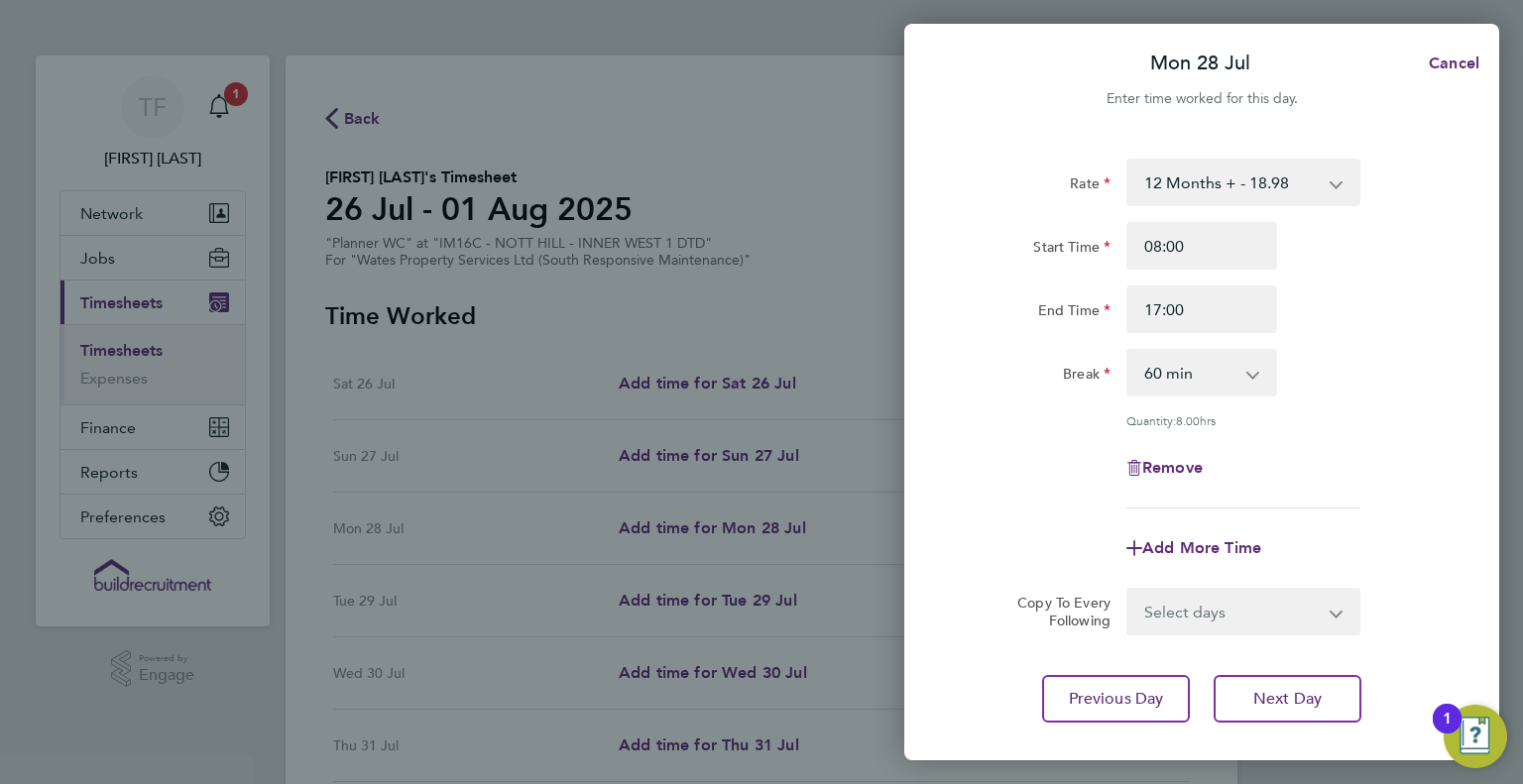 drag, startPoint x: 1266, startPoint y: 487, endPoint x: 1206, endPoint y: 486, distance: 60.008333 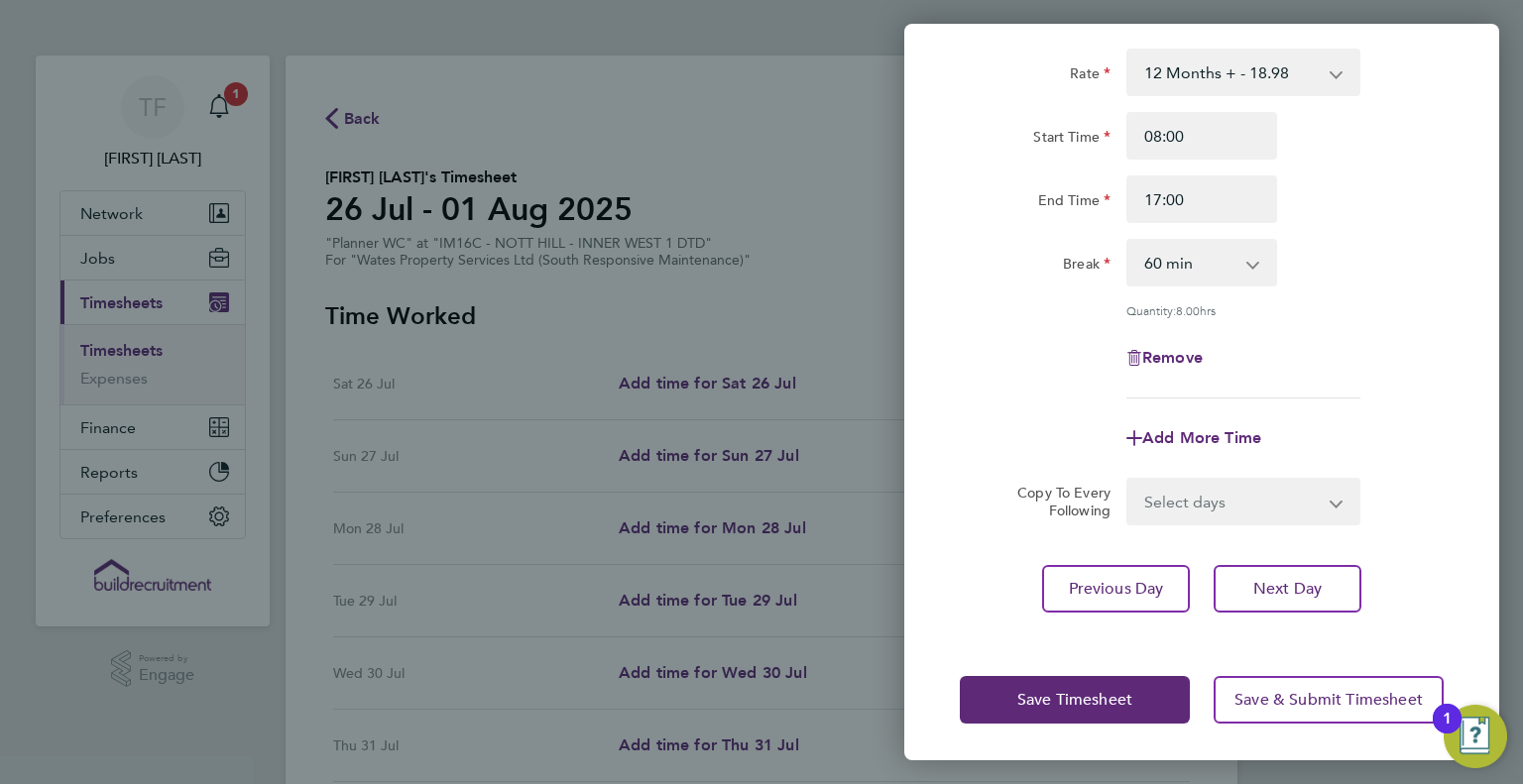 click on "Select days   Day   Tuesday   Wednesday   Thursday   Friday" at bounding box center [1232, 502] 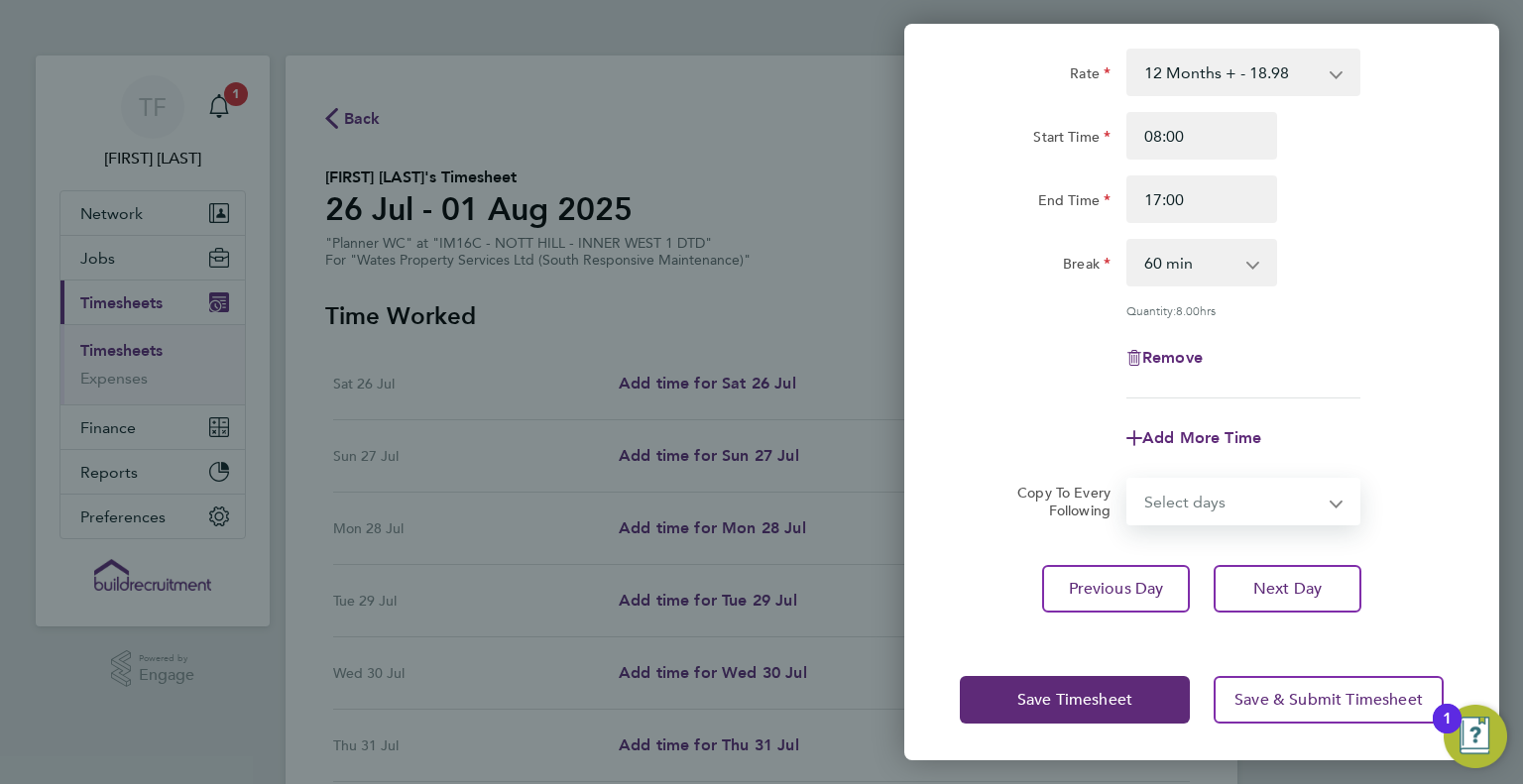 select on "DAY" 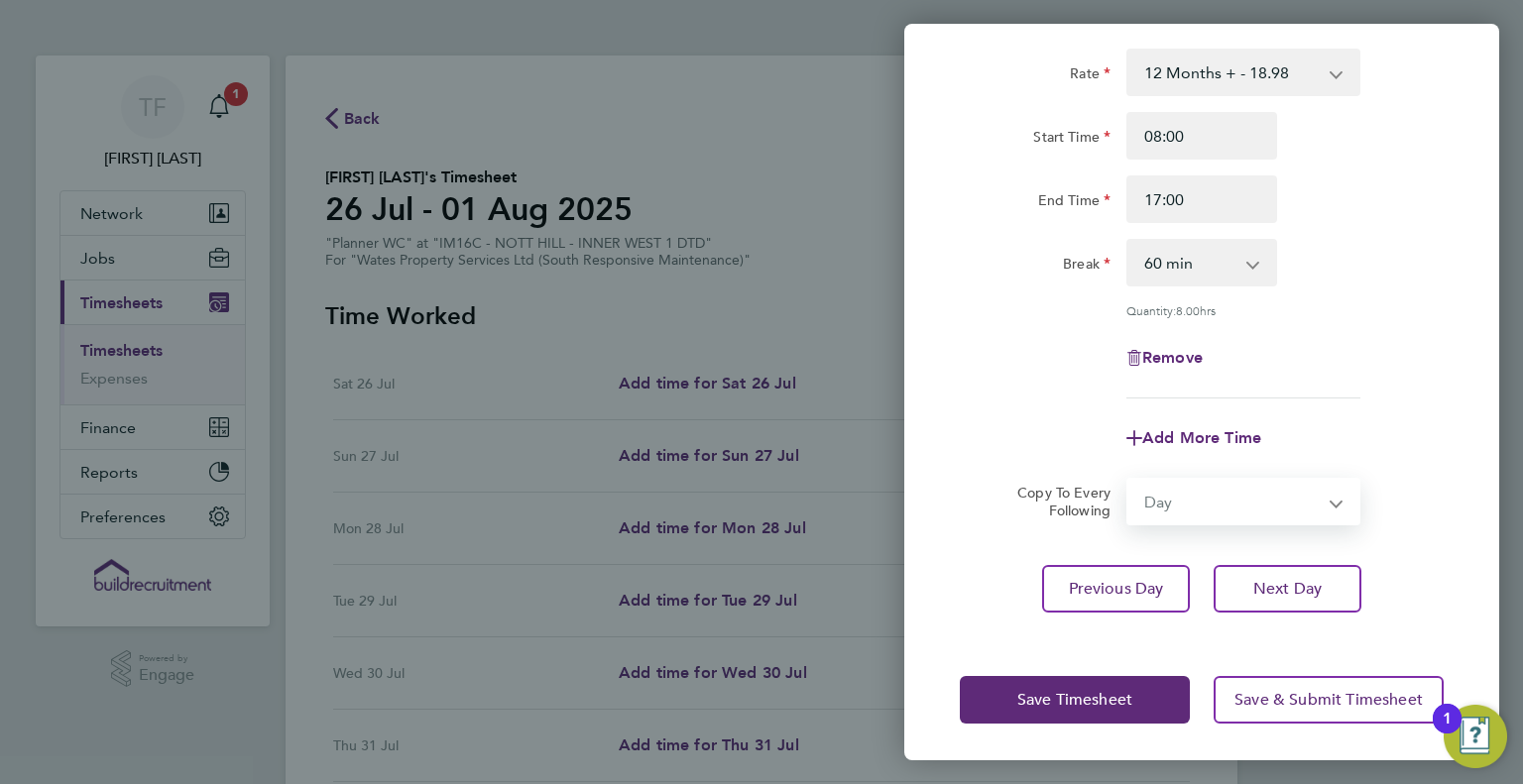 click on "Select days   Day   Tuesday   Wednesday   Thursday   Friday" at bounding box center [1232, 502] 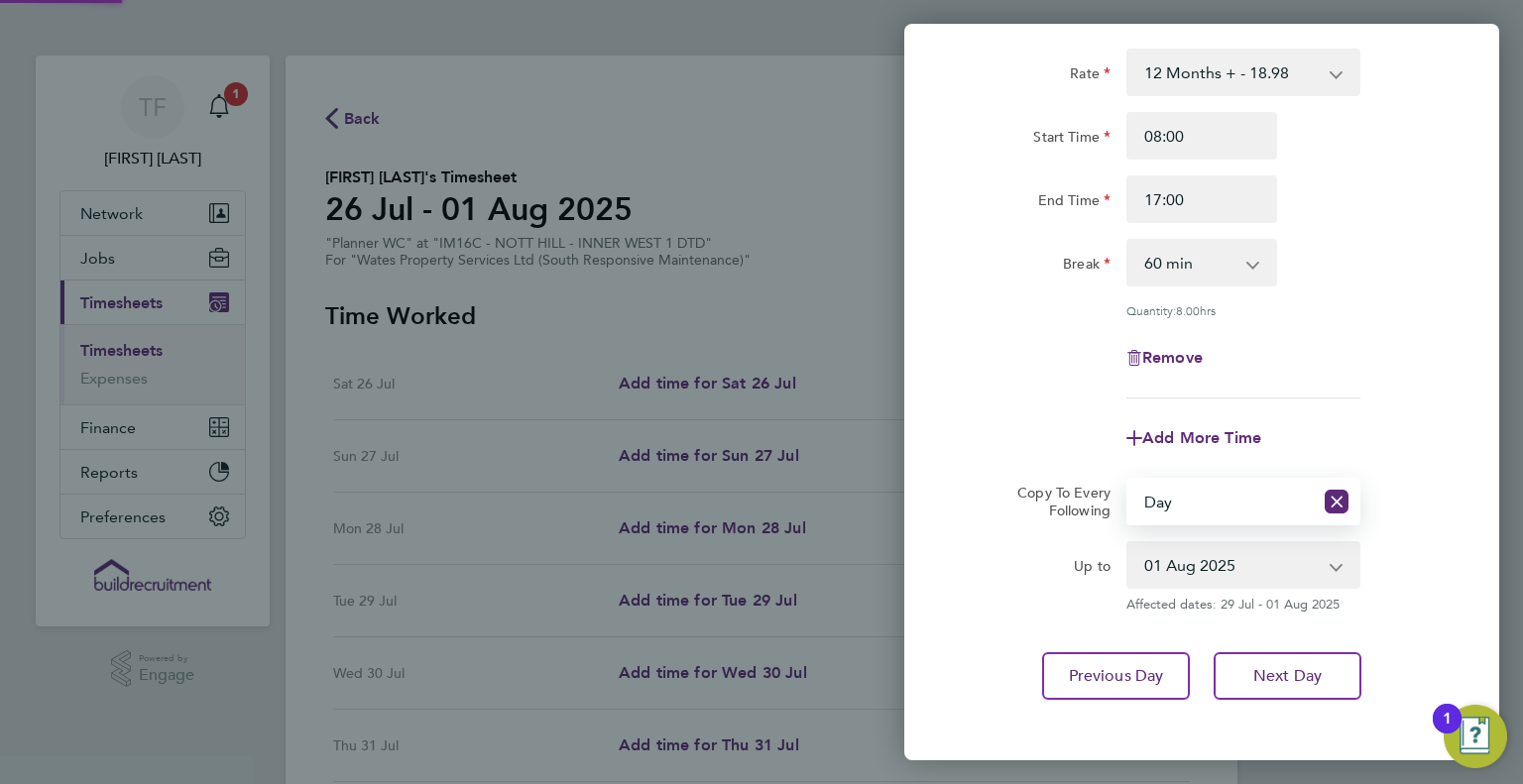 click on "Rate  12 Months + - 18.98
Start Time 08:00 End Time 17:00 Break  0 min   15 min   30 min   45 min   60 min   75 min   90 min
Quantity:  8.00  hrs
Remove
Add More Time" 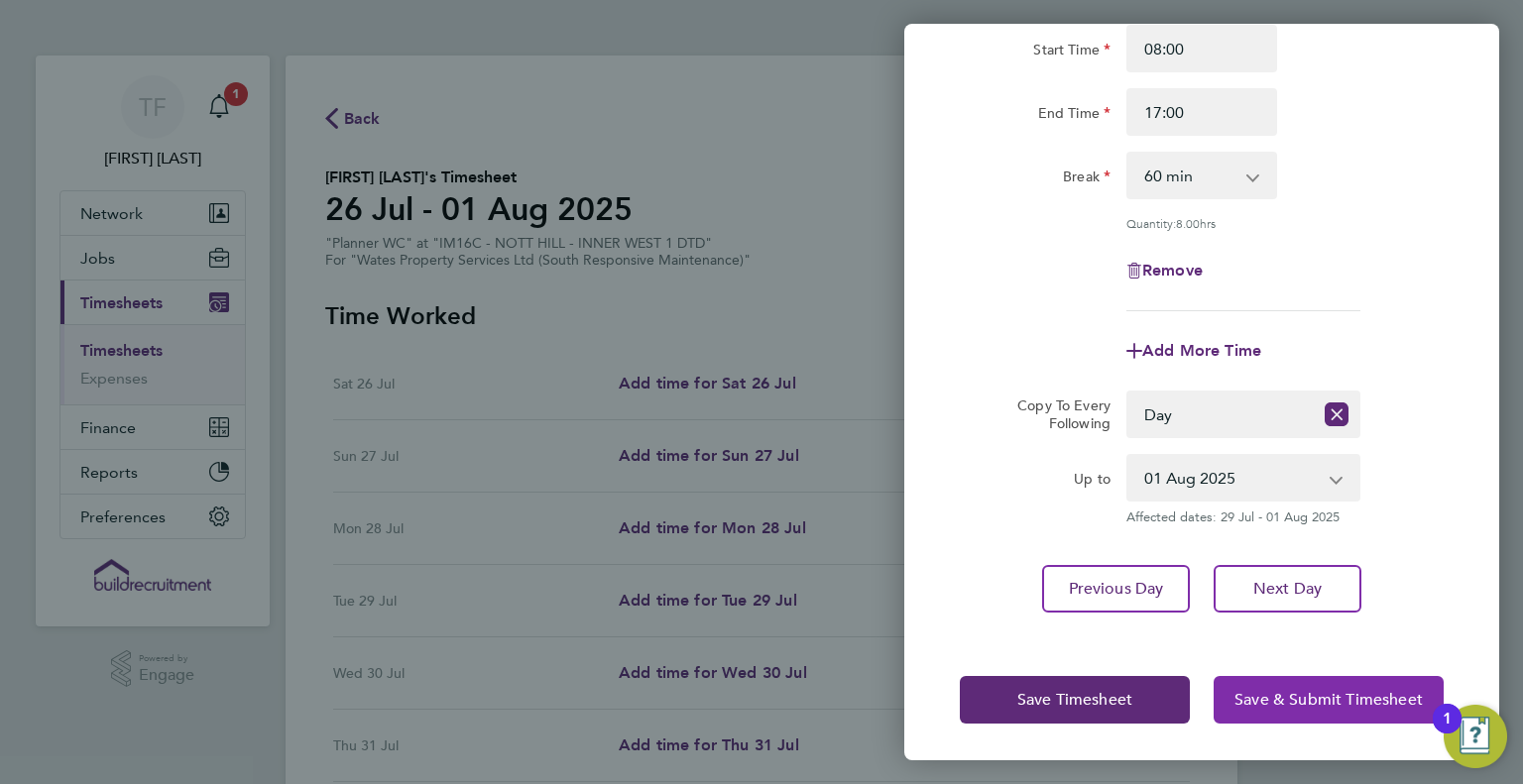 click on "Save & Submit Timesheet" 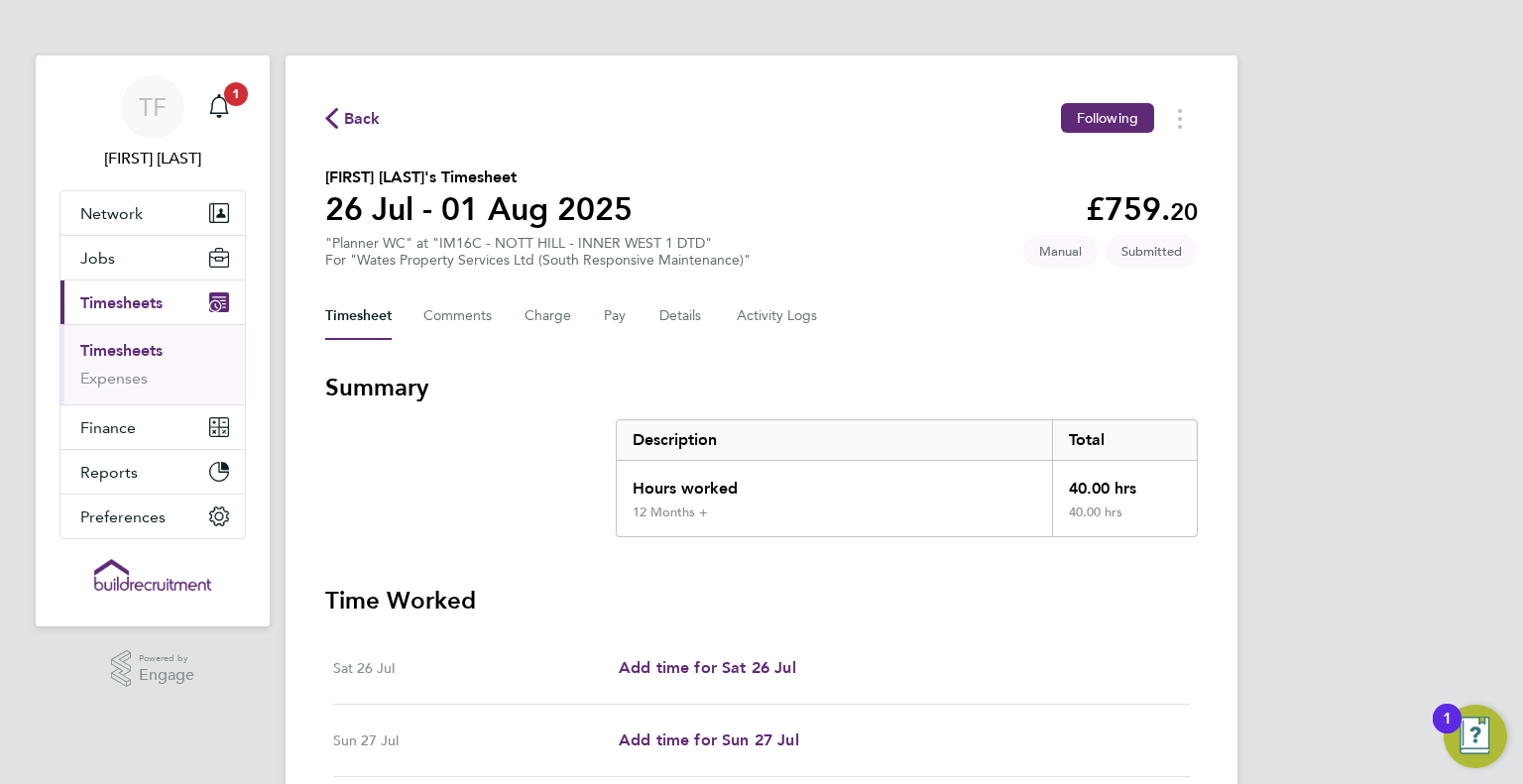 click on "Back" 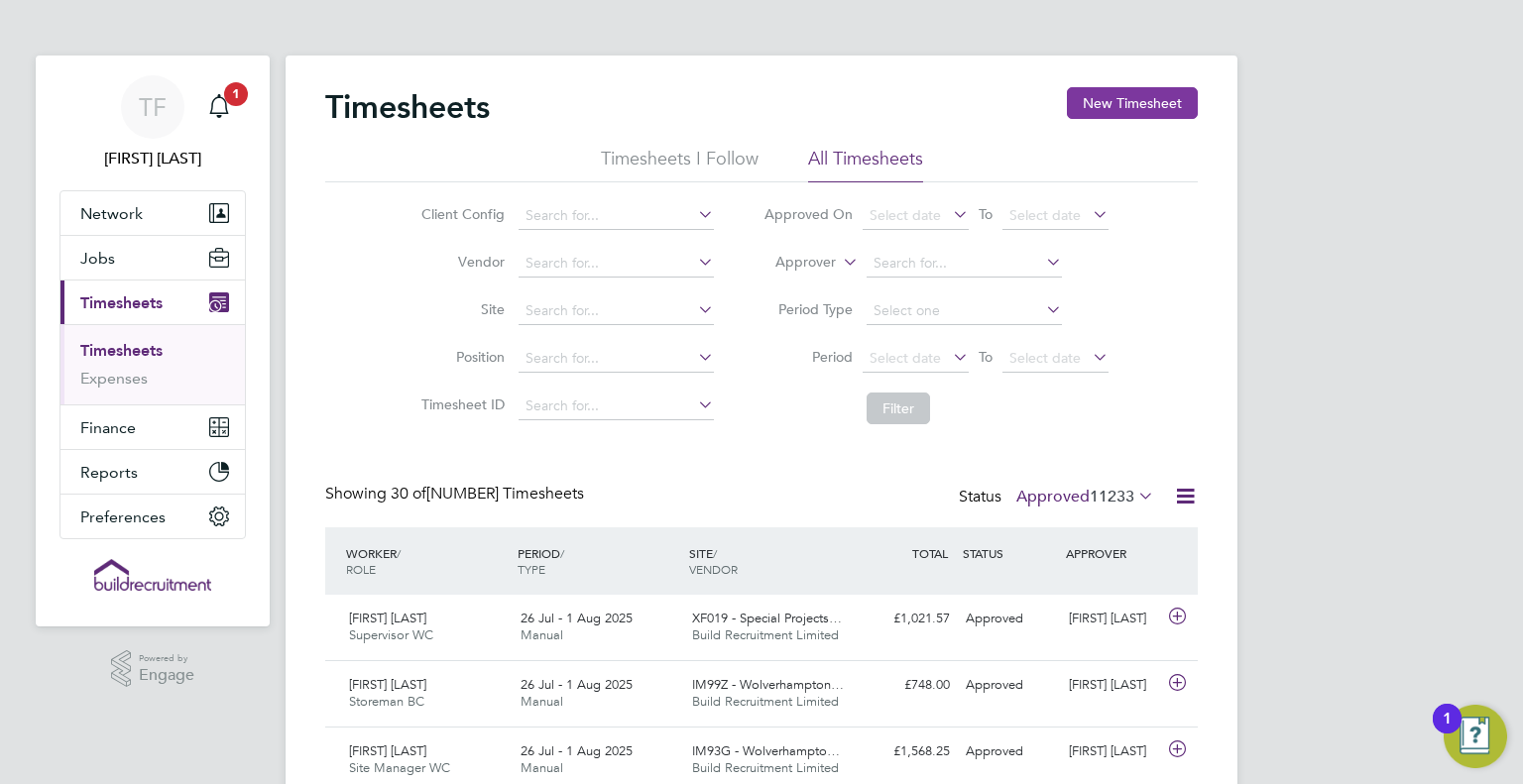 click on "New Timesheet" 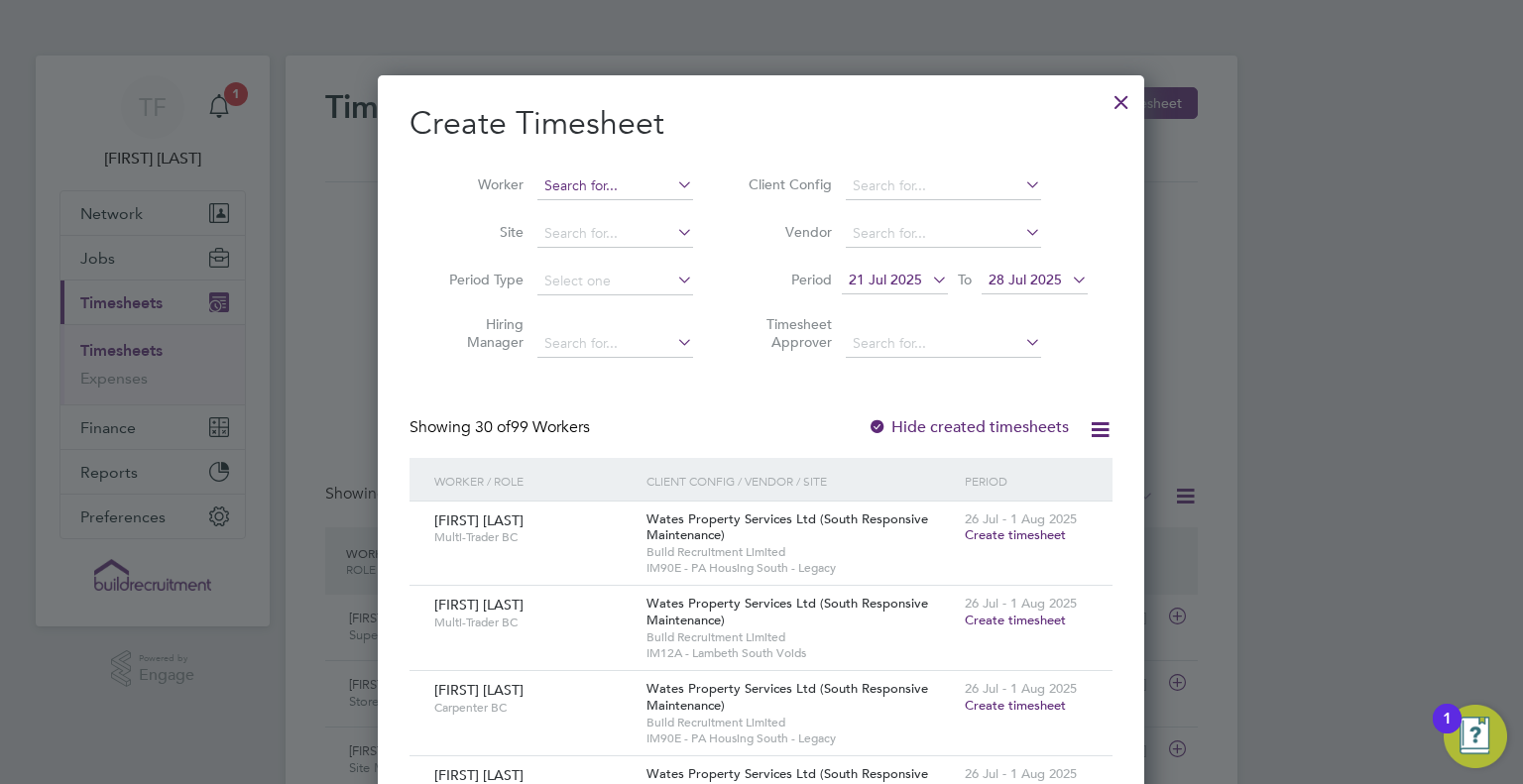 click at bounding box center [615, 186] 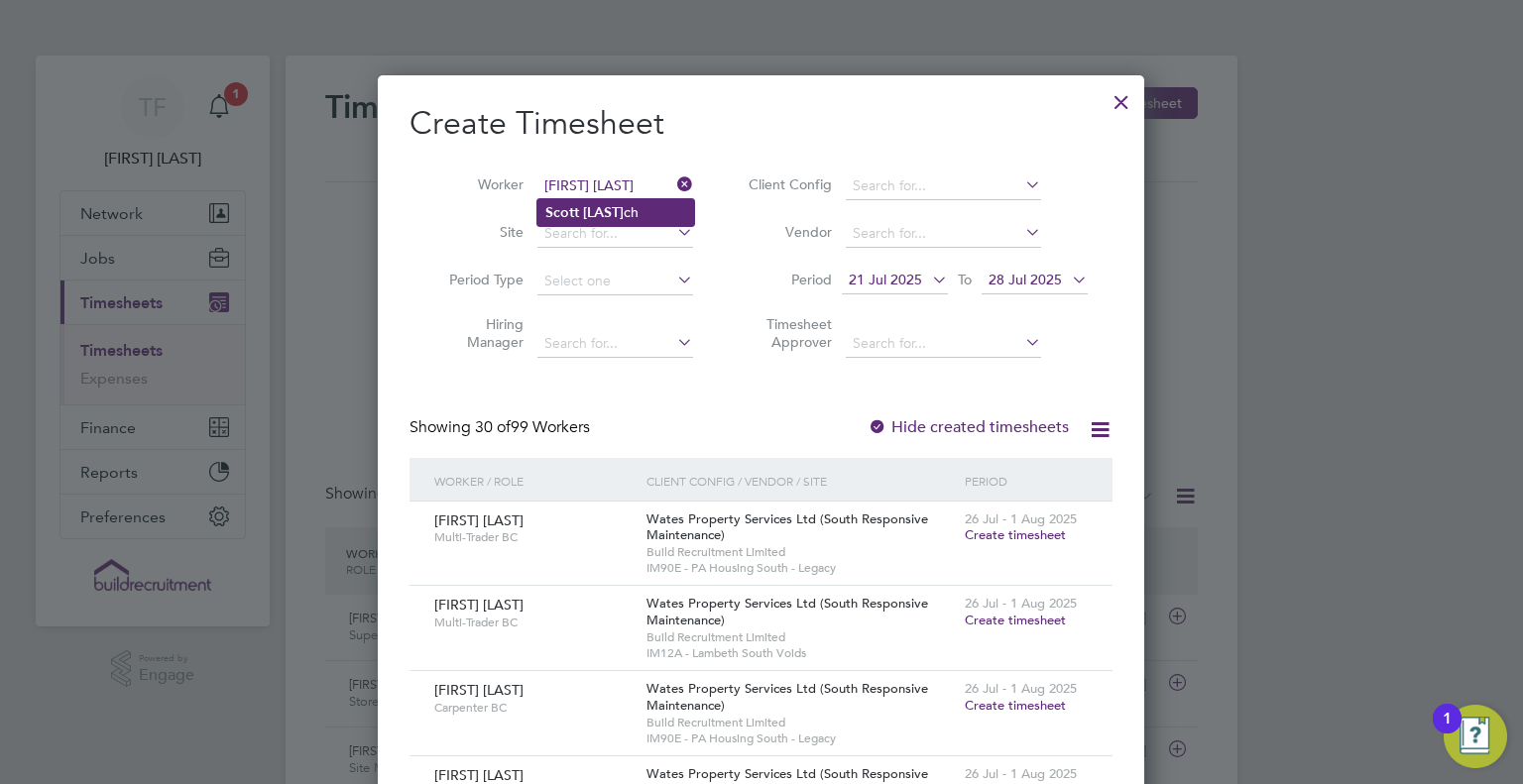 click on "[FIRST]   [LAST]" 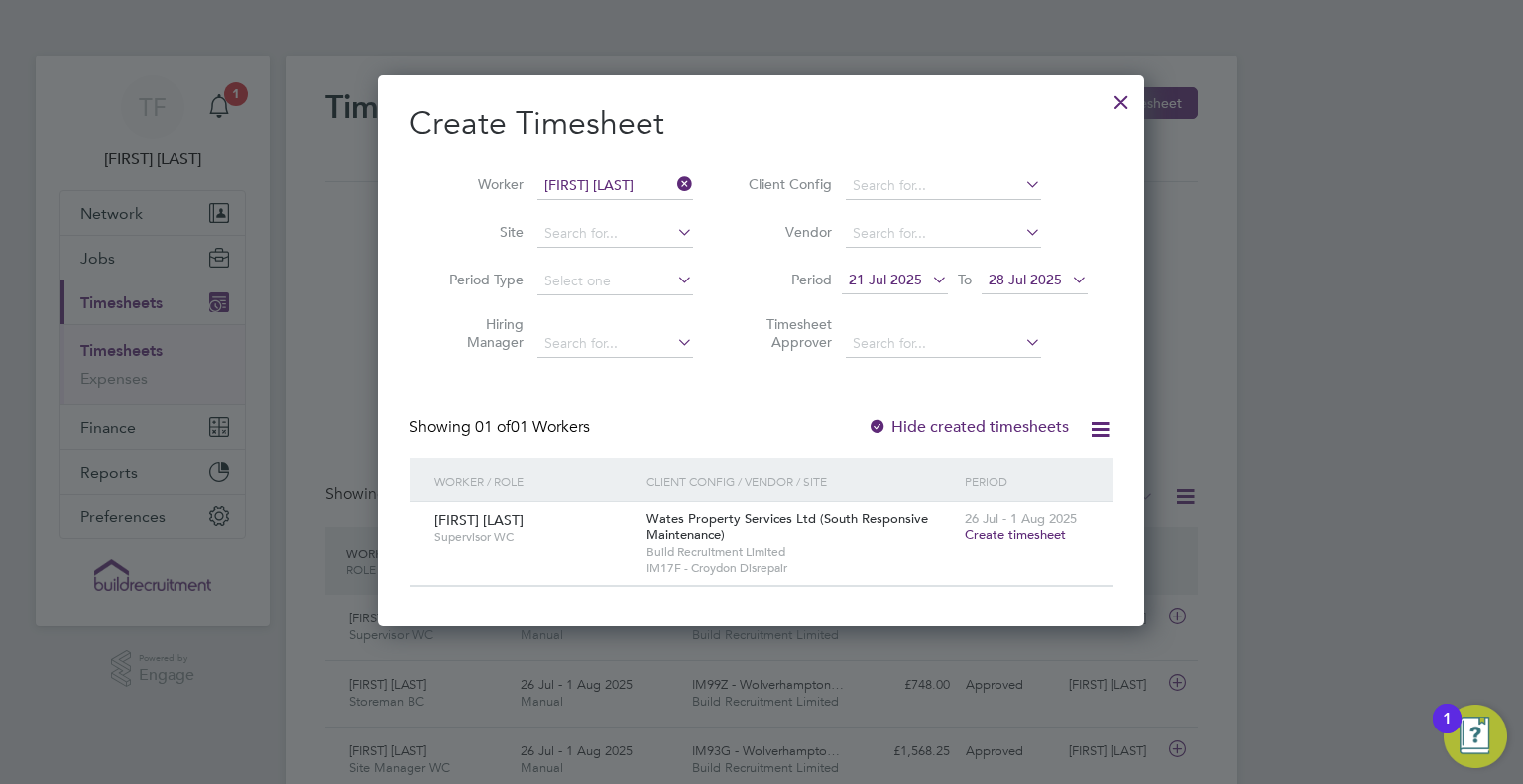 click on "Create timesheet" at bounding box center [1015, 534] 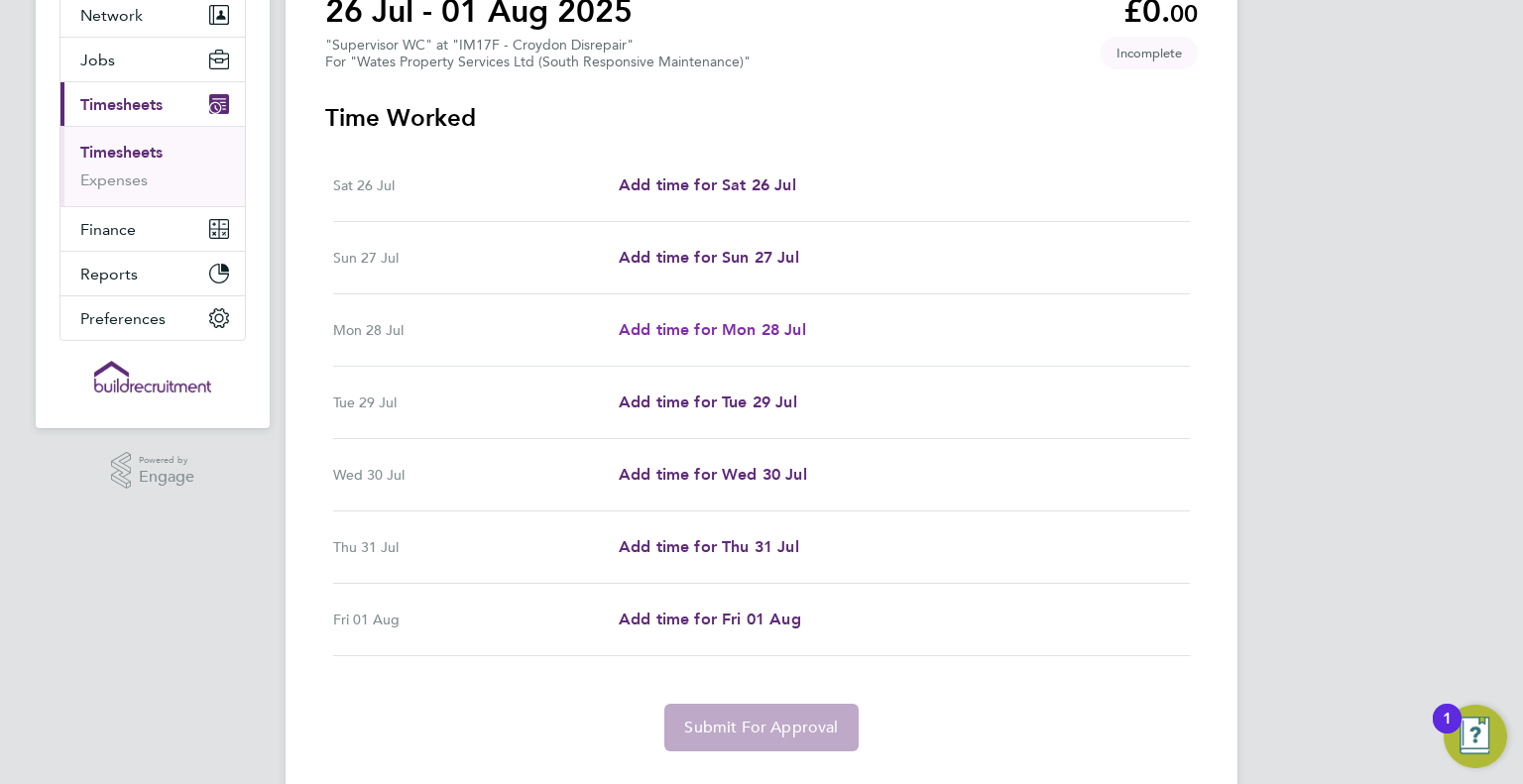 click on "Add time for Mon 28 Jul" at bounding box center (712, 329) 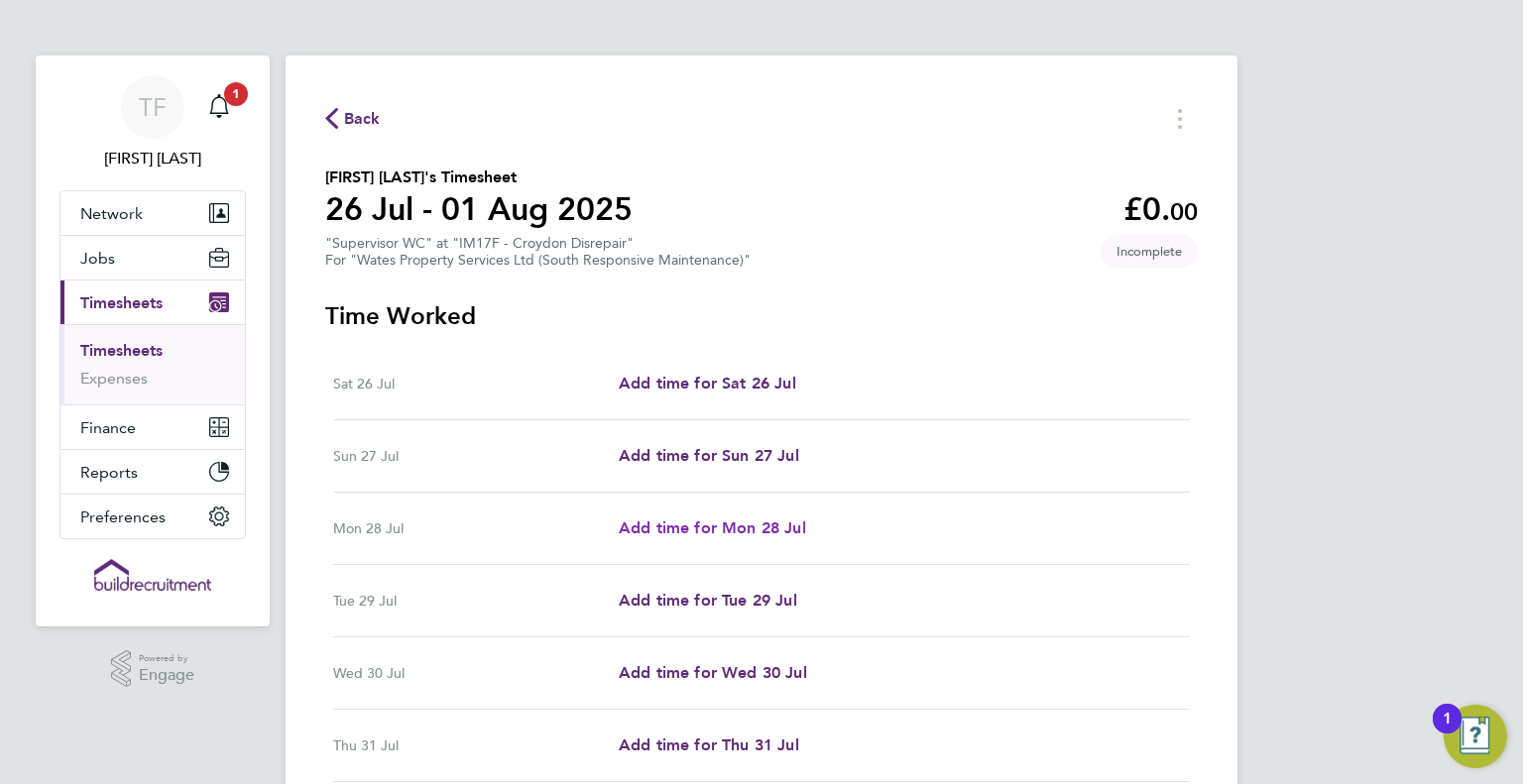 select on "30" 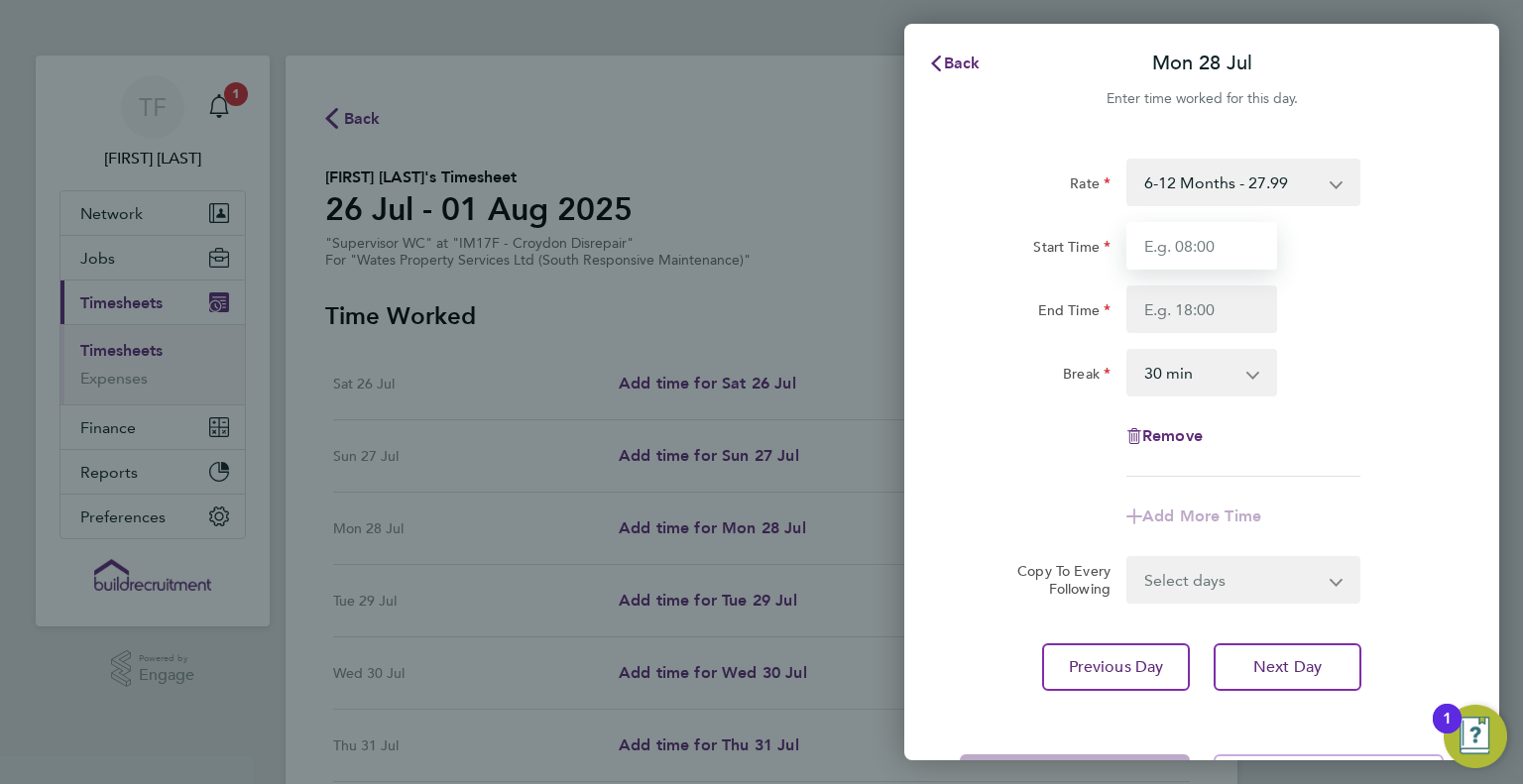 click on "Start Time" at bounding box center [1202, 246] 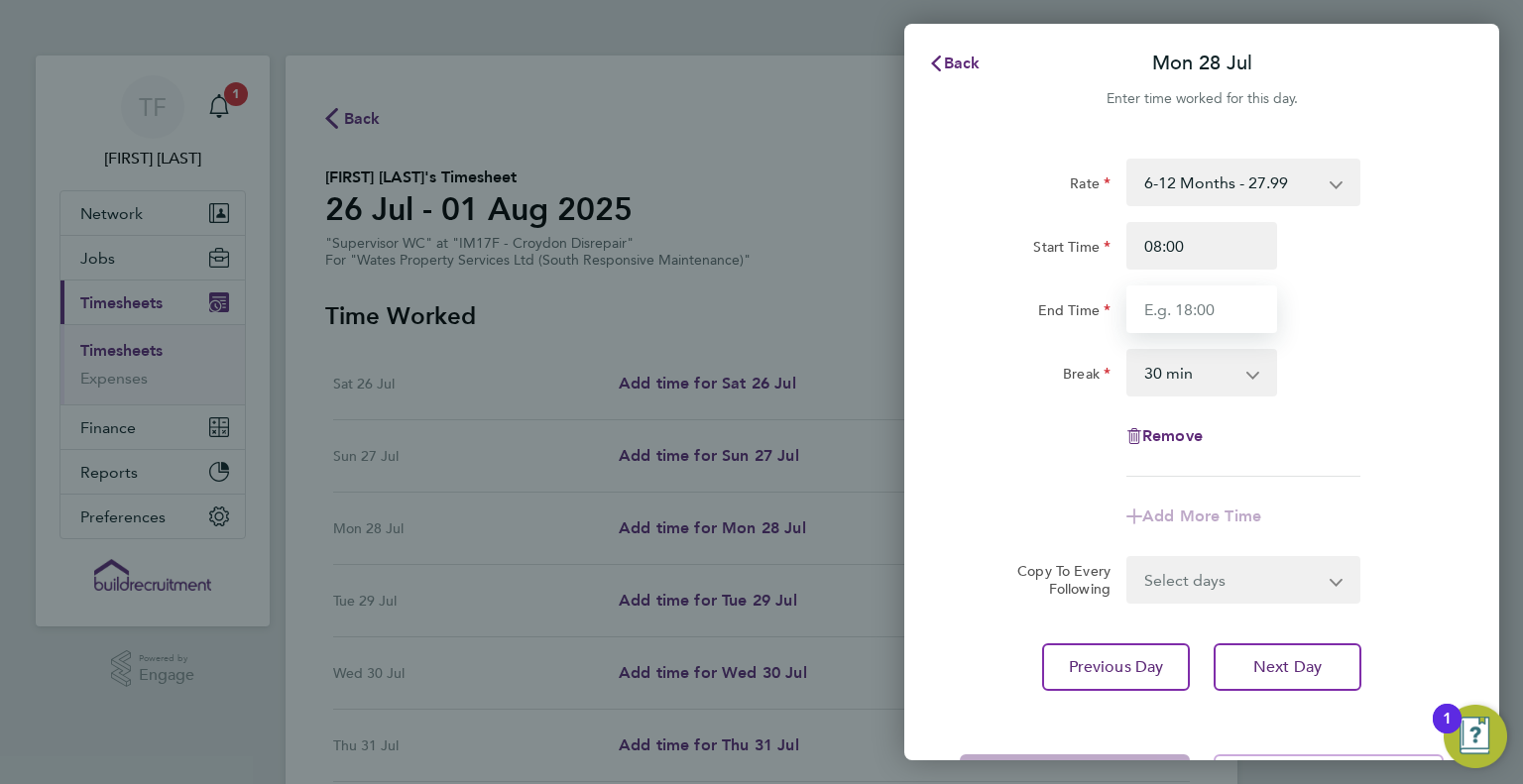 click on "End Time" at bounding box center [1202, 309] 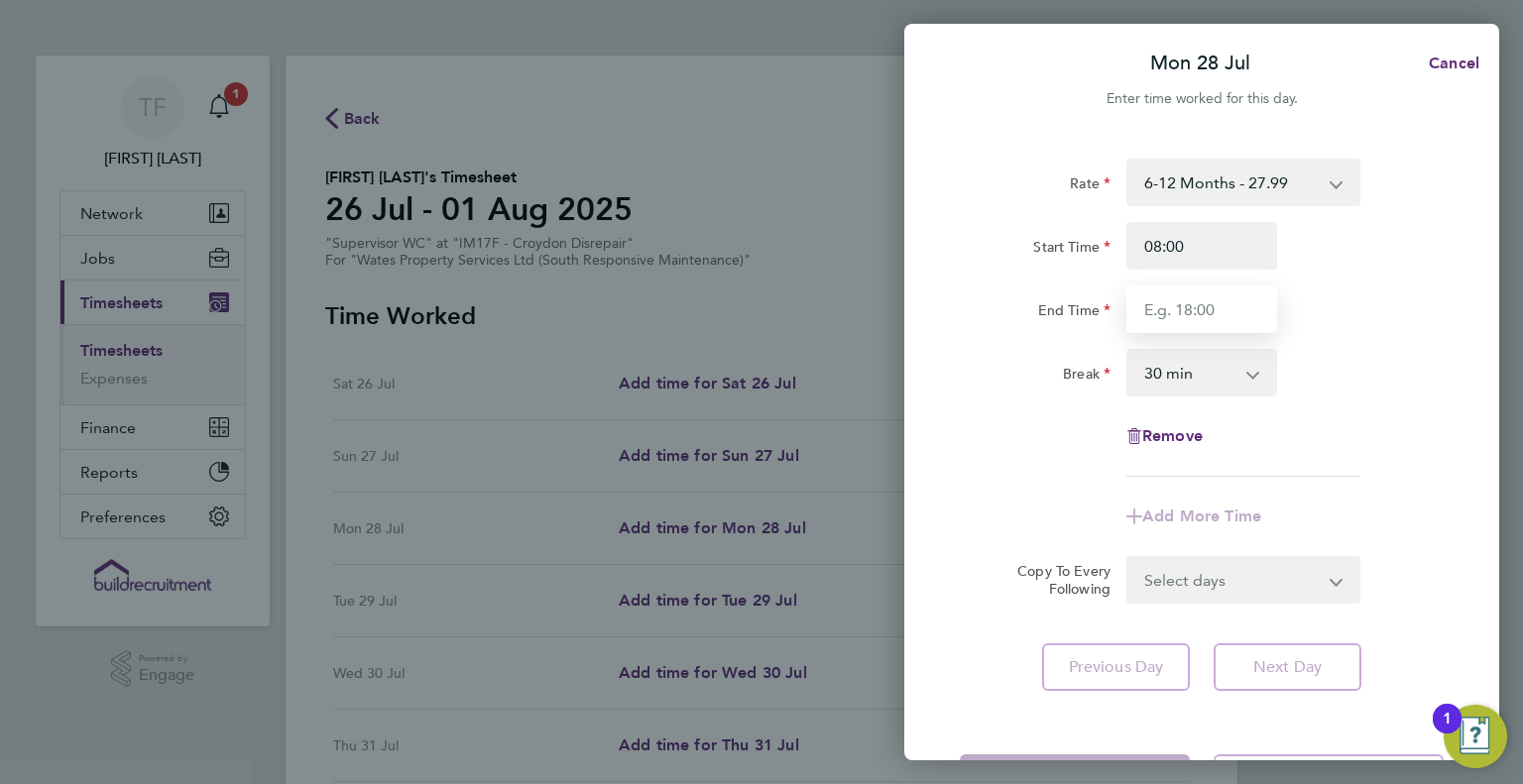 type on "17:00" 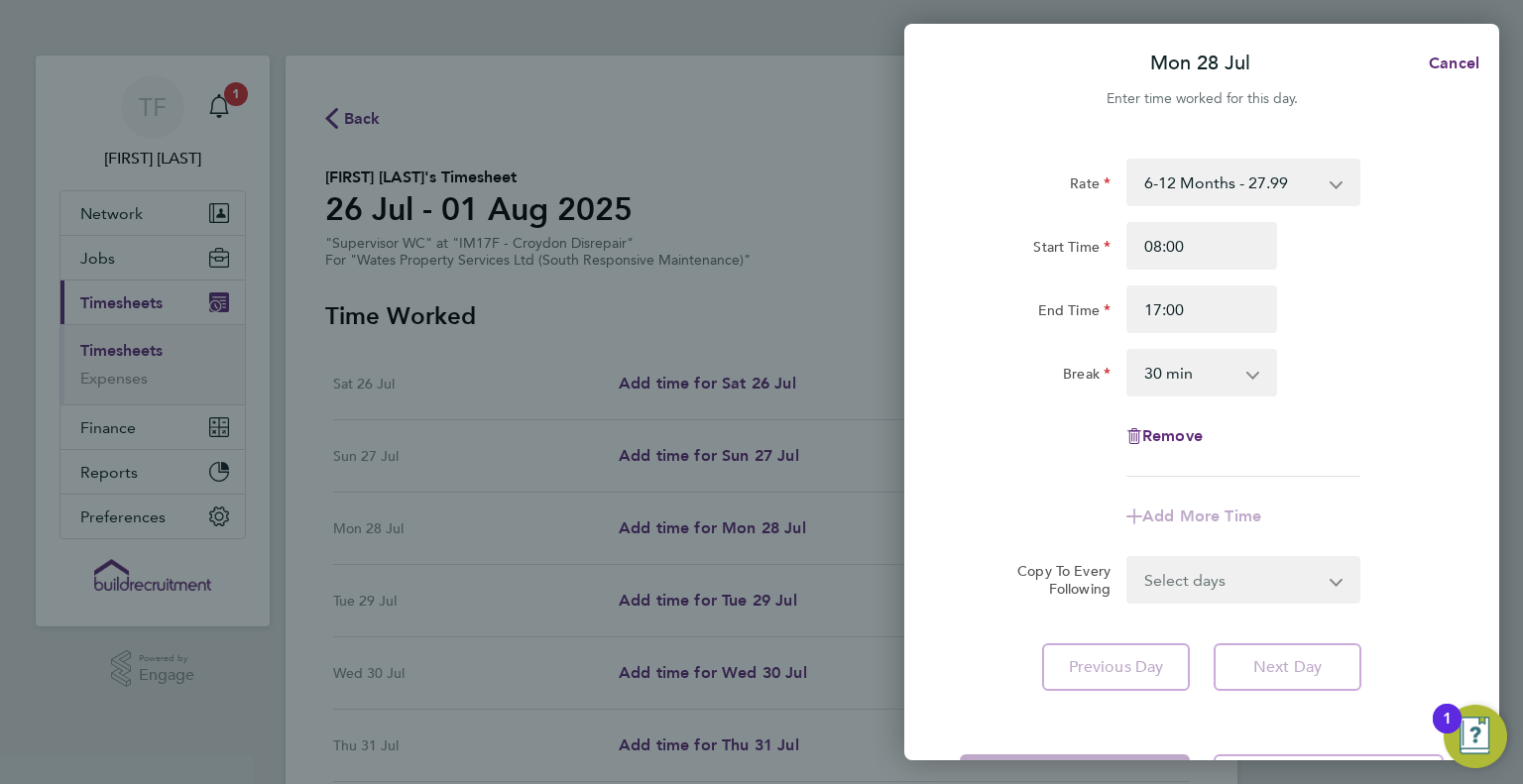click on "0 min   15 min   30 min   45 min   60 min   75 min   90 min" at bounding box center [1190, 373] 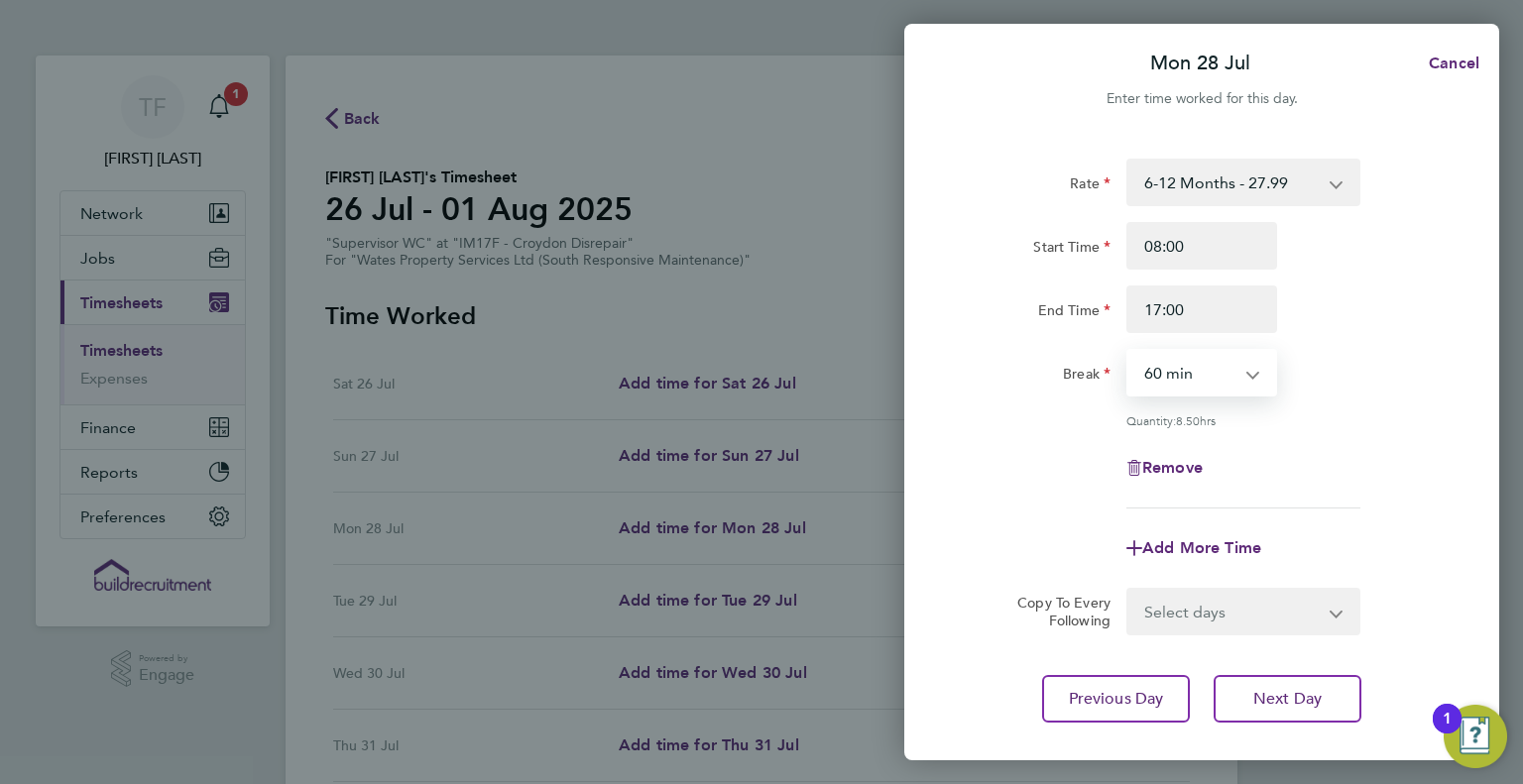 click on "0 min   15 min   30 min   45 min   60 min   75 min   90 min" at bounding box center [1190, 373] 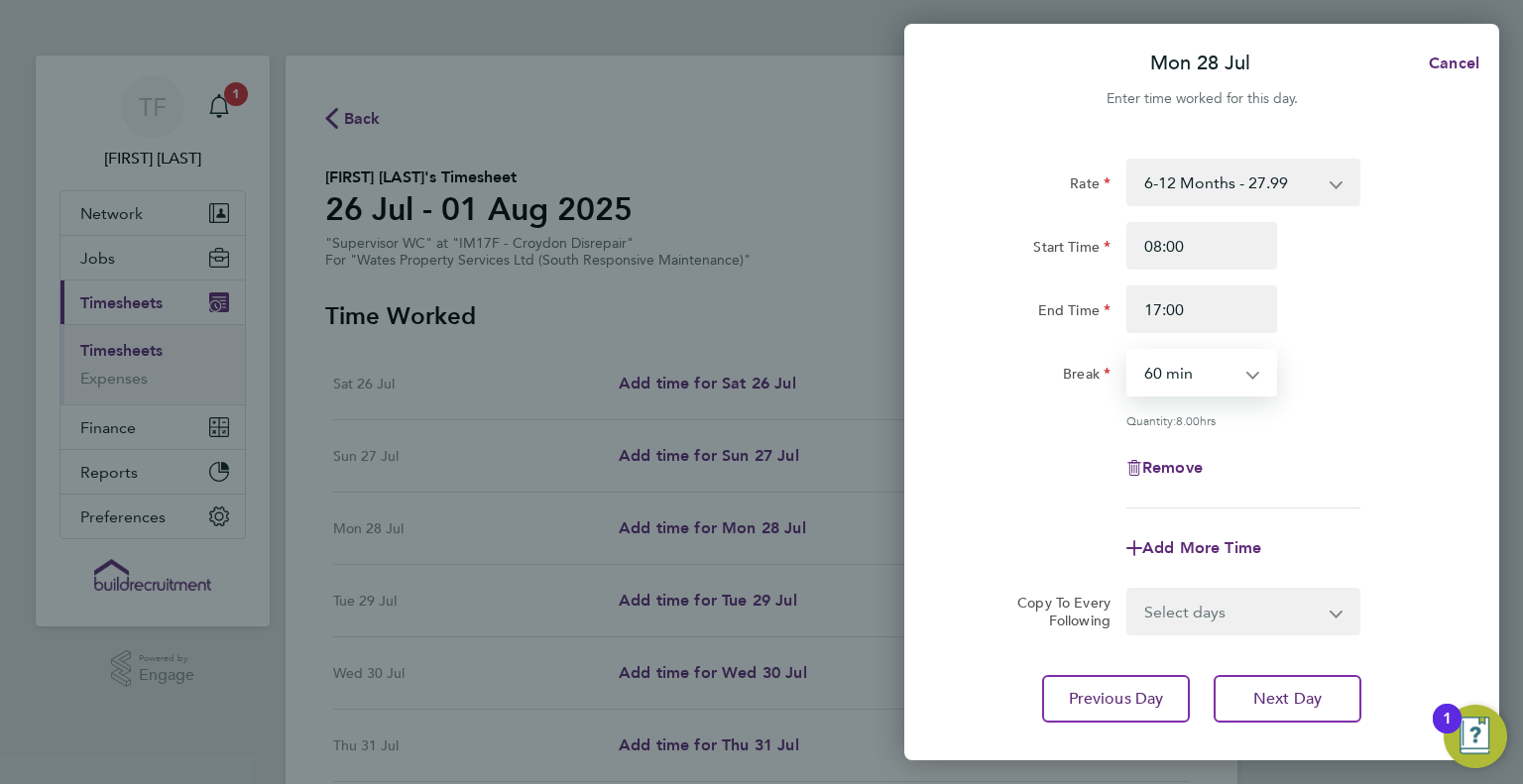 click on "Remove" 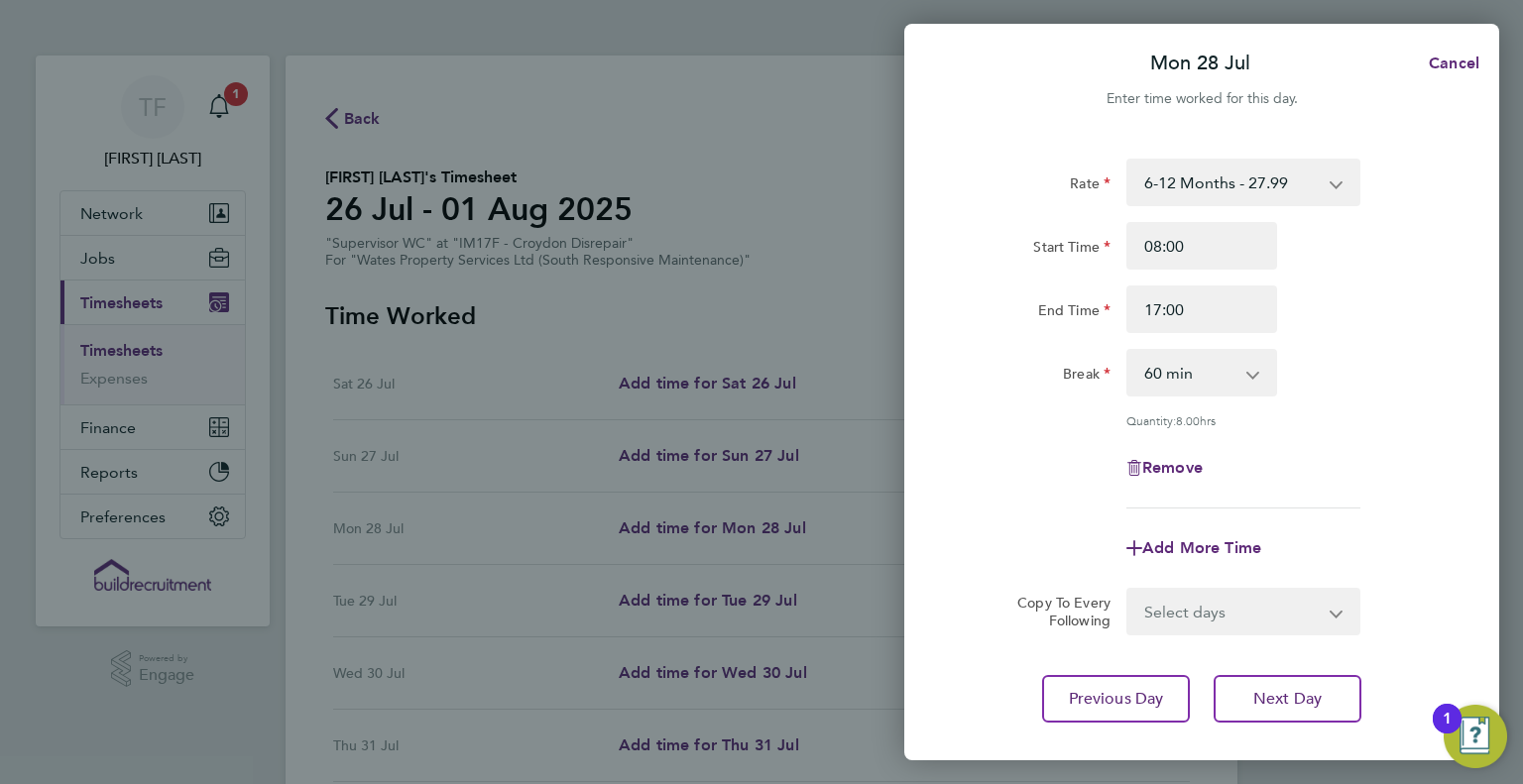 click on "0 min   15 min   30 min   45 min   60 min   75 min   90 min" at bounding box center [1190, 373] 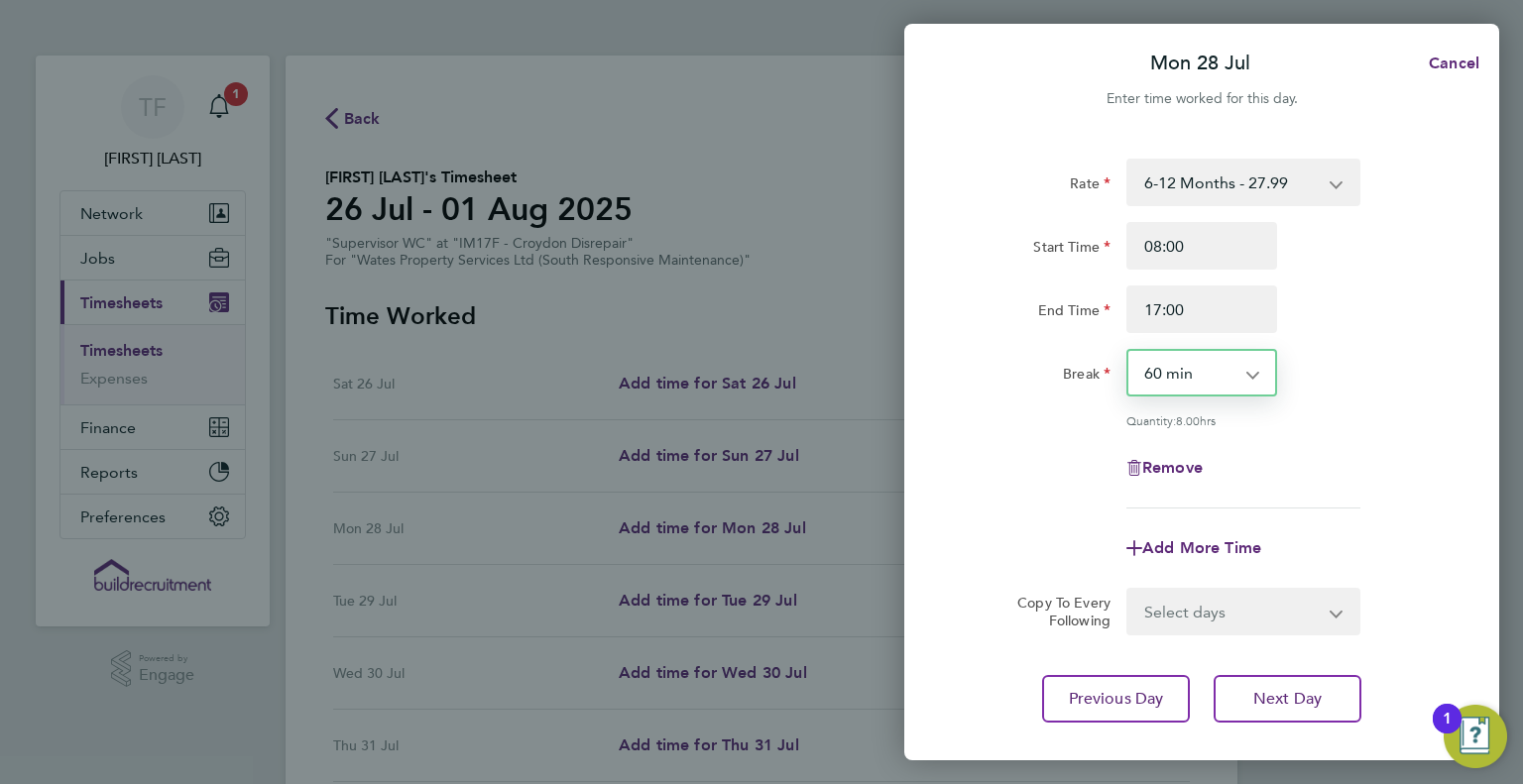 select on "30" 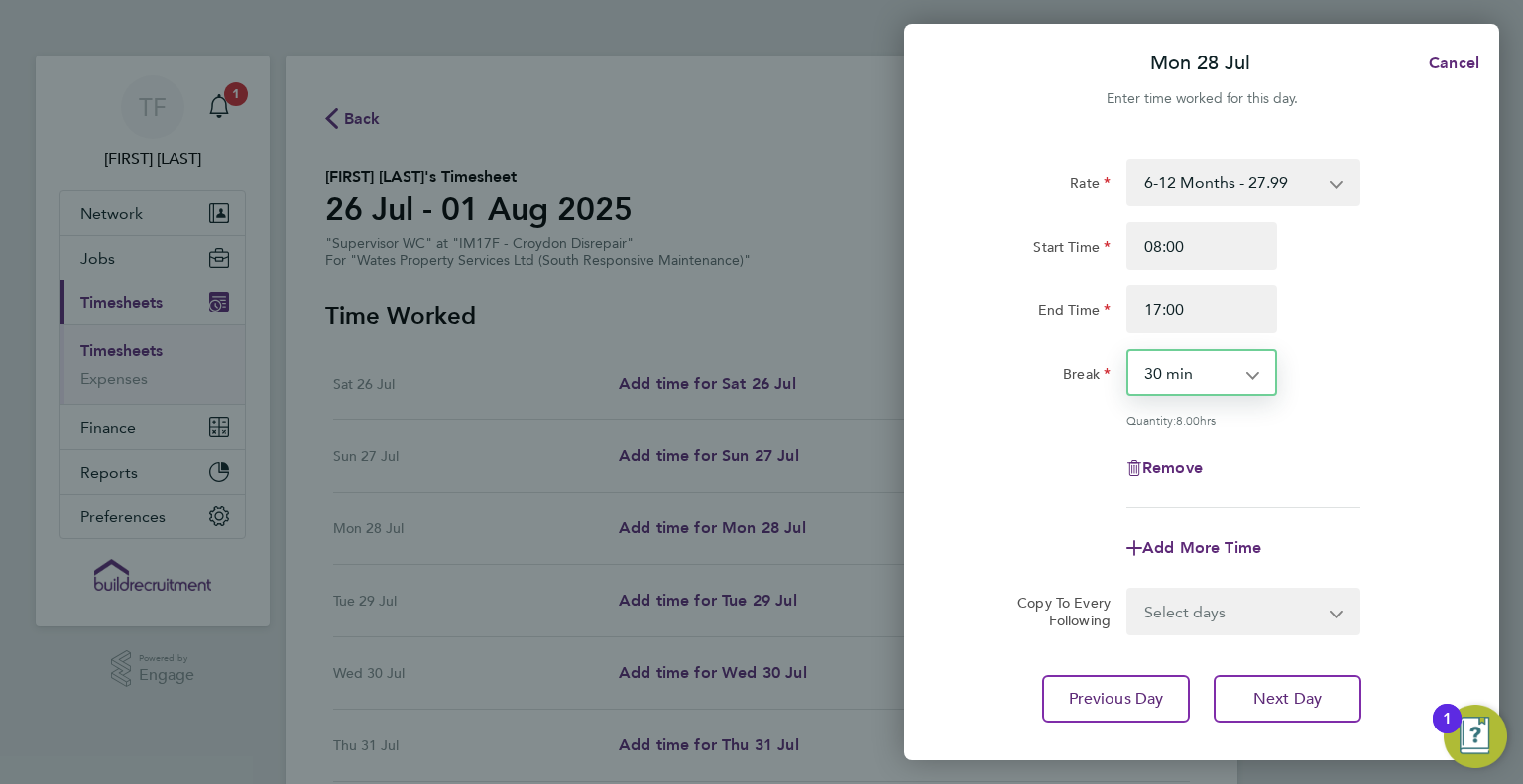 click on "0 min   15 min   30 min   45 min   60 min   75 min   90 min" at bounding box center (1190, 373) 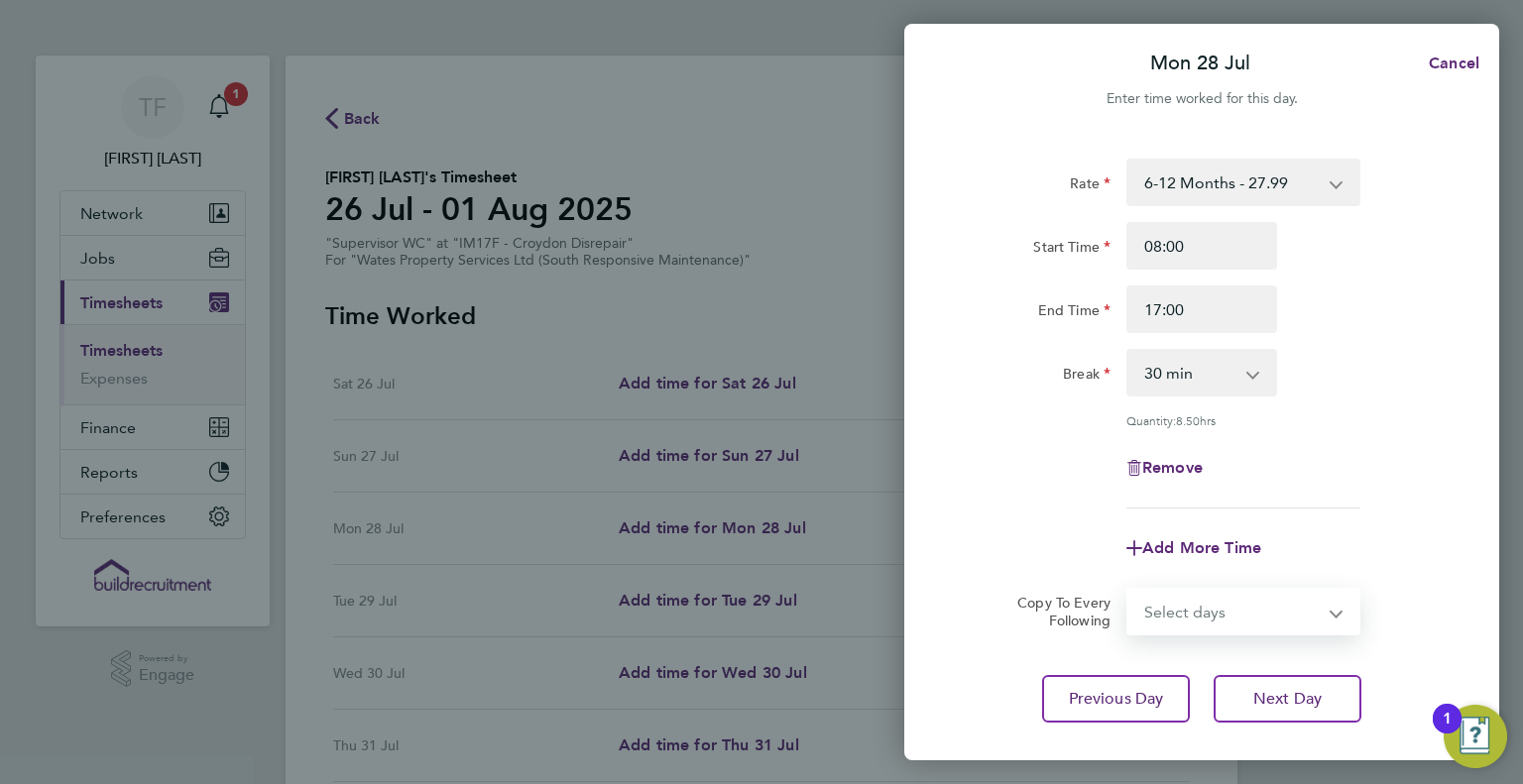 click on "Select days   Day   Tuesday   Wednesday   Thursday   Friday" at bounding box center (1232, 612) 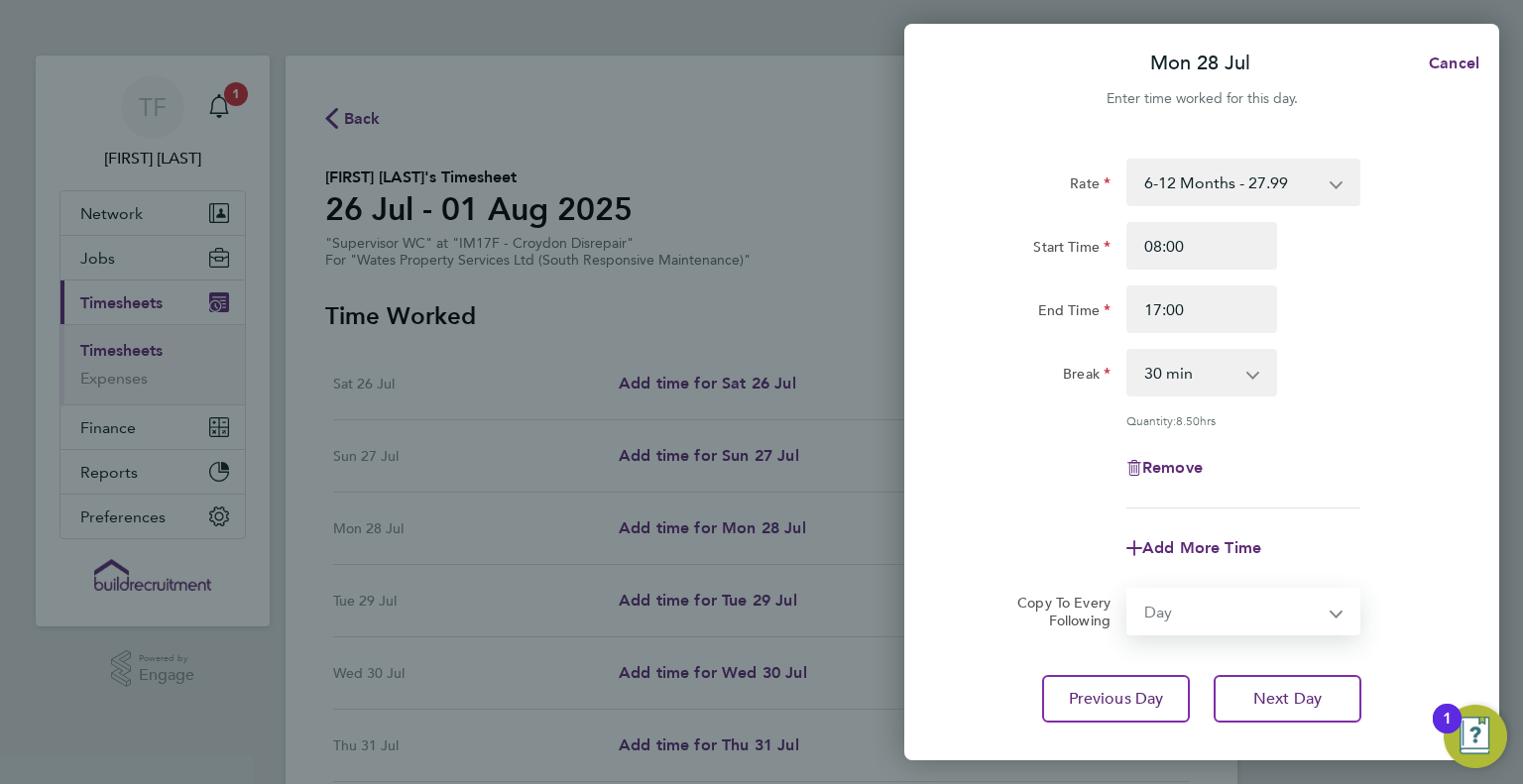 click on "Select days   Day   Tuesday   Wednesday   Thursday   Friday" at bounding box center (1232, 612) 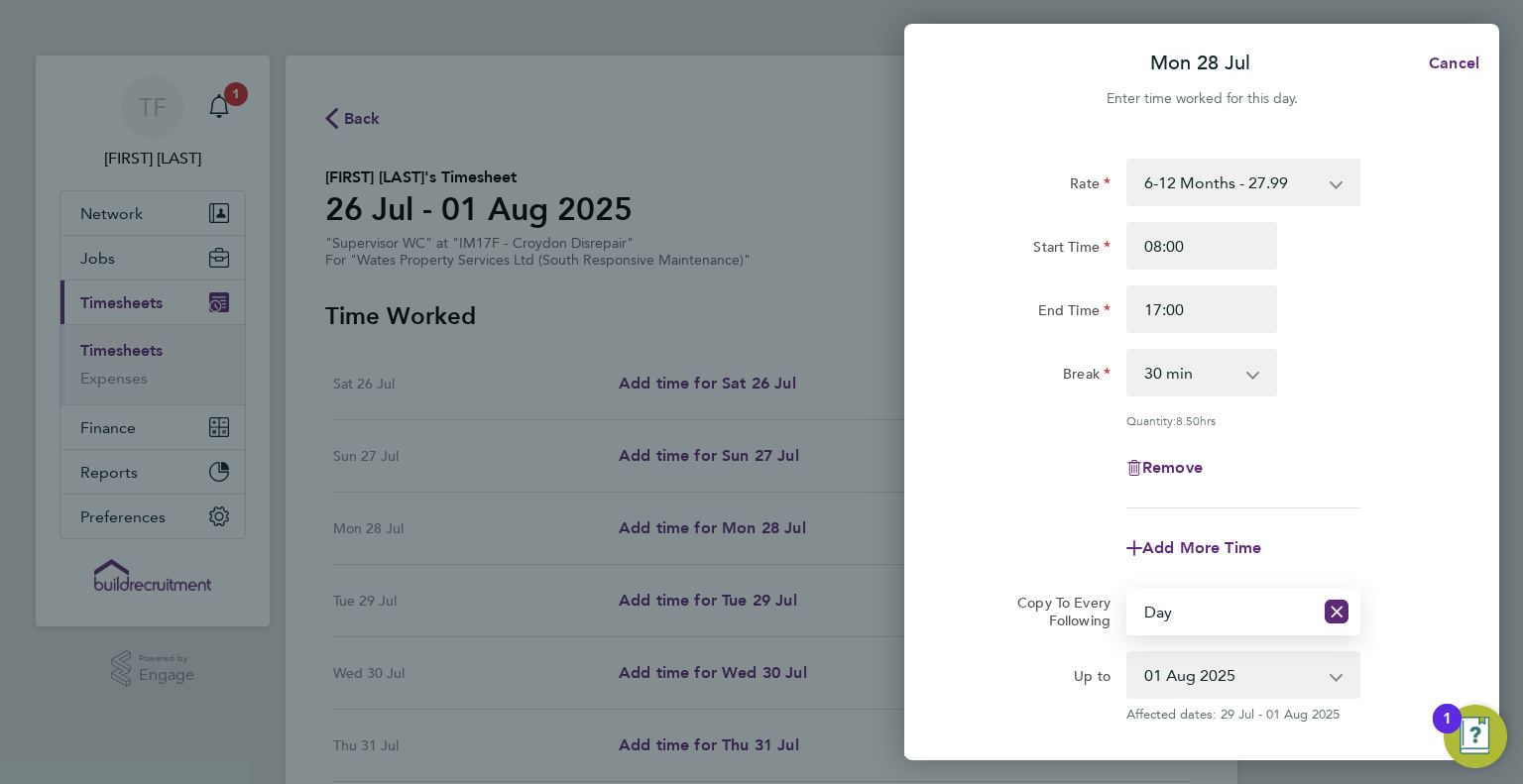 click on "Quantity:  8.50  hrs" 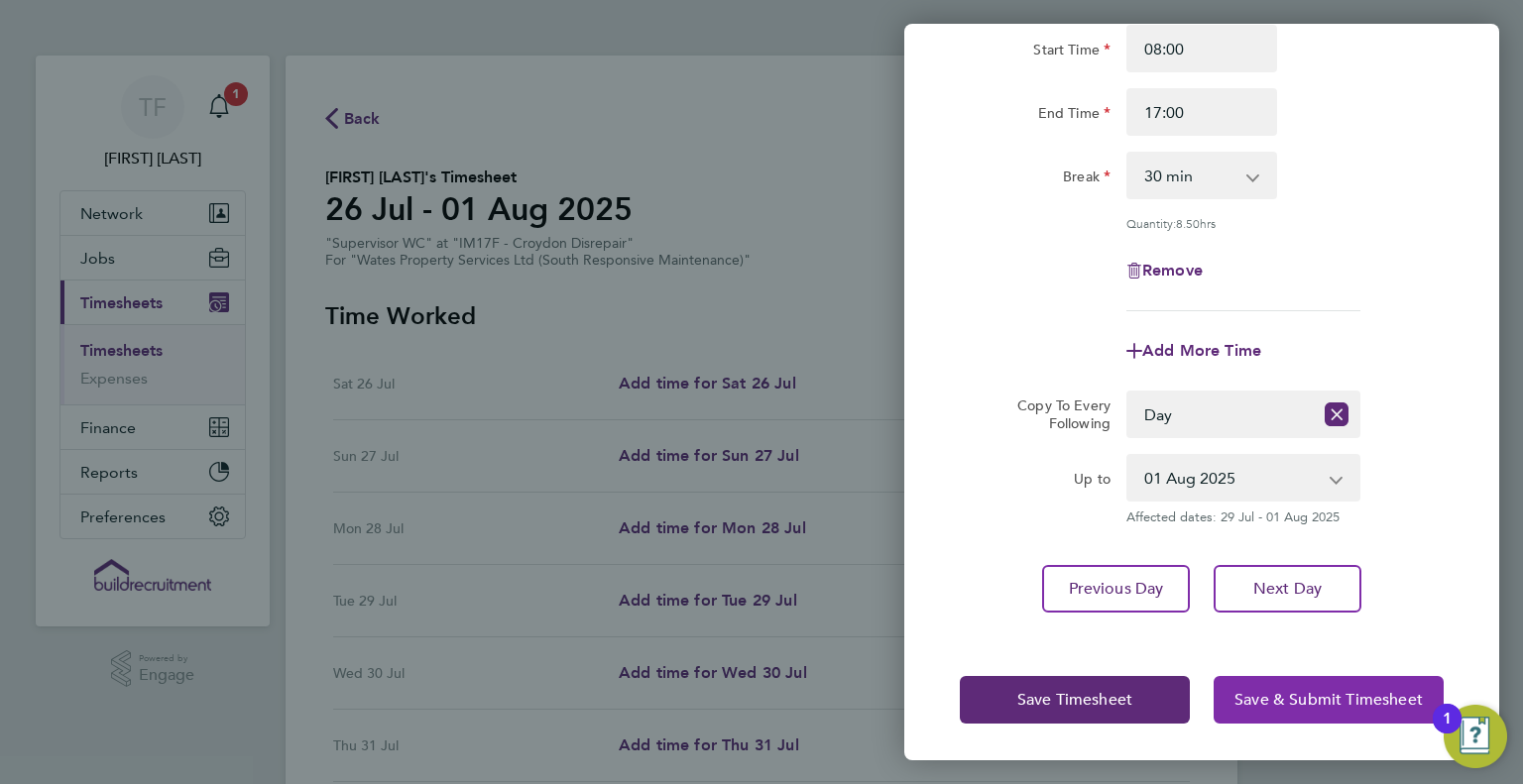 drag, startPoint x: 1309, startPoint y: 692, endPoint x: 804, endPoint y: 552, distance: 524.0468 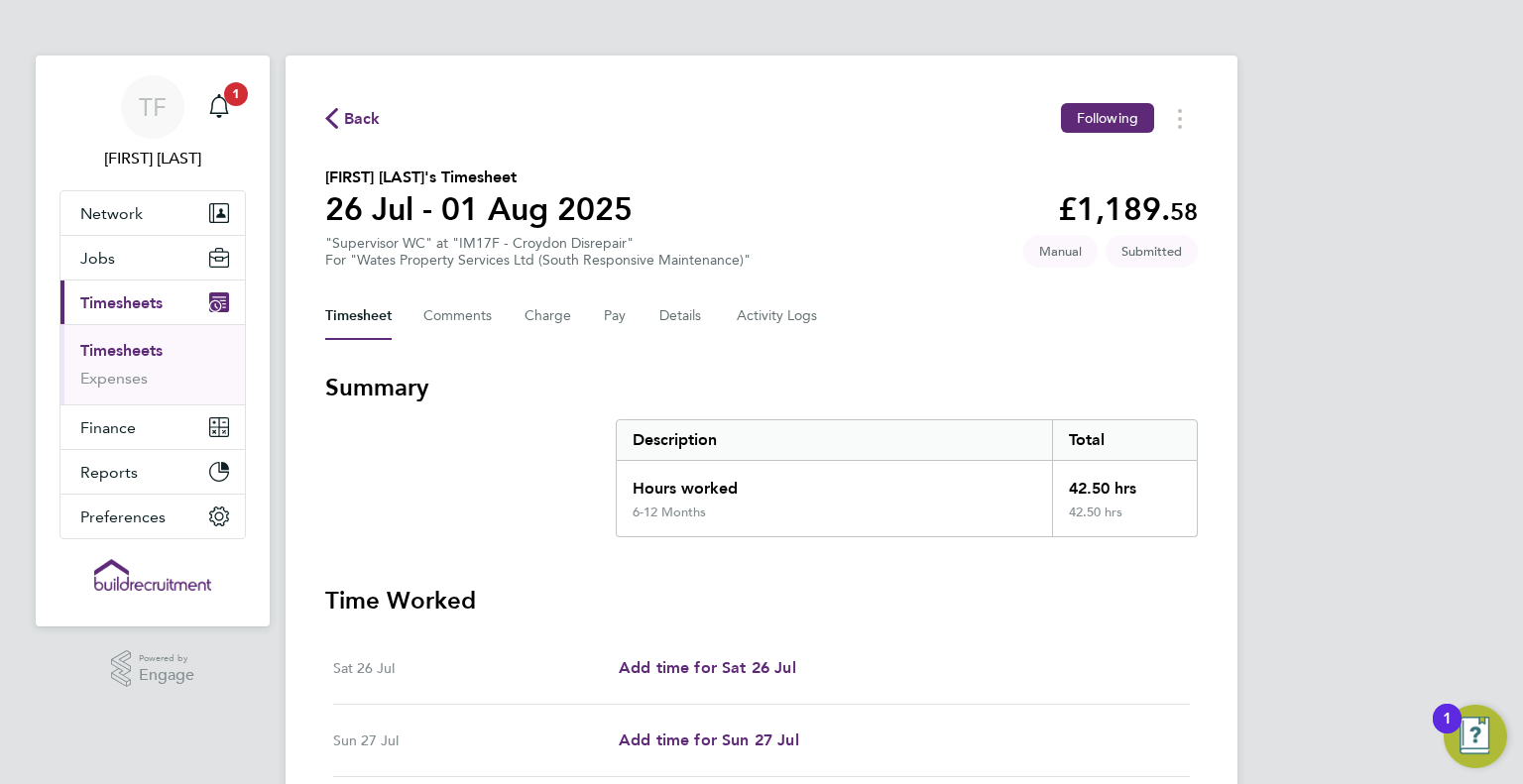 click on "Back" 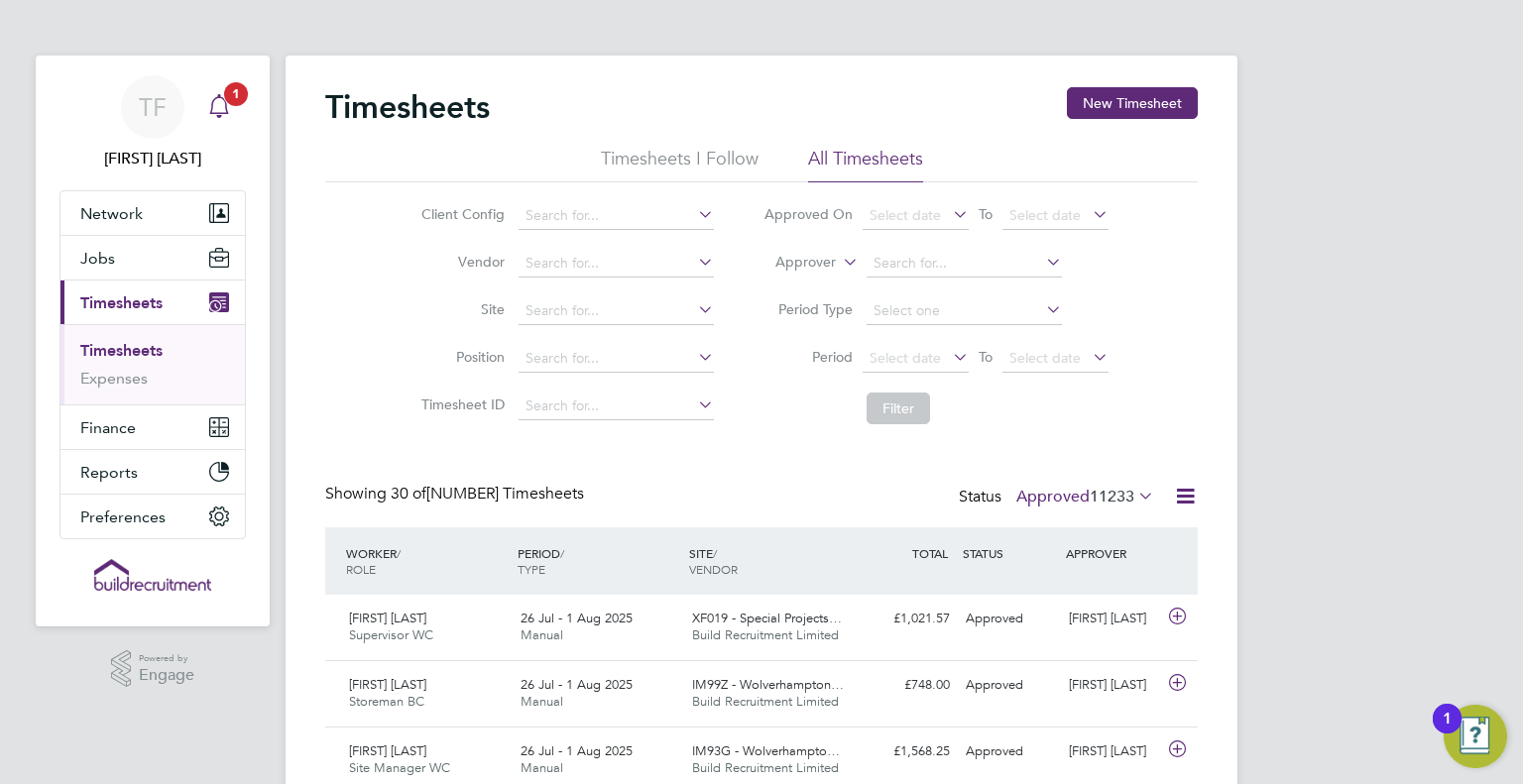 click 